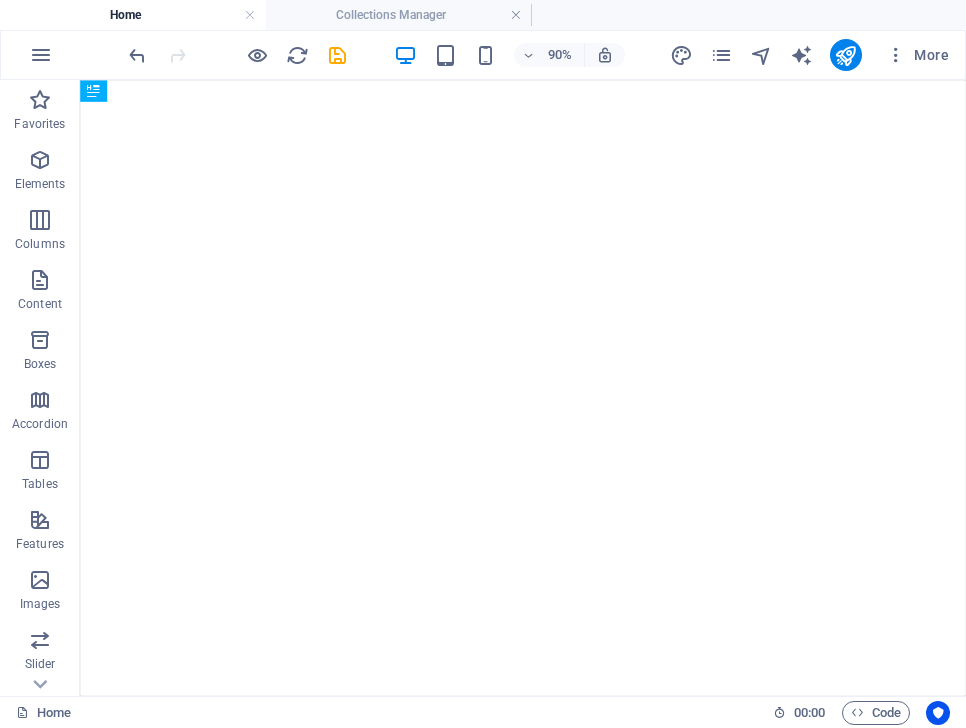 scroll, scrollTop: 0, scrollLeft: 0, axis: both 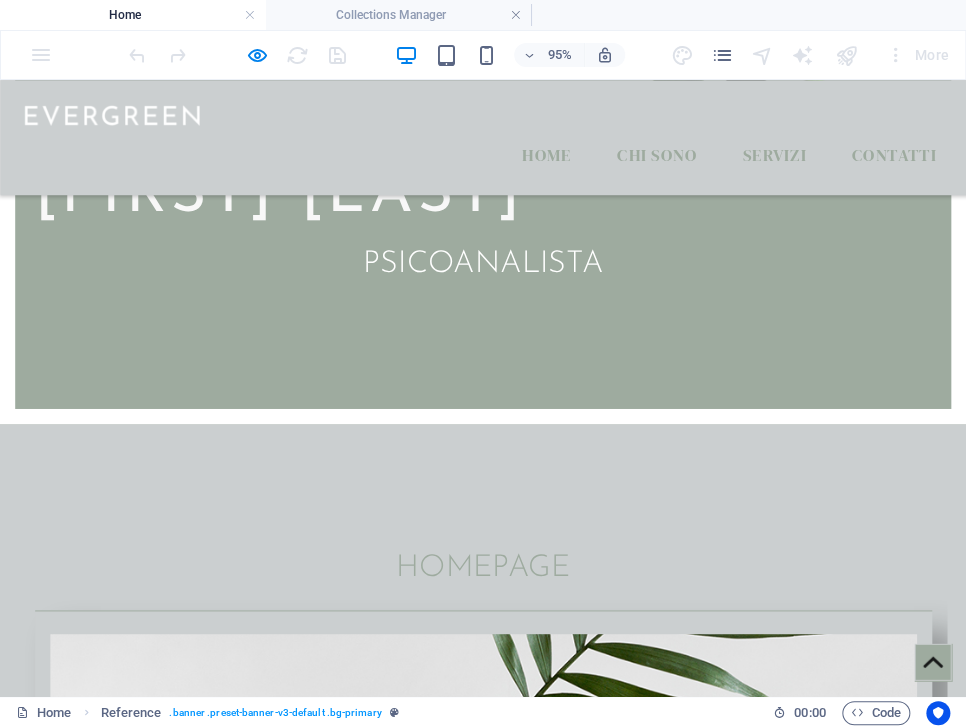 click on "CHI SONO" at bounding box center (508, 961) 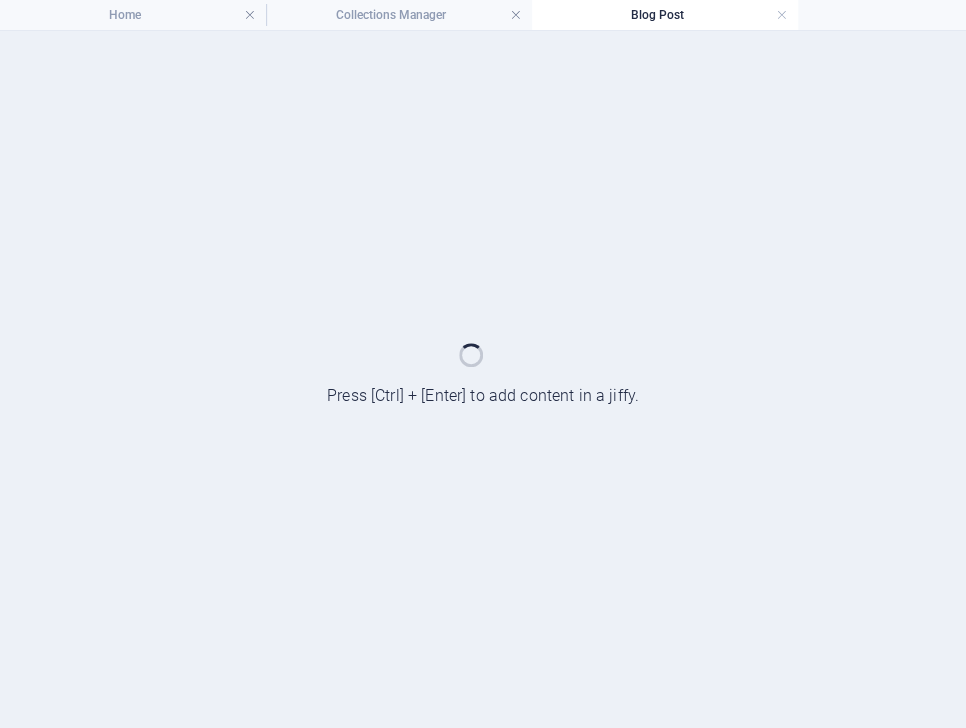 scroll, scrollTop: 0, scrollLeft: 0, axis: both 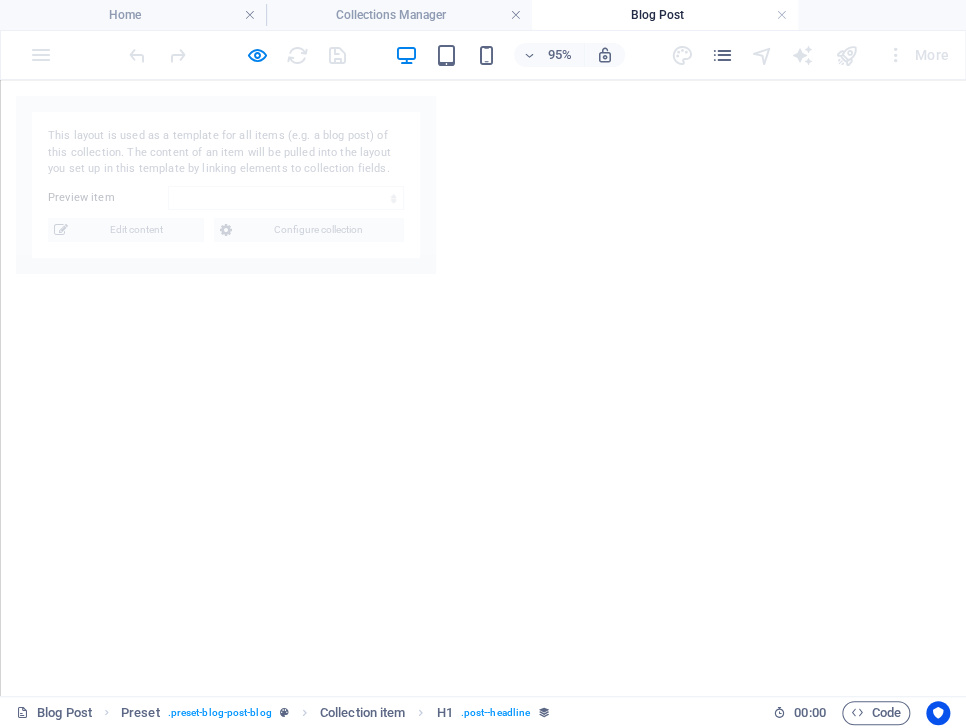 select on "6890caa465b21aa7200085fc" 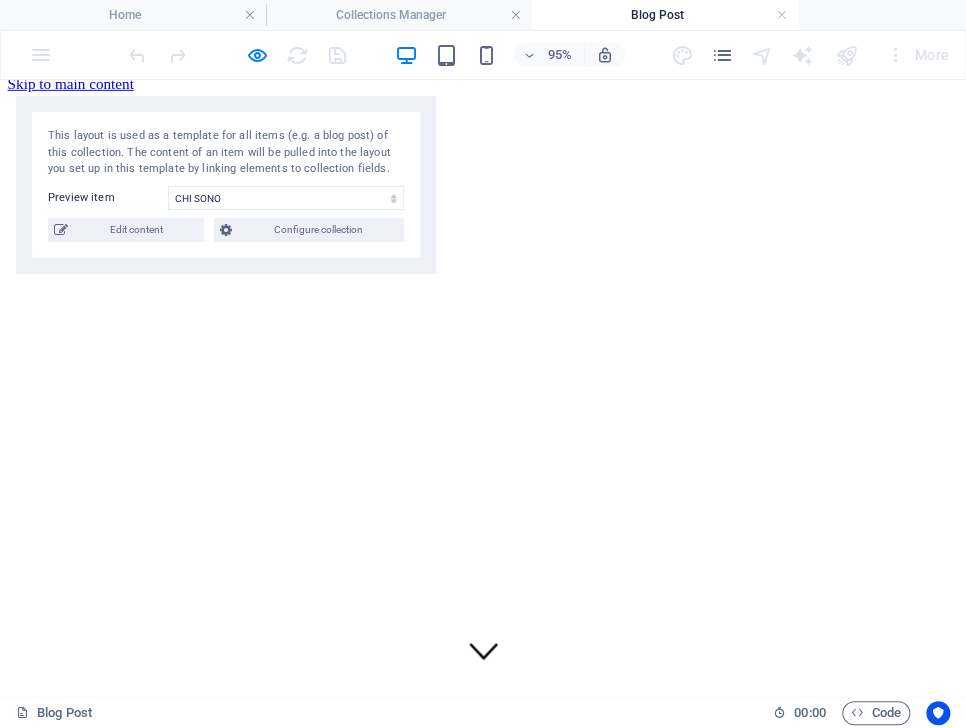 scroll, scrollTop: 12, scrollLeft: 0, axis: vertical 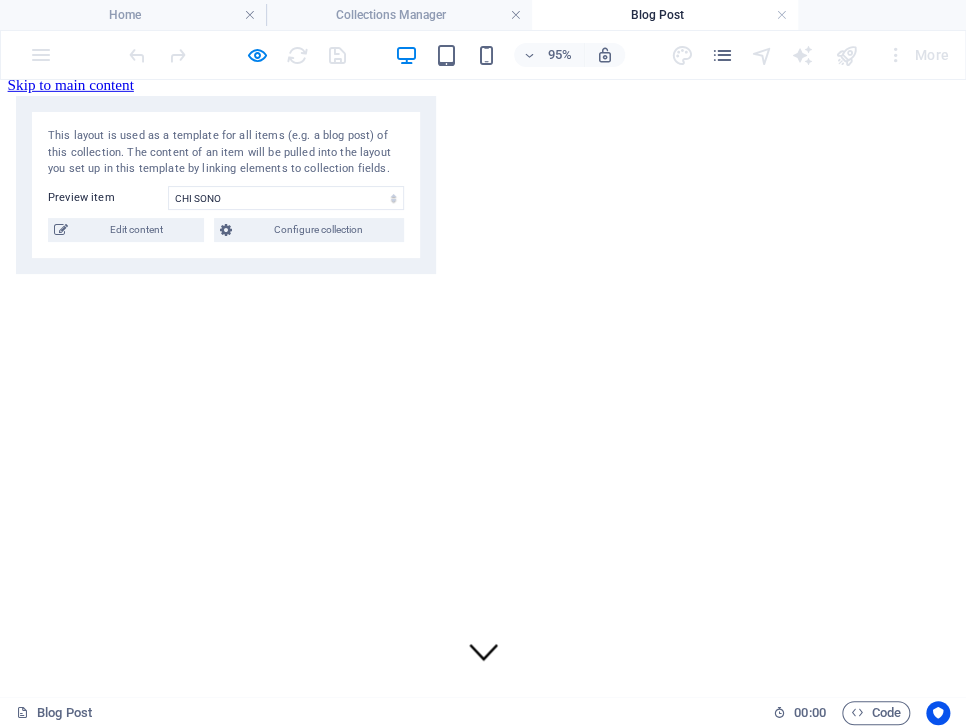 click on "Home CHI SONO SERVIZI CONTATTI" at bounding box center (508, 205) 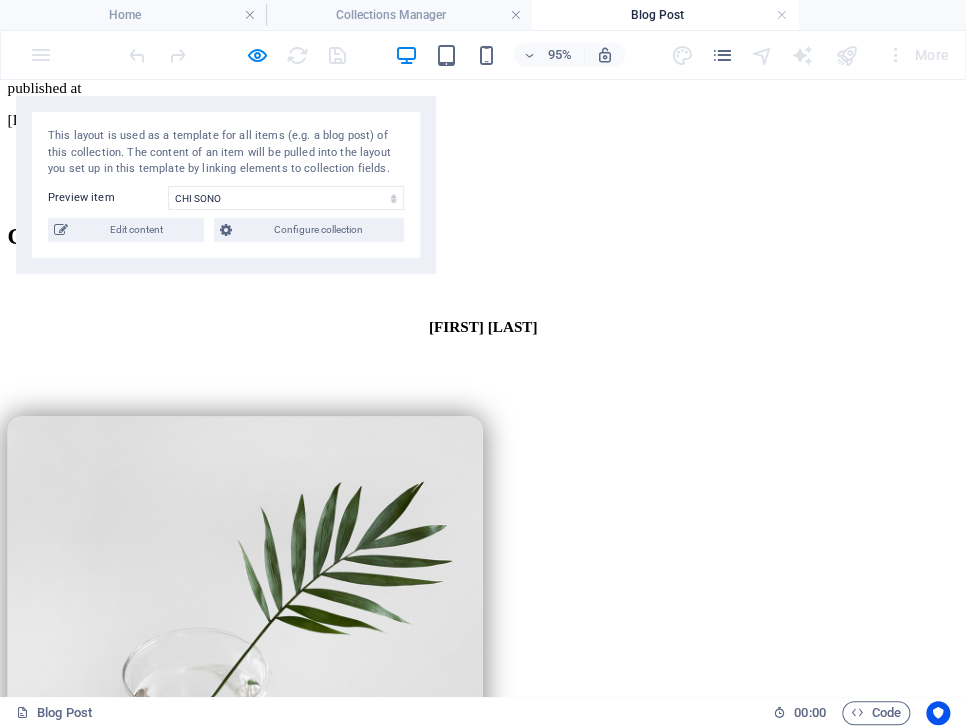 scroll, scrollTop: 1304, scrollLeft: 0, axis: vertical 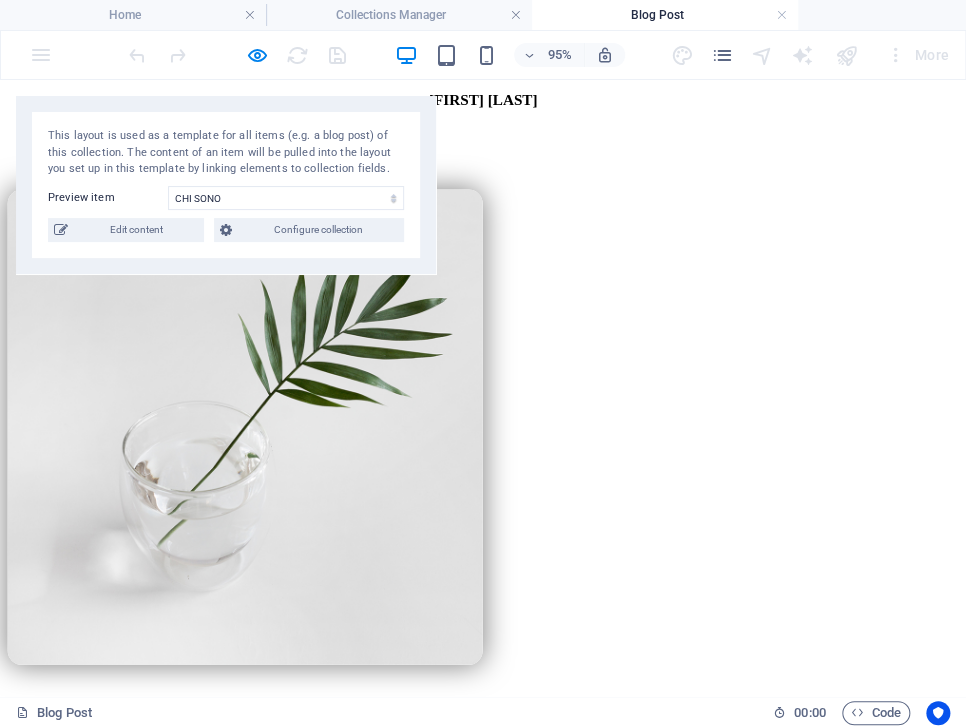 click on "Home CHI SONO SERVIZI CONTATTI" at bounding box center [508, -1087] 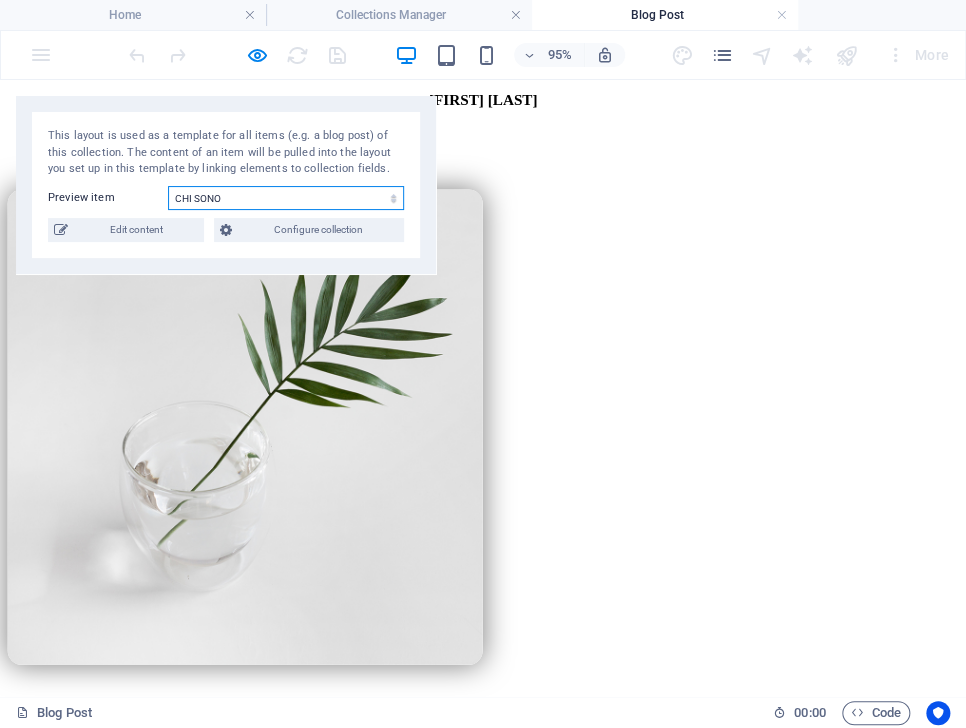 click on "corsi per genitori online LINK ESTERNI British Greens Jungle Gum Tree – advantages Botanica China PSICOANALISI Consulenza per aziende e dirigenti CHI SONO Desert Plants Evergreen" at bounding box center [286, 198] 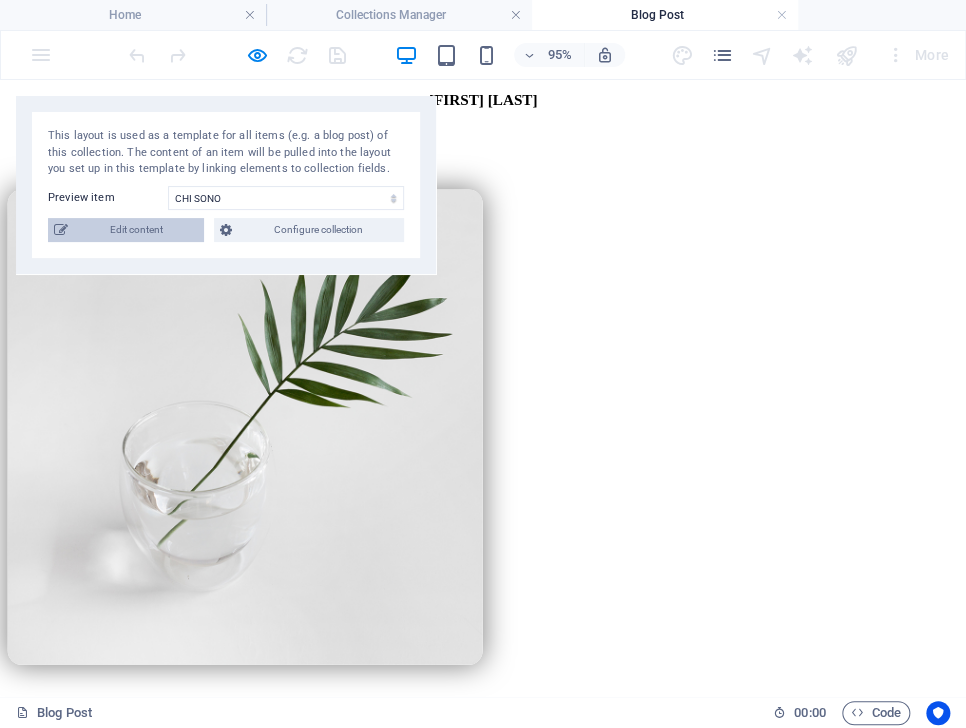 click on "Edit content" at bounding box center (136, 230) 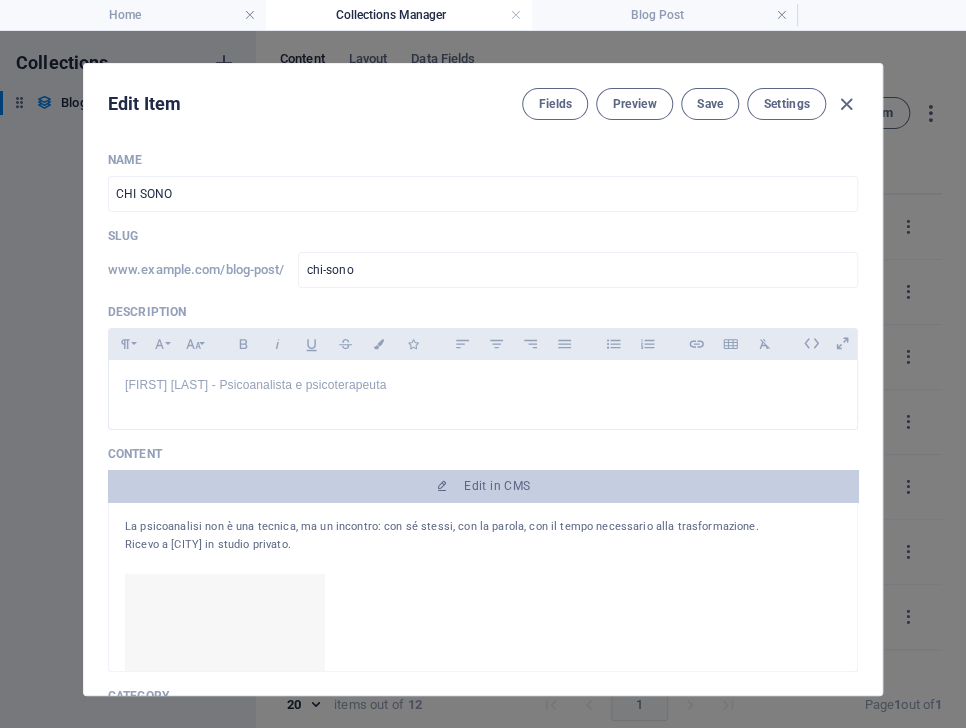 scroll, scrollTop: 0, scrollLeft: 0, axis: both 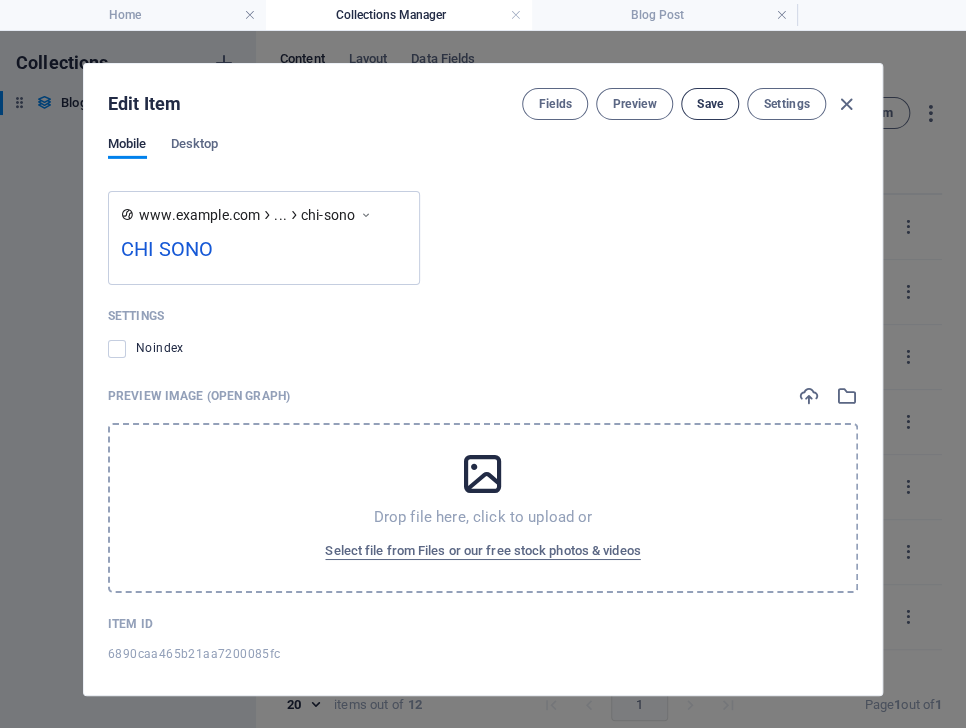 click on "Save" at bounding box center (710, 104) 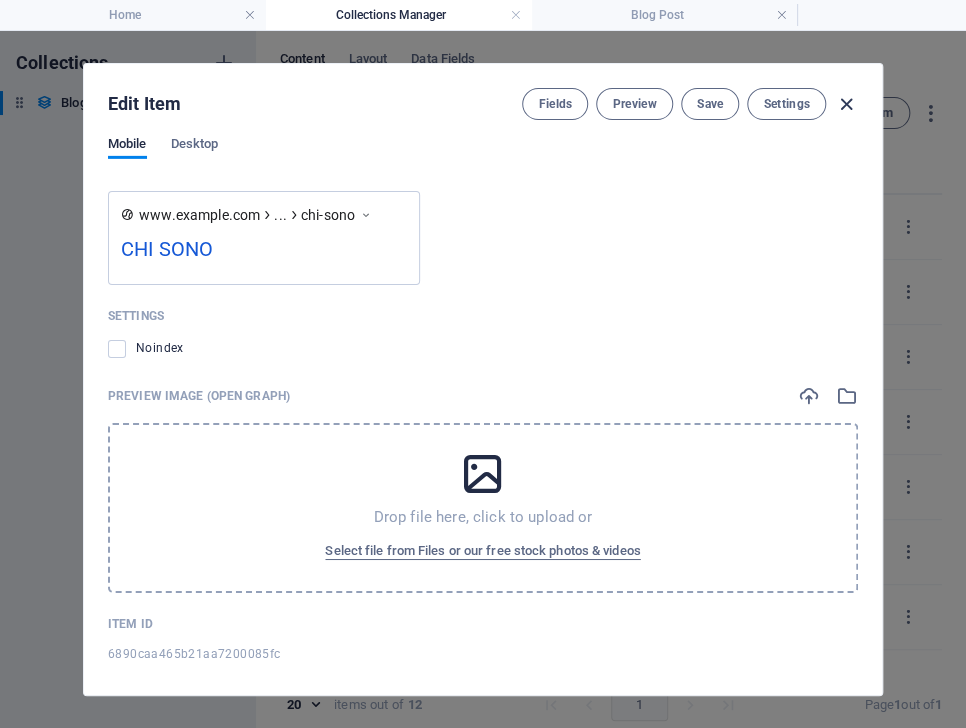 click at bounding box center [846, 104] 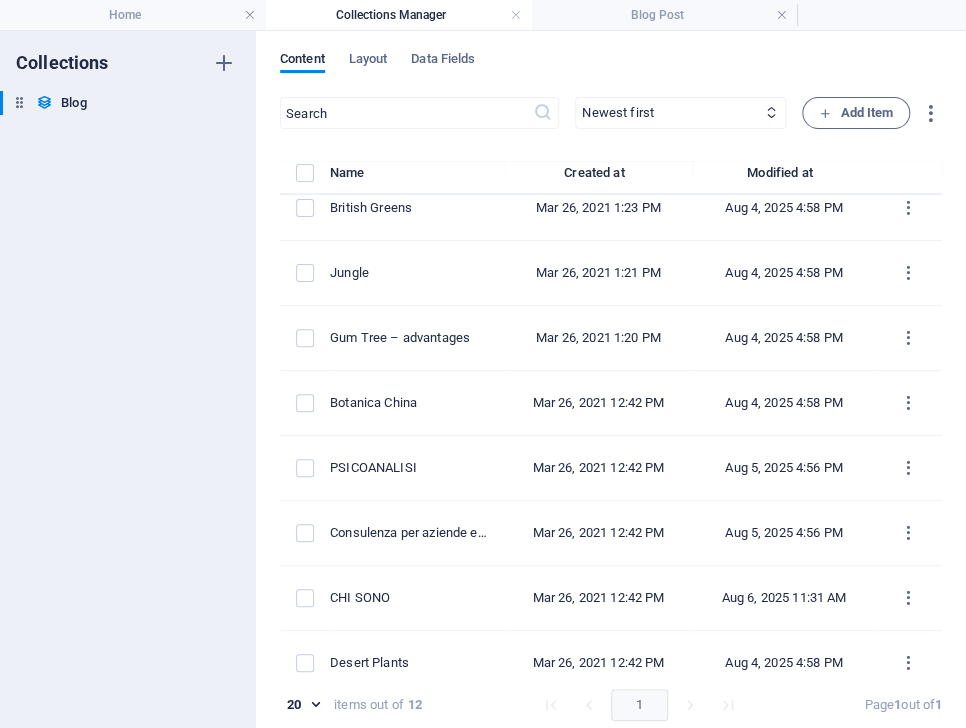 scroll, scrollTop: 0, scrollLeft: 0, axis: both 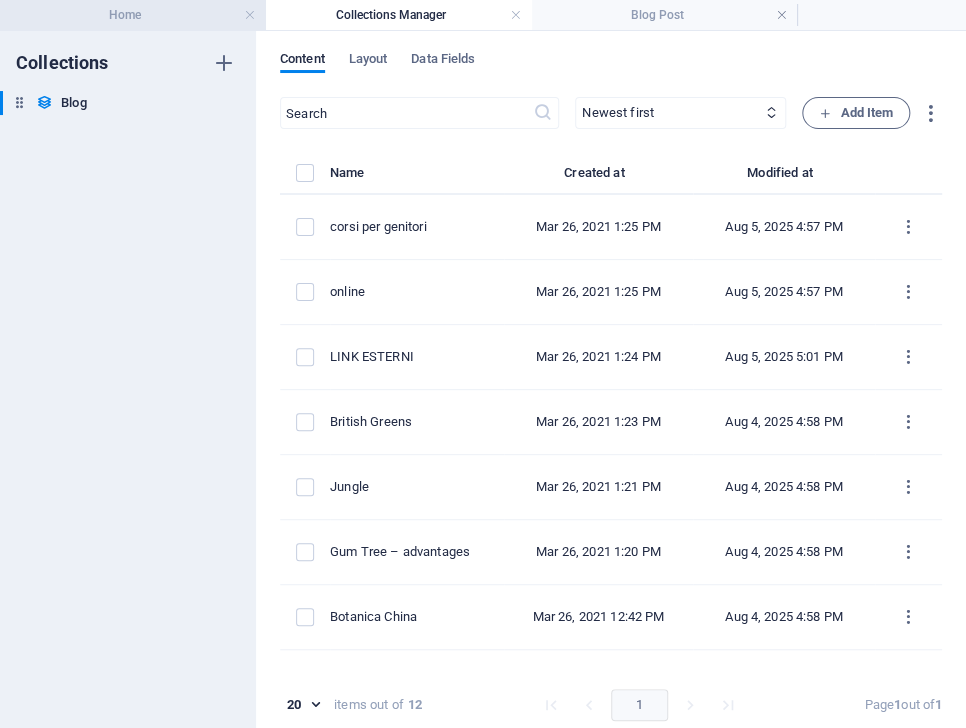 click on "Home" at bounding box center [133, 15] 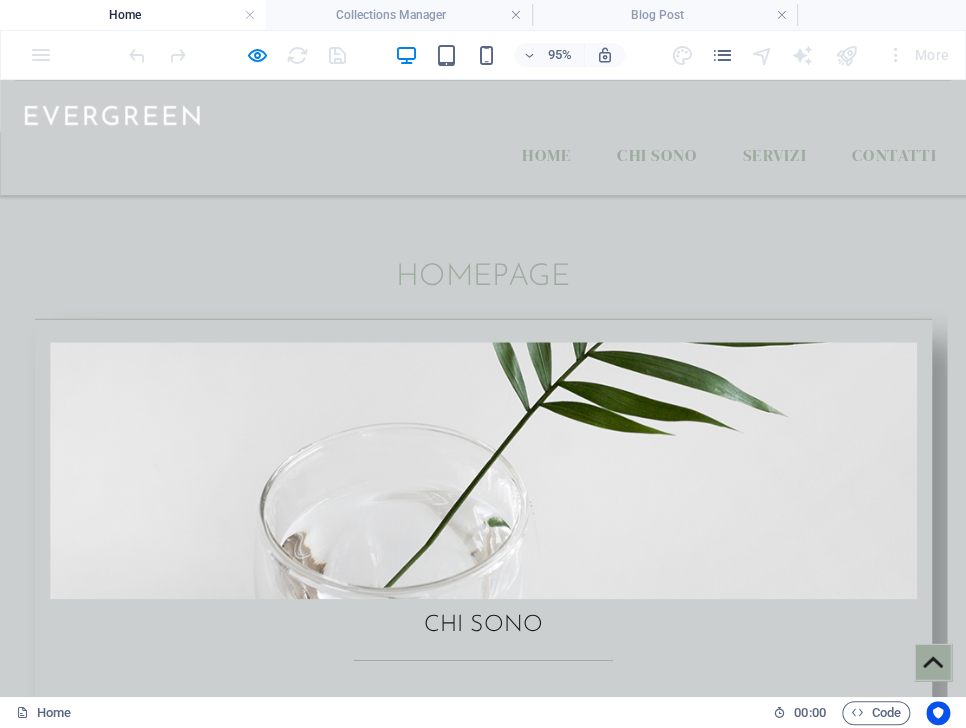 scroll, scrollTop: 1036, scrollLeft: 0, axis: vertical 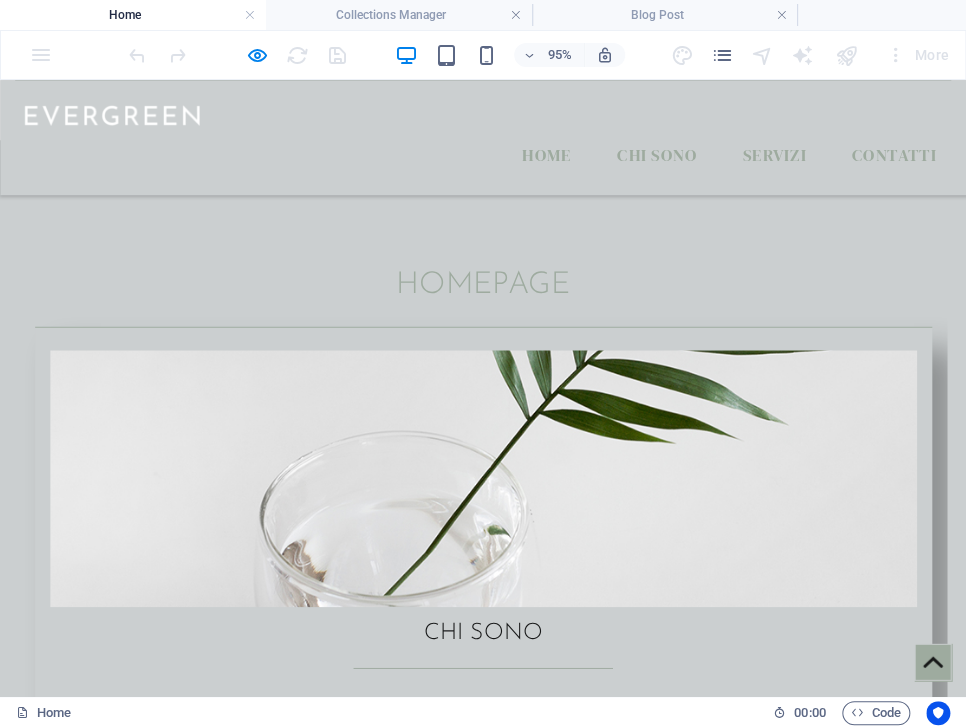 click on "Read more  " at bounding box center (508, 1207) 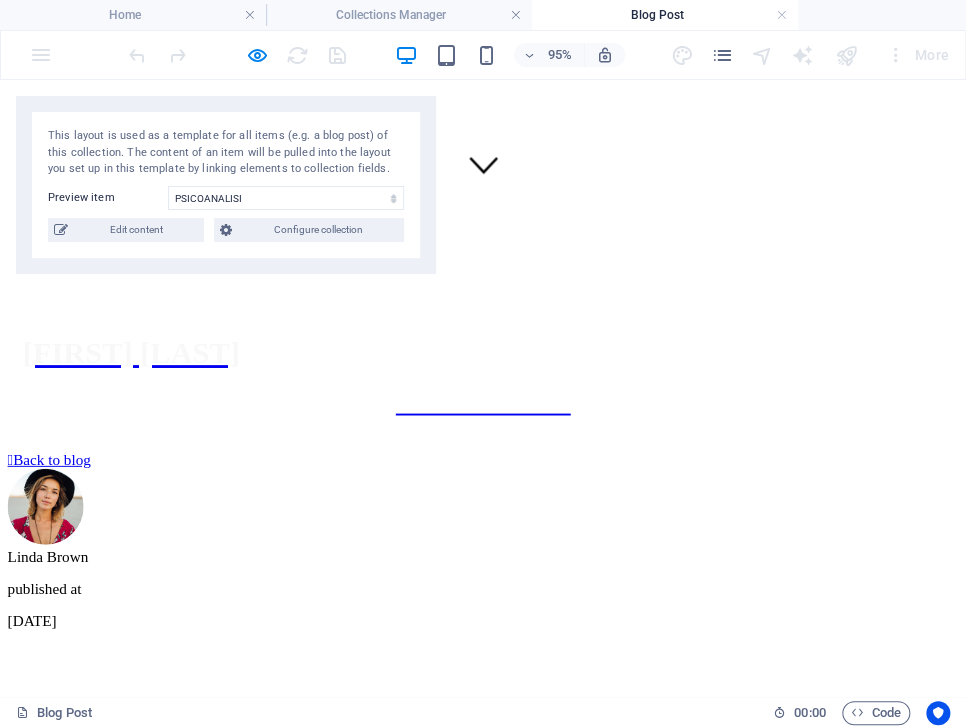 scroll, scrollTop: 524, scrollLeft: 0, axis: vertical 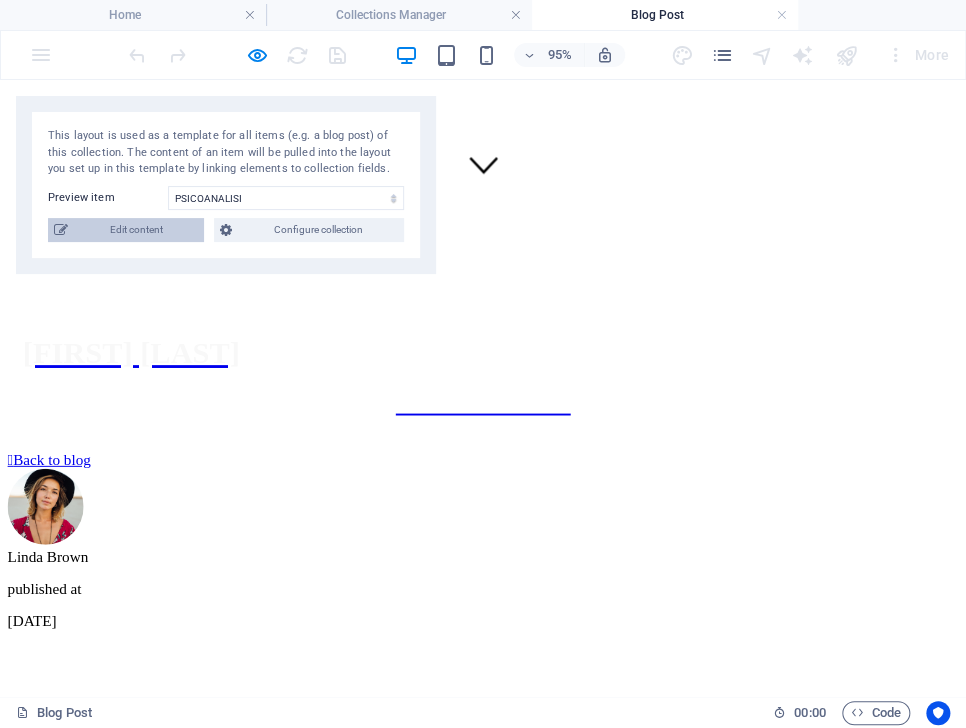 click on "Edit content" at bounding box center [136, 230] 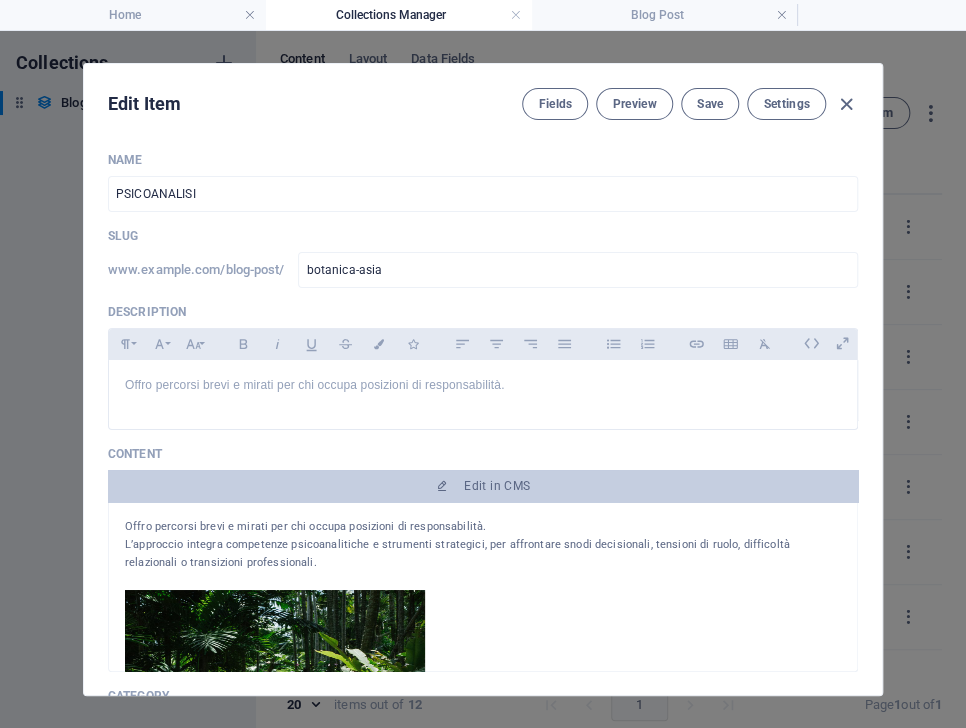 scroll, scrollTop: 0, scrollLeft: 0, axis: both 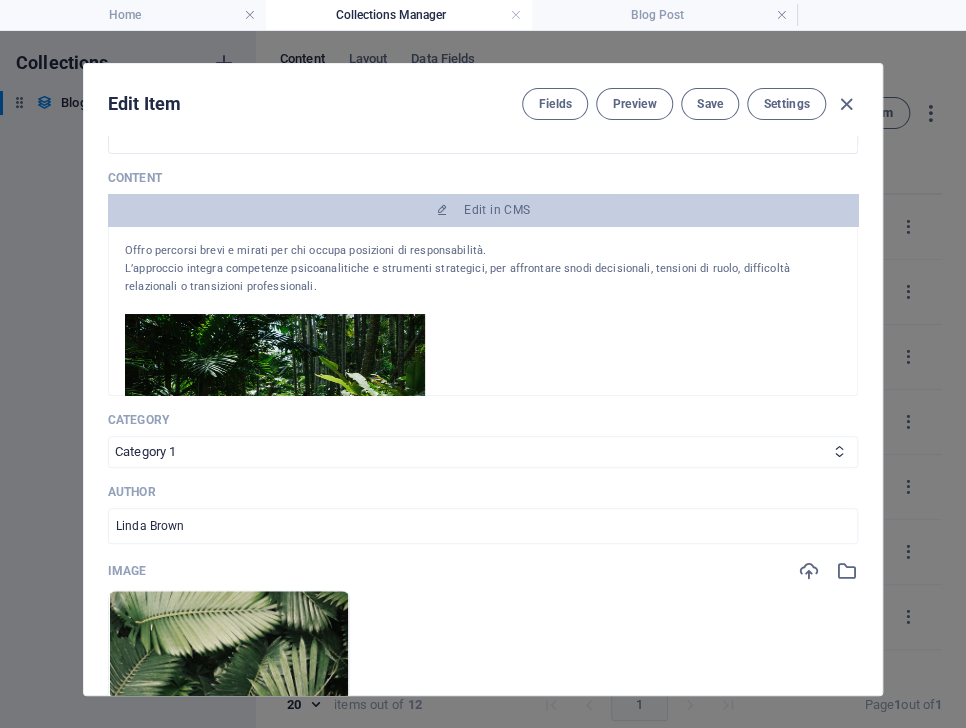 drag, startPoint x: 505, startPoint y: 398, endPoint x: 437, endPoint y: 357, distance: 79.40403 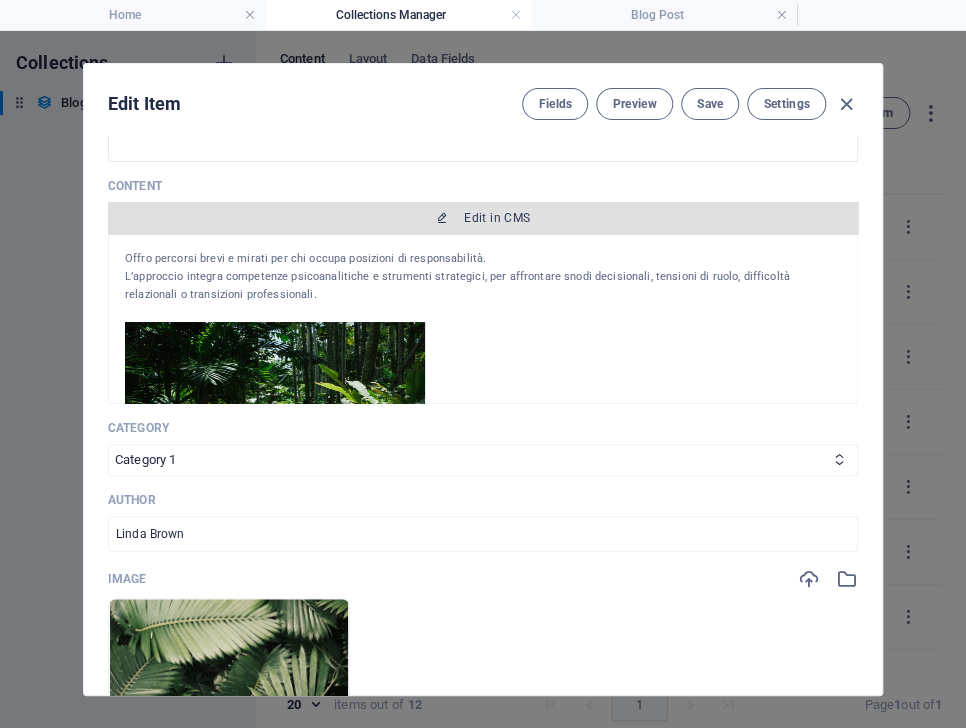 click on "Edit in CMS" at bounding box center (483, 218) 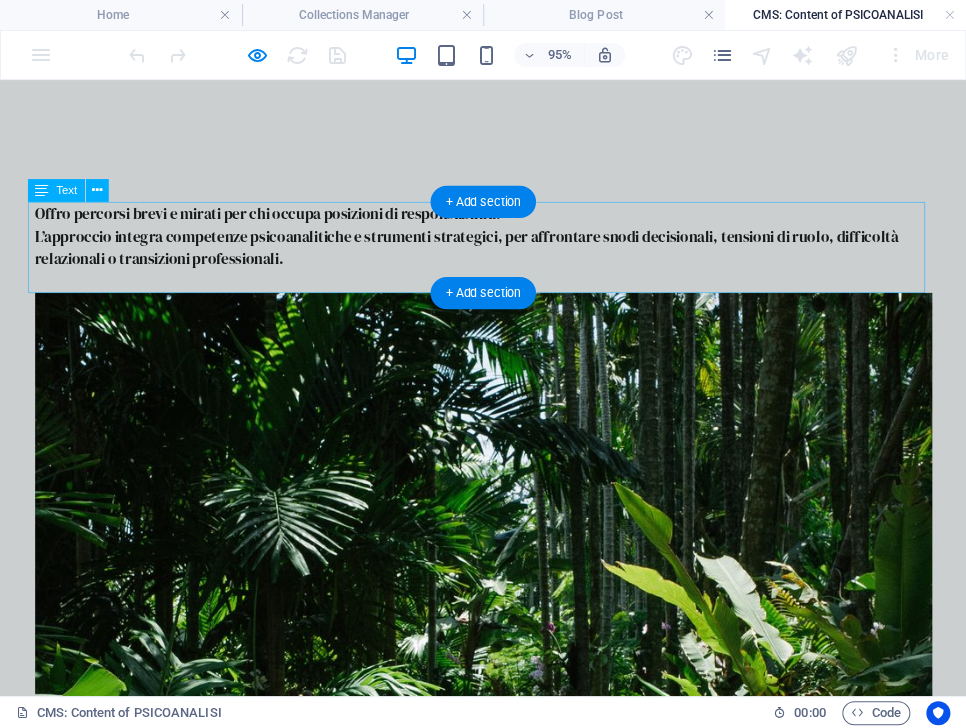 scroll, scrollTop: 0, scrollLeft: 0, axis: both 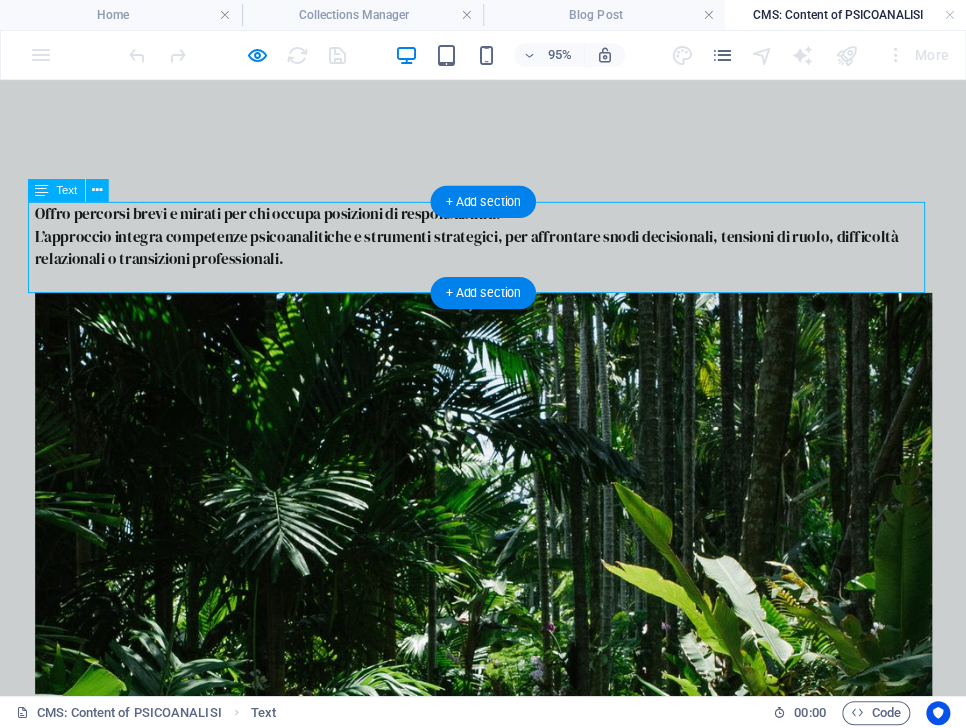 click on "Offro percorsi brevi e mirati per chi occupa posizioni di responsabilità. L’approccio integra competenze psicoanalitiche e strumenti strategici, per affrontare snodi decisionali, tensioni di ruolo, difficoltà relazionali o transizioni professionali." at bounding box center [509, 256] 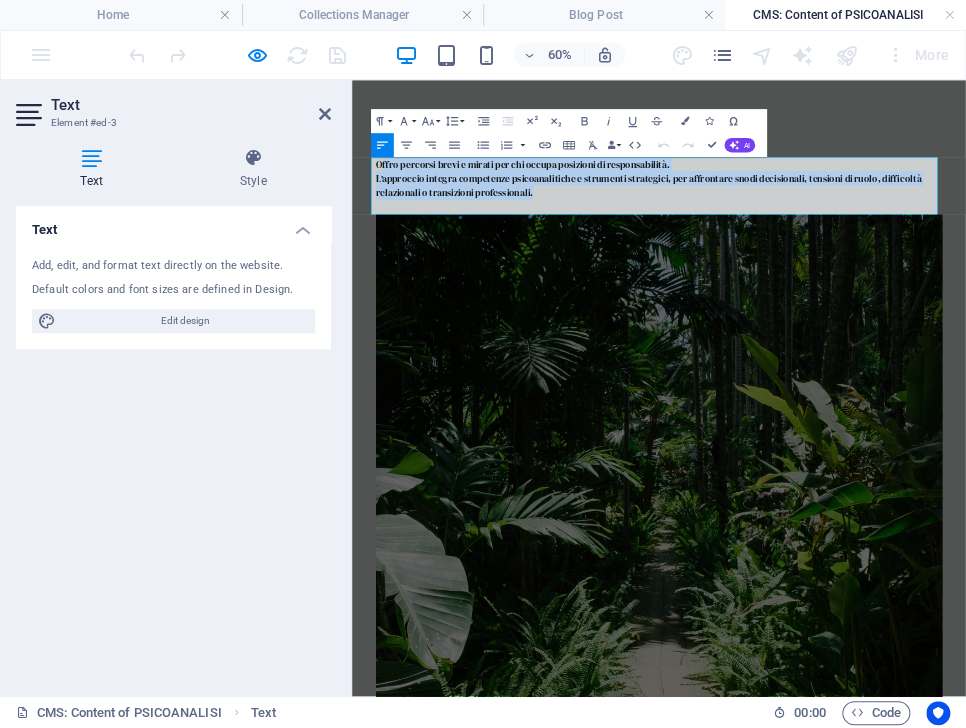 drag, startPoint x: 662, startPoint y: 272, endPoint x: 390, endPoint y: 220, distance: 276.926 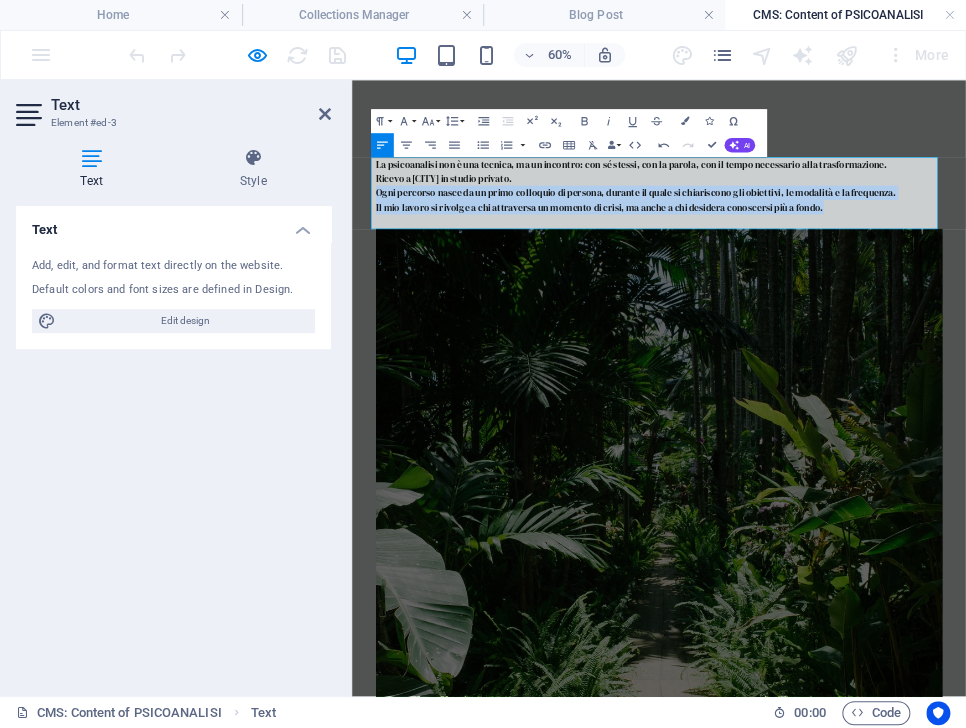 drag, startPoint x: 1173, startPoint y: 293, endPoint x: 385, endPoint y: 265, distance: 788.4973 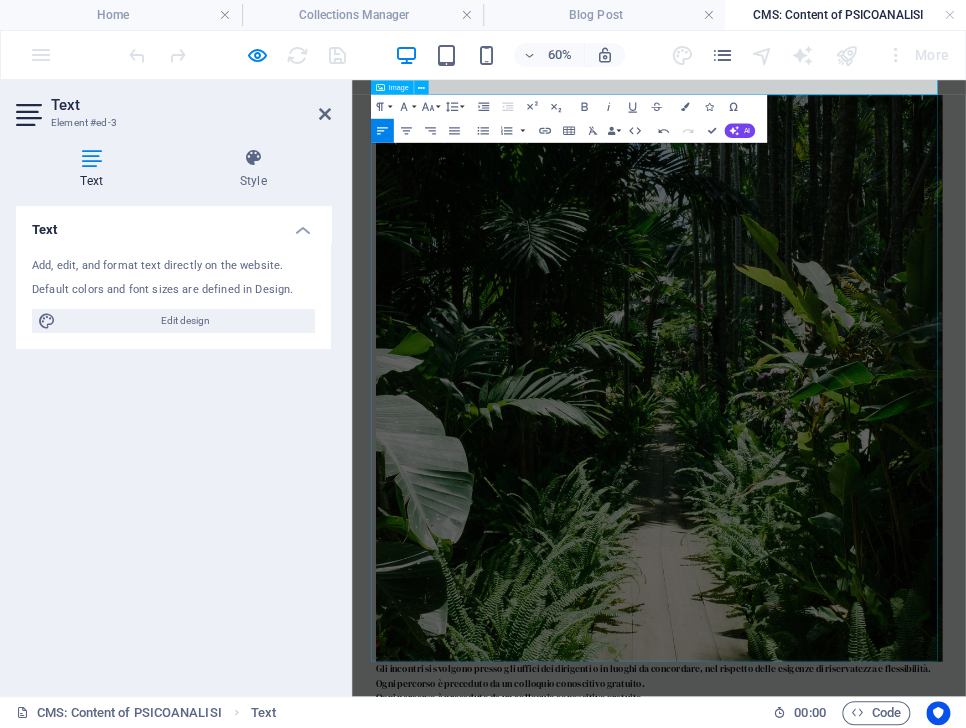 scroll, scrollTop: 176, scrollLeft: 0, axis: vertical 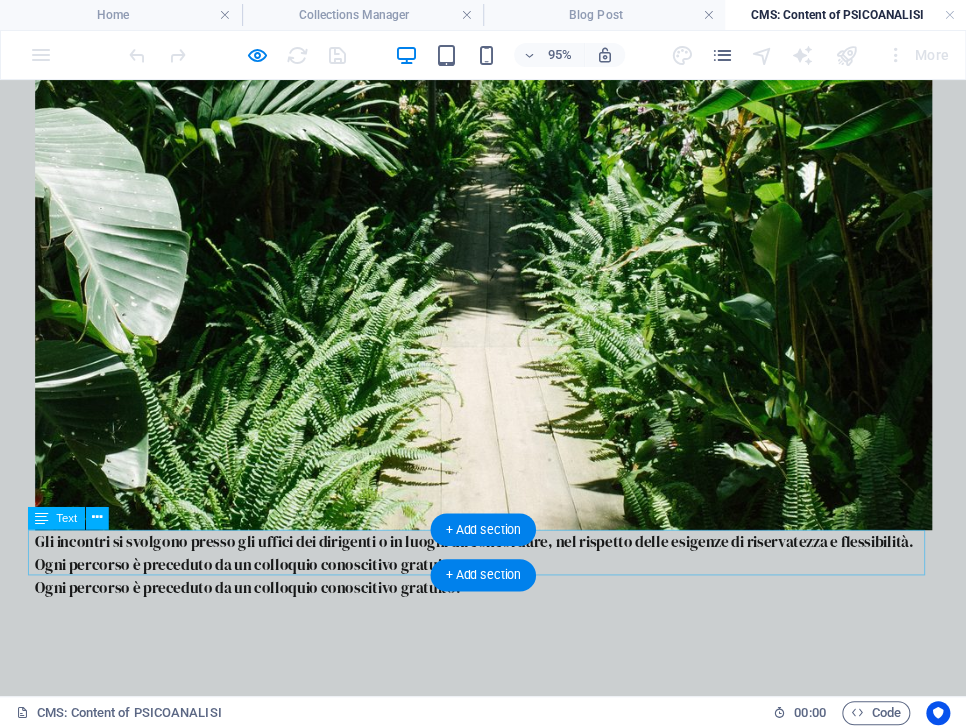 click on "Gli incontri si svolgono presso gli uffici dei dirigenti o in luoghi da concordare, nel rispetto delle esigenze di riservatezza e flessibilità. Ogni percorso è preceduto da un colloquio conoscitivo gratuito." at bounding box center (509, 589) 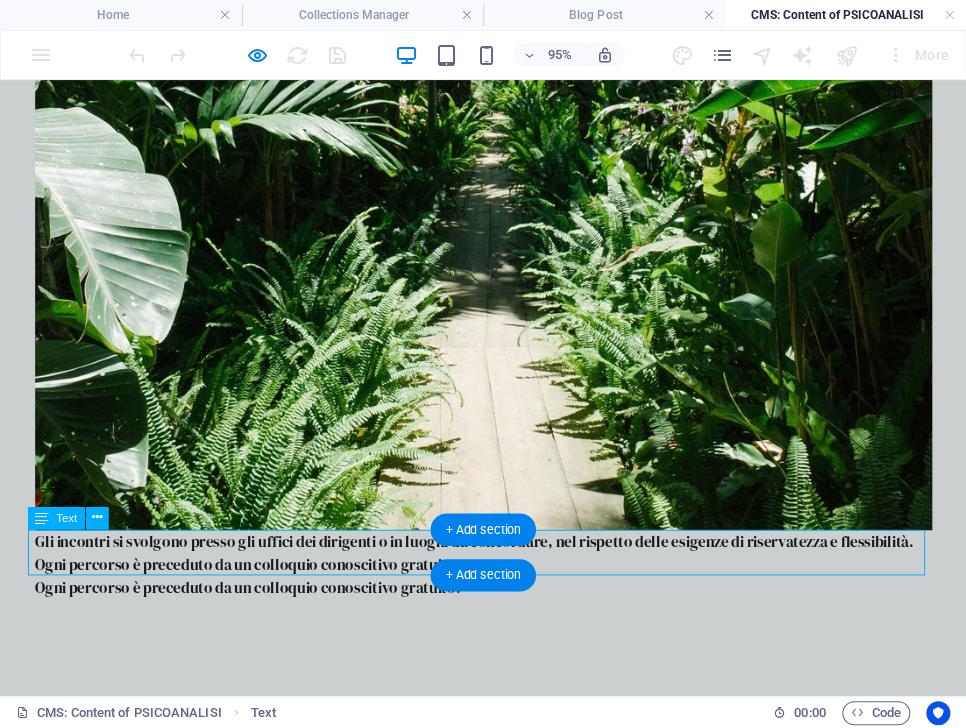 click on "Gli incontri si svolgono presso gli uffici dei dirigenti o in luoghi da concordare, nel rispetto delle esigenze di riservatezza e flessibilità. Ogni percorso è preceduto da un colloquio conoscitivo gratuito." at bounding box center (509, 589) 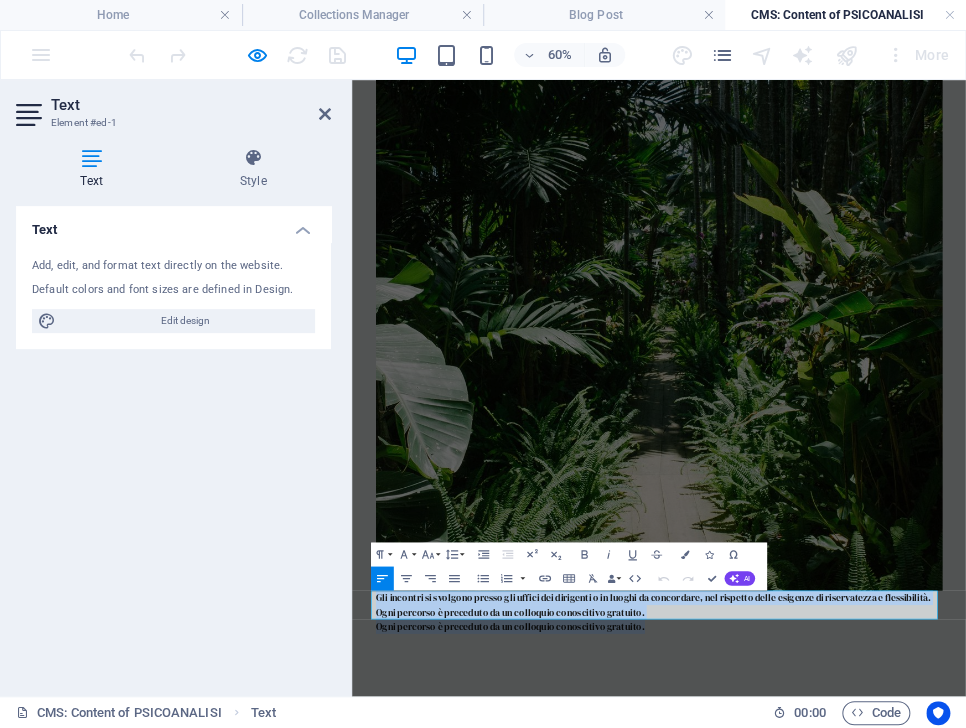 drag, startPoint x: 846, startPoint y: 969, endPoint x: 344, endPoint y: 946, distance: 502.5266 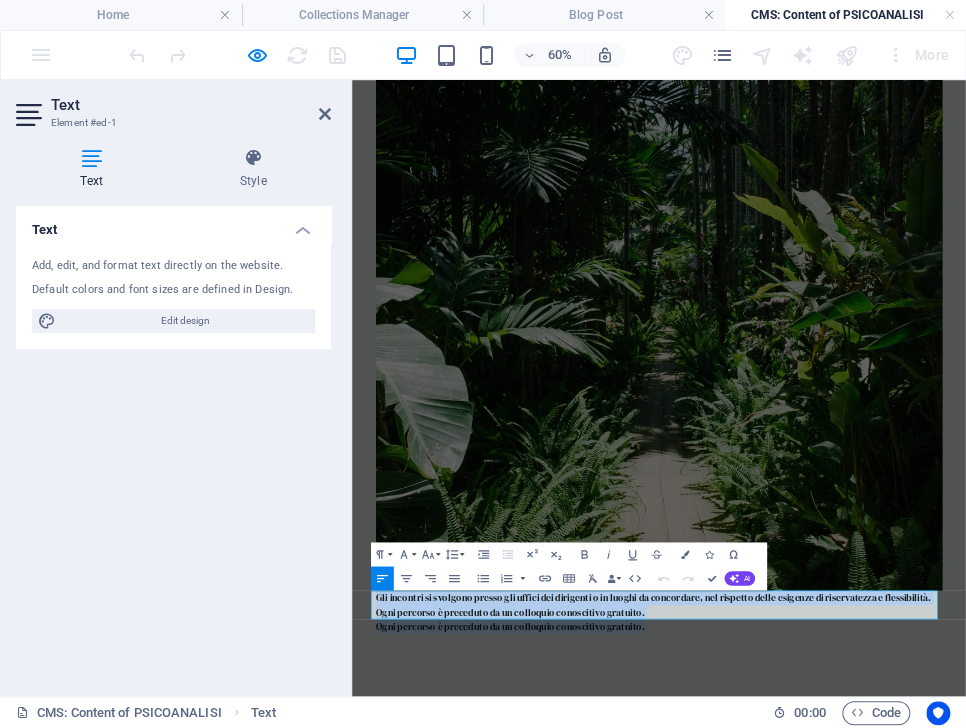 click on "Skip to main content
La psicoanalisi non è una tecnica, ma un incontro: con sé stessi, con la parola, con il tempo necessario alla trasformazione. Ricevo a [CITY] in studio privato. Gli incontri si svolgono presso gli uffici dei dirigenti o in luoghi da concordare, nel rispetto delle esigenze di riservatezza e flessibilità. Ogni percorso è preceduto da un colloquio conoscitivo gratuito." at bounding box center (863, 459) 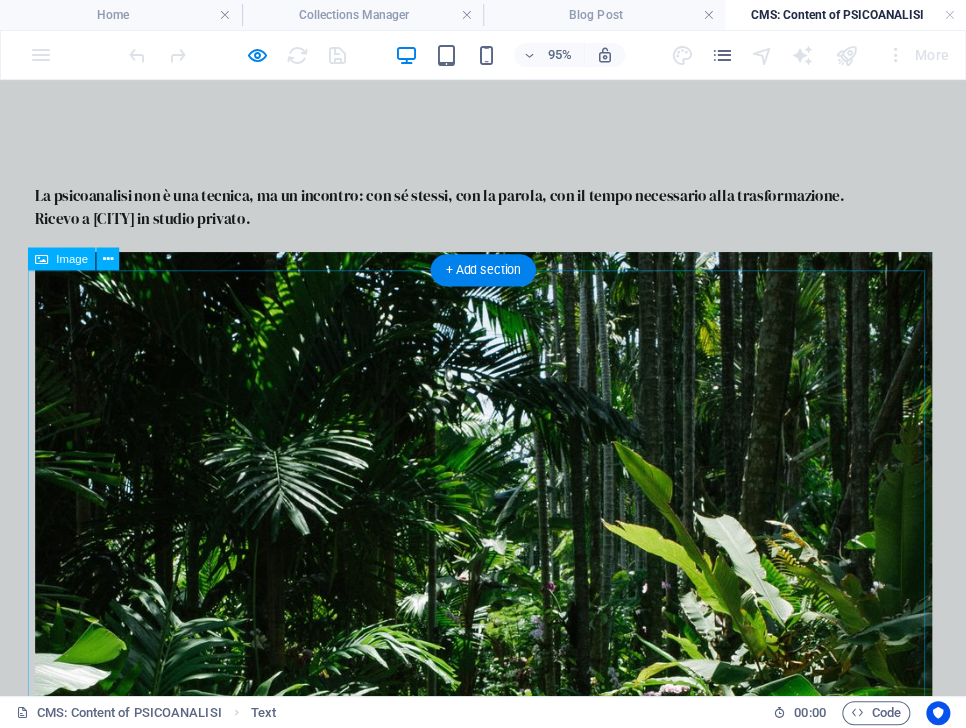 scroll, scrollTop: 0, scrollLeft: 0, axis: both 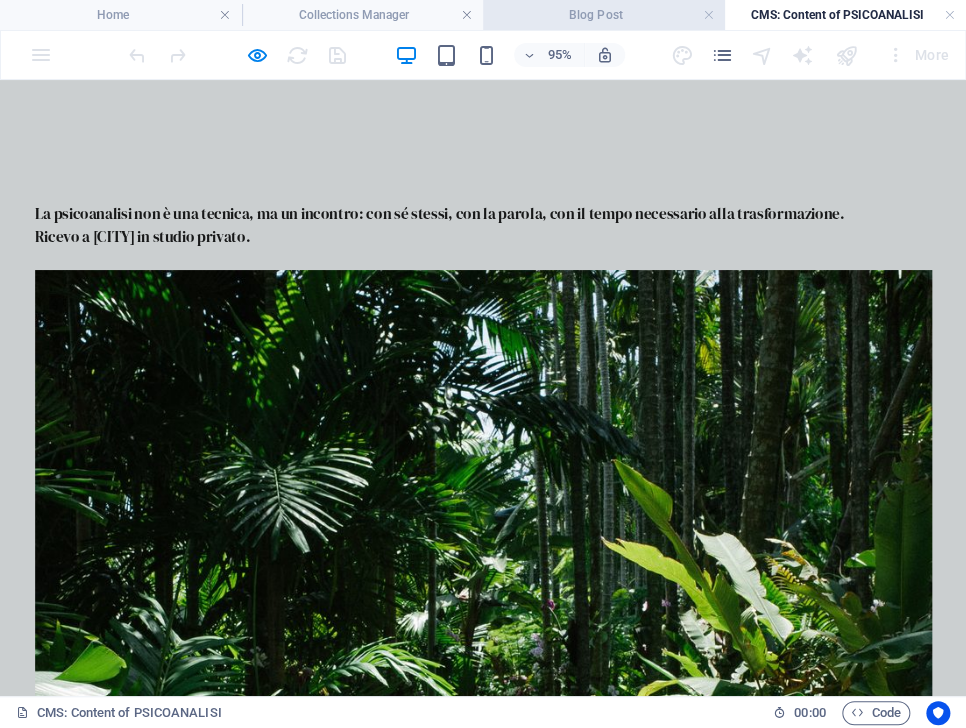 click on "Blog Post" at bounding box center (604, 15) 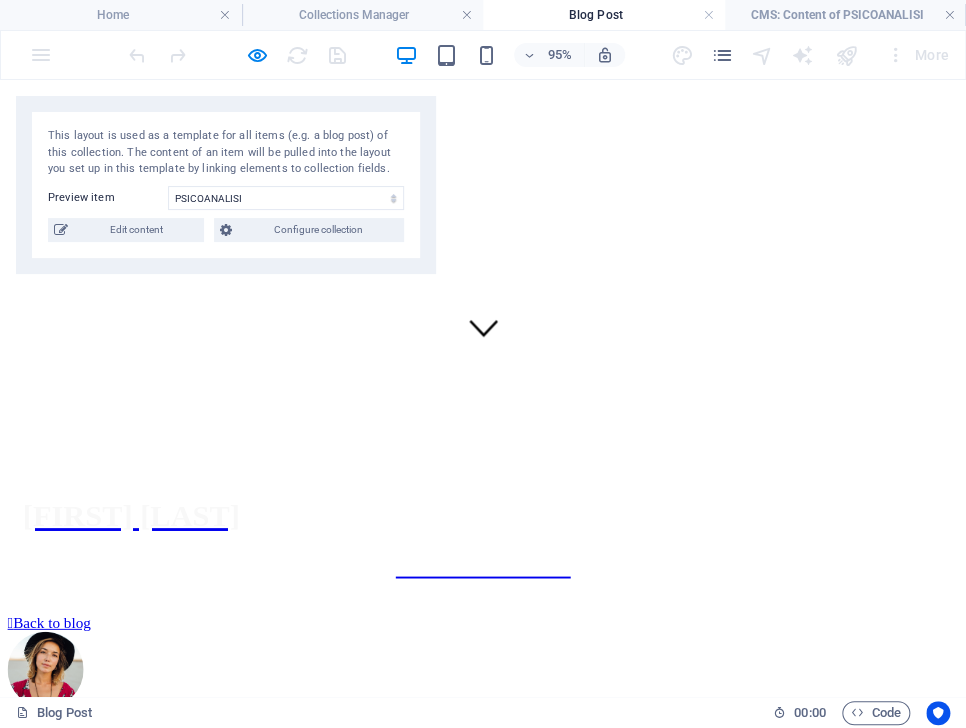 scroll, scrollTop: 348, scrollLeft: 0, axis: vertical 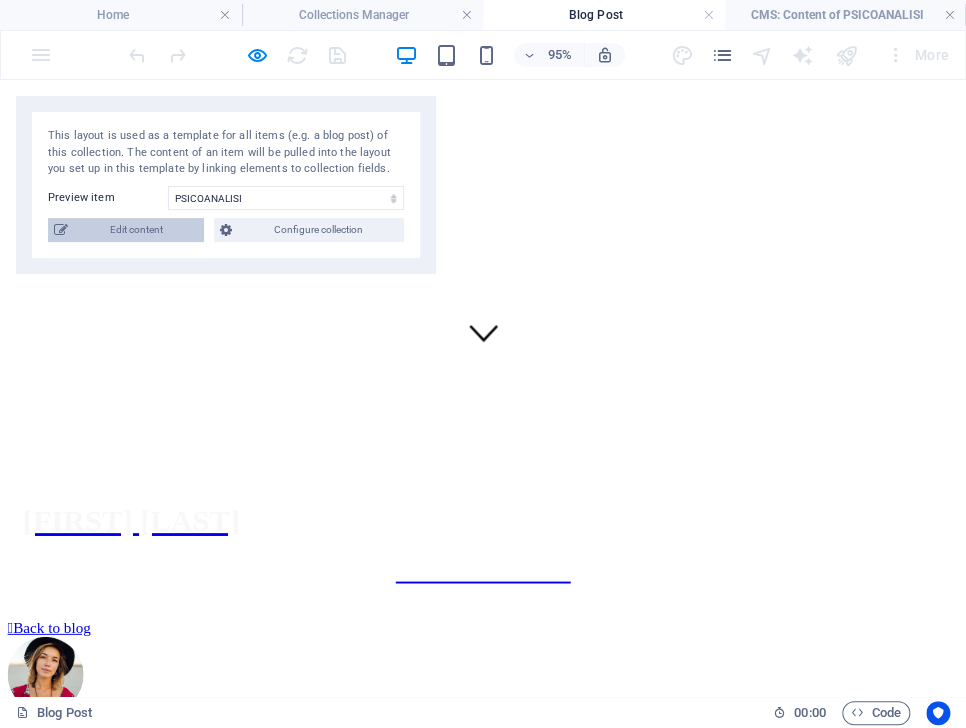 click on "Edit content" at bounding box center [136, 230] 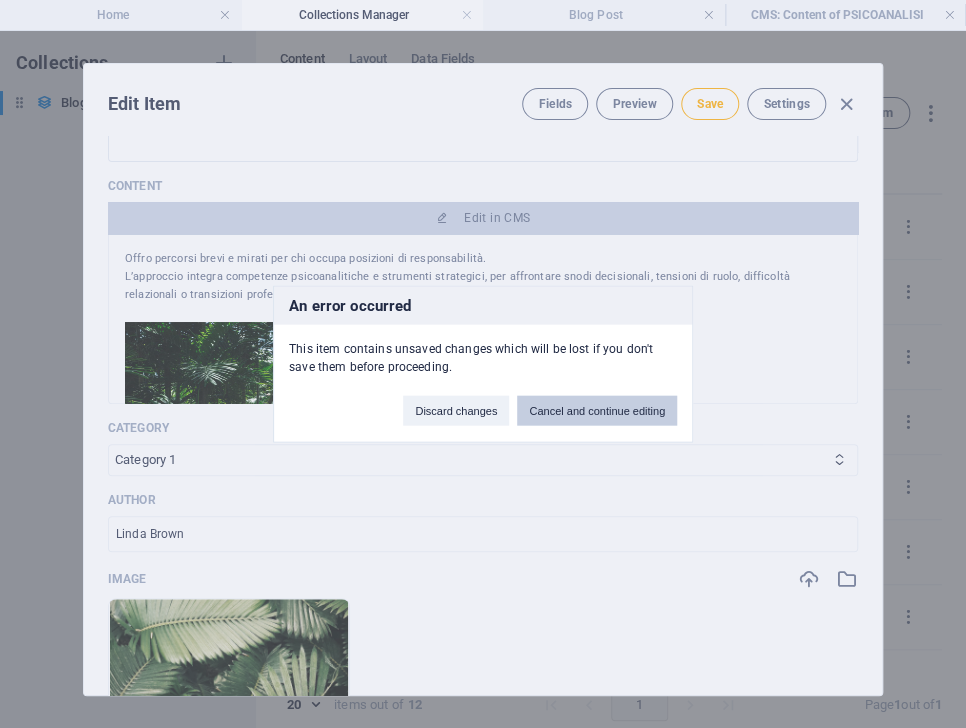 click on "Cancel and continue editing" at bounding box center [597, 411] 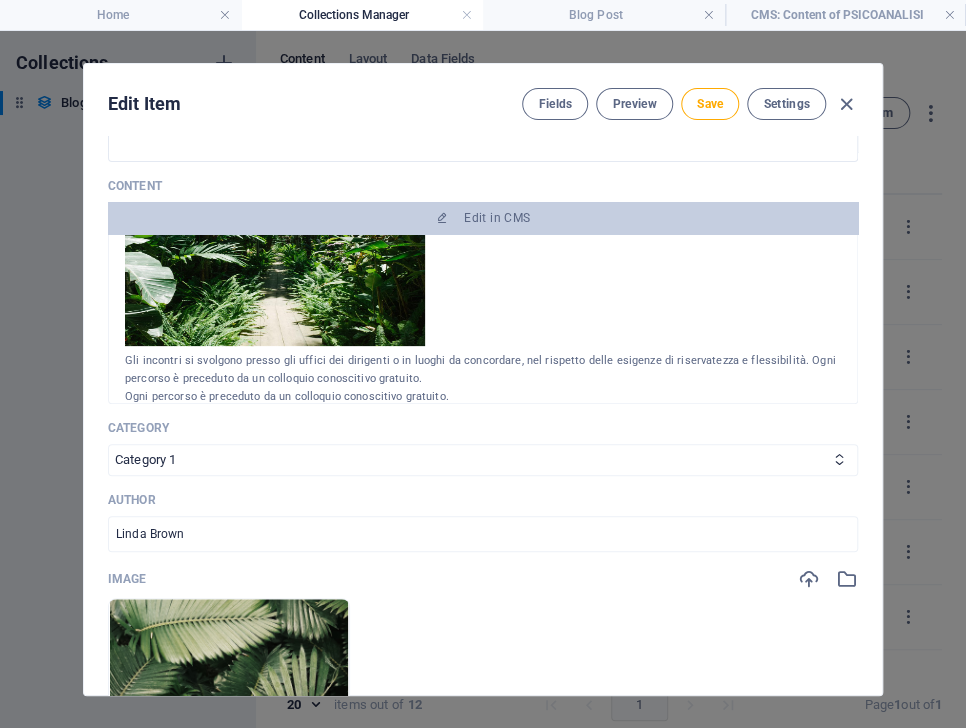 scroll, scrollTop: 0, scrollLeft: 0, axis: both 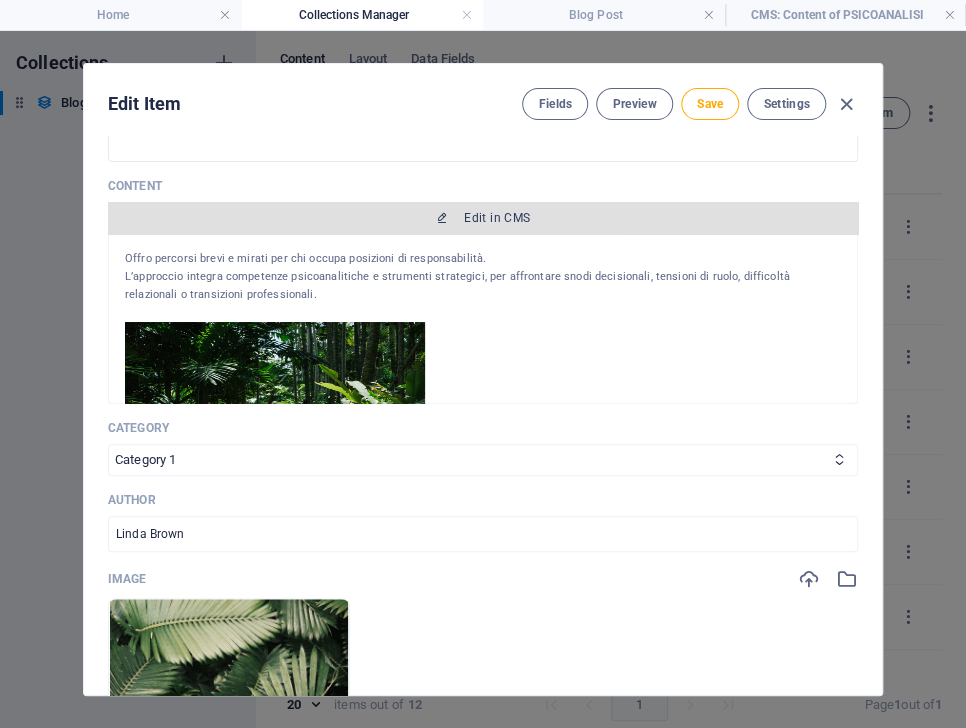 click on "Edit in CMS" at bounding box center (497, 218) 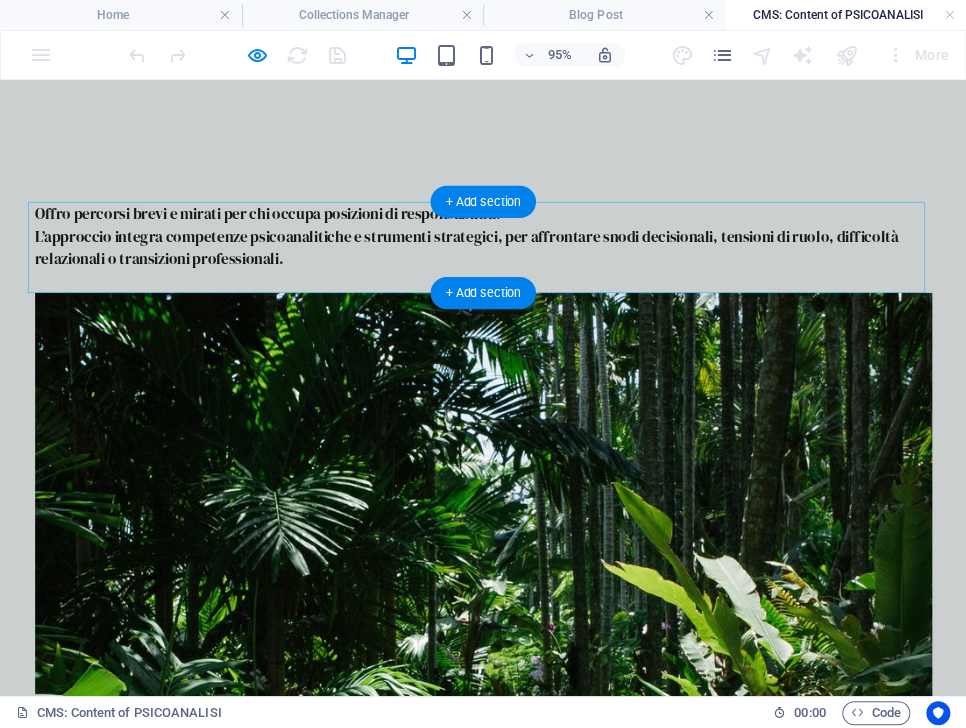 scroll, scrollTop: 0, scrollLeft: 0, axis: both 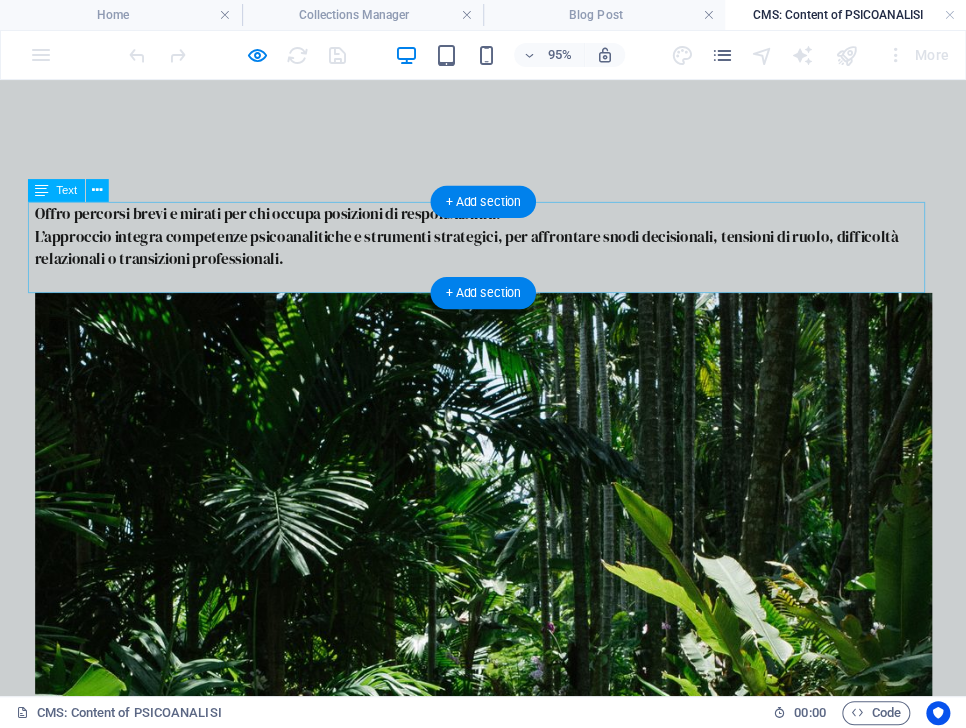 click on "Offro percorsi brevi e mirati per chi occupa posizioni di responsabilità. L’approccio integra competenze psicoanalitiche e strumenti strategici, per affrontare snodi decisionali, tensioni di ruolo, difficoltà relazionali o transizioni professionali." at bounding box center (509, 256) 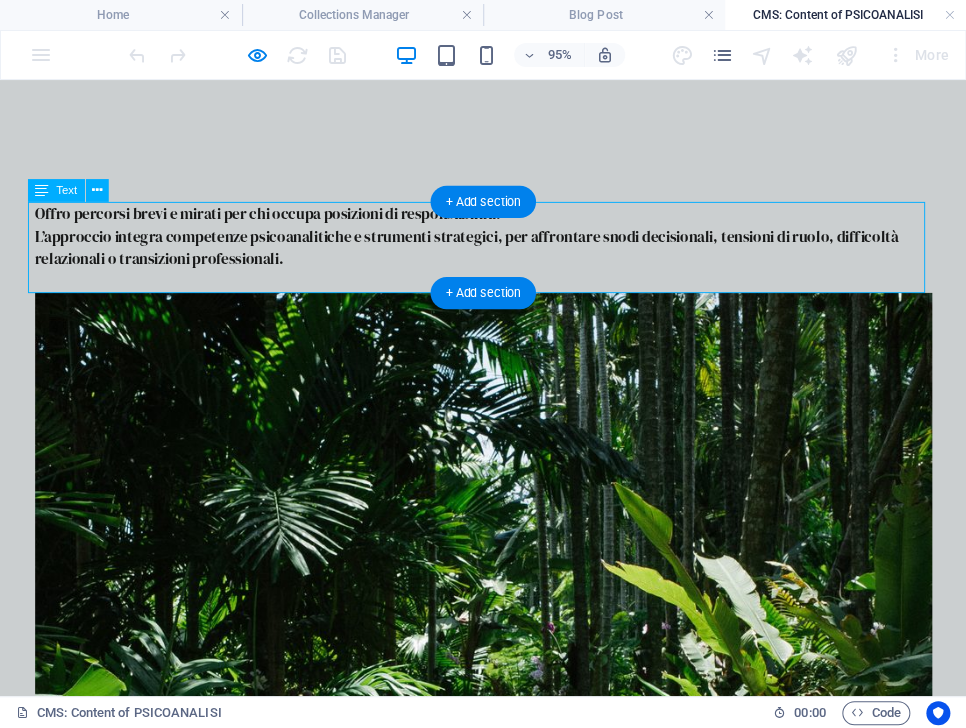 click on "Offro percorsi brevi e mirati per chi occupa posizioni di responsabilità. L’approccio integra competenze psicoanalitiche e strumenti strategici, per affrontare snodi decisionali, tensioni di ruolo, difficoltà relazionali o transizioni professionali." at bounding box center [509, 256] 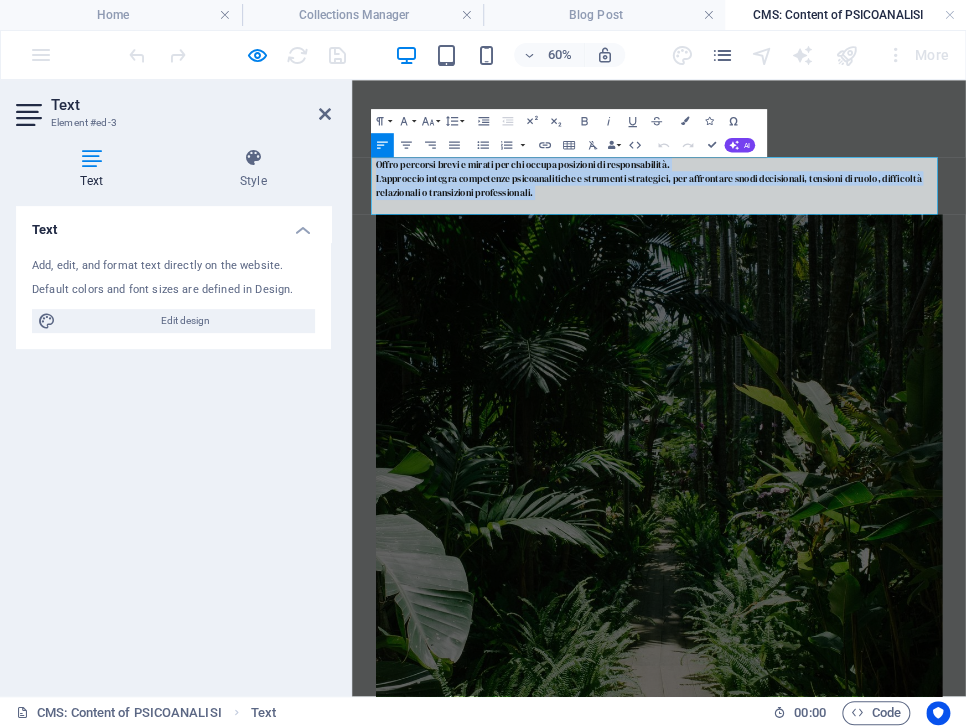 drag, startPoint x: 660, startPoint y: 286, endPoint x: 342, endPoint y: 210, distance: 326.95566 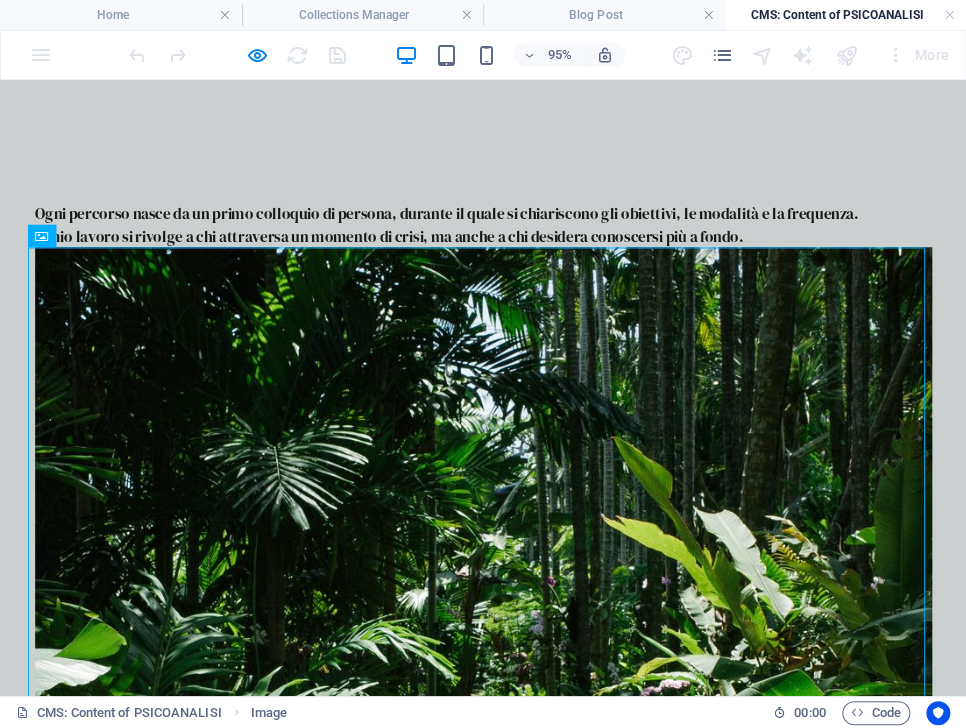 drag, startPoint x: 540, startPoint y: 312, endPoint x: 728, endPoint y: 518, distance: 278.89066 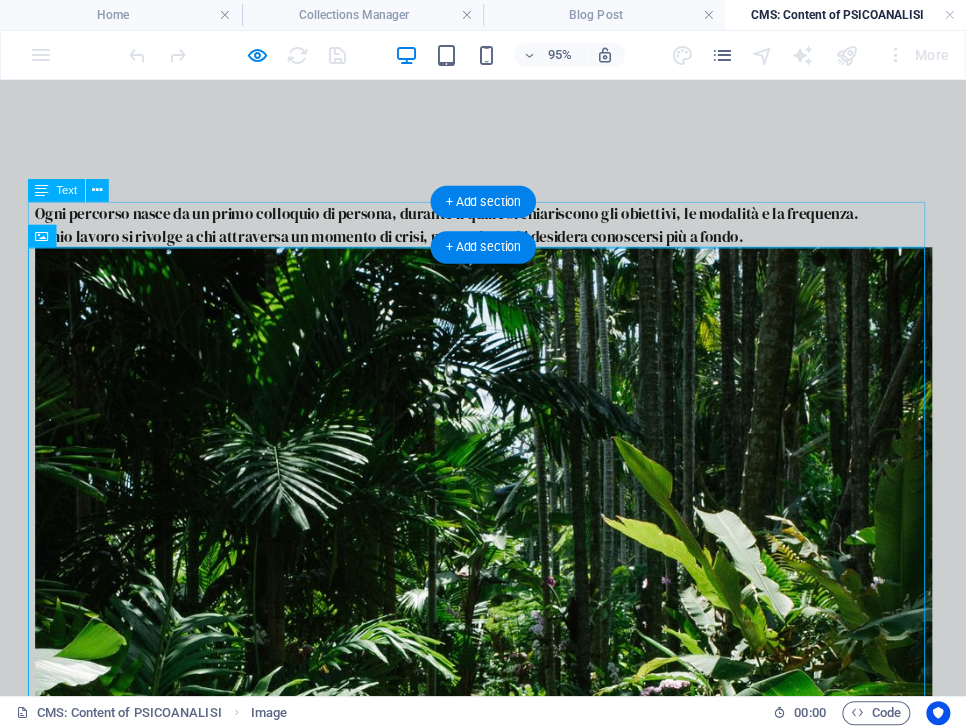 click on "Ogni percorso nasce da un primo colloquio di persona, durante il quale si chiariscono gli obiettivi, le modalità e la frequenza. Il mio lavoro si rivolge a chi attraversa un momento di crisi, ma anche a chi desidera conoscersi più a fondo." at bounding box center [509, 232] 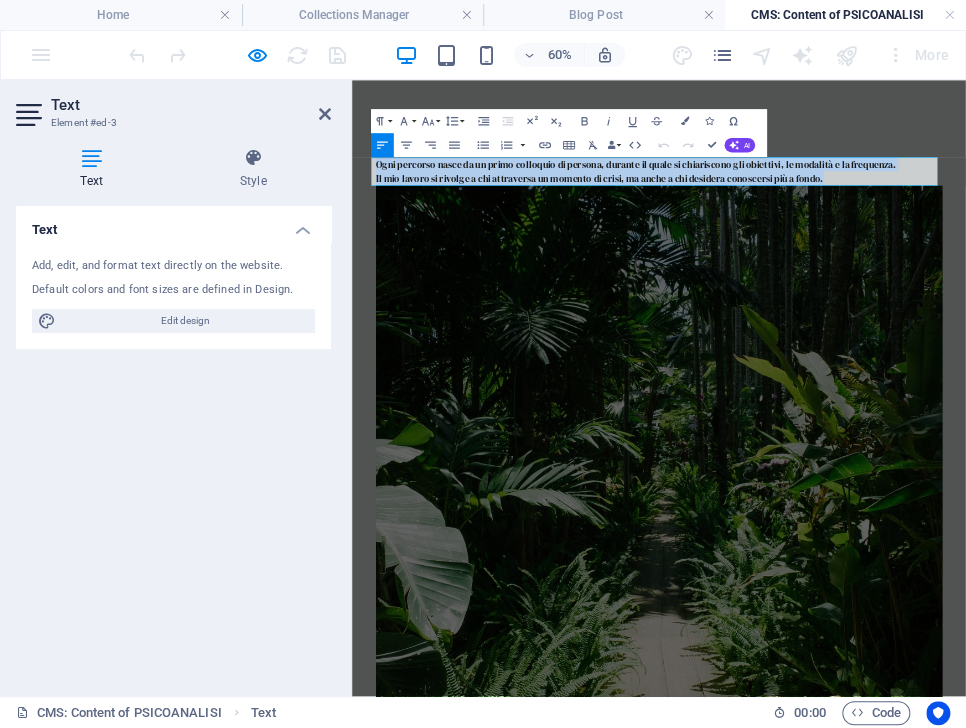 drag, startPoint x: 1164, startPoint y: 240, endPoint x: 304, endPoint y: 226, distance: 860.11395 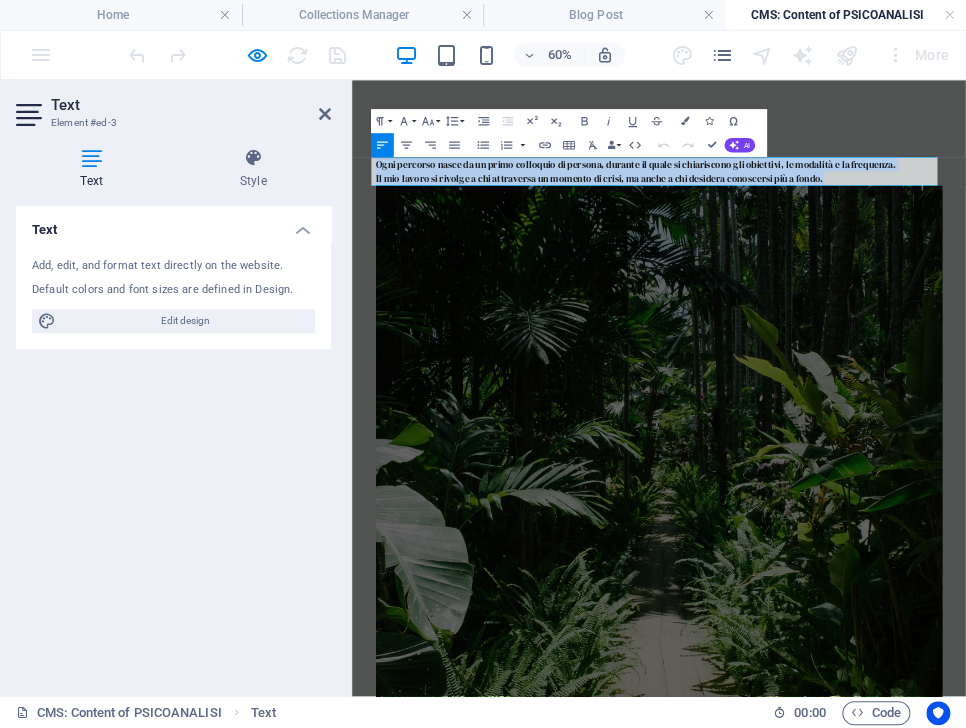 click on "Skip to main content
Ogni percorso nasce da un primo colloquio di persona, durante il quale si chiariscono gli obiettivi, le modalità e la frequenza. Il mio lavoro si rivolge a chi attraversa un momento di crisi, ma anche a chi desidera conoscersi più a fondo. Gli incontri si svolgono presso gli uffici dei dirigenti o in luoghi da concordare, nel rispetto delle esigenze di riservatezza e flessibilità. Ogni percorso è preceduto da un colloquio conoscitivo gratuito." at bounding box center [863, 740] 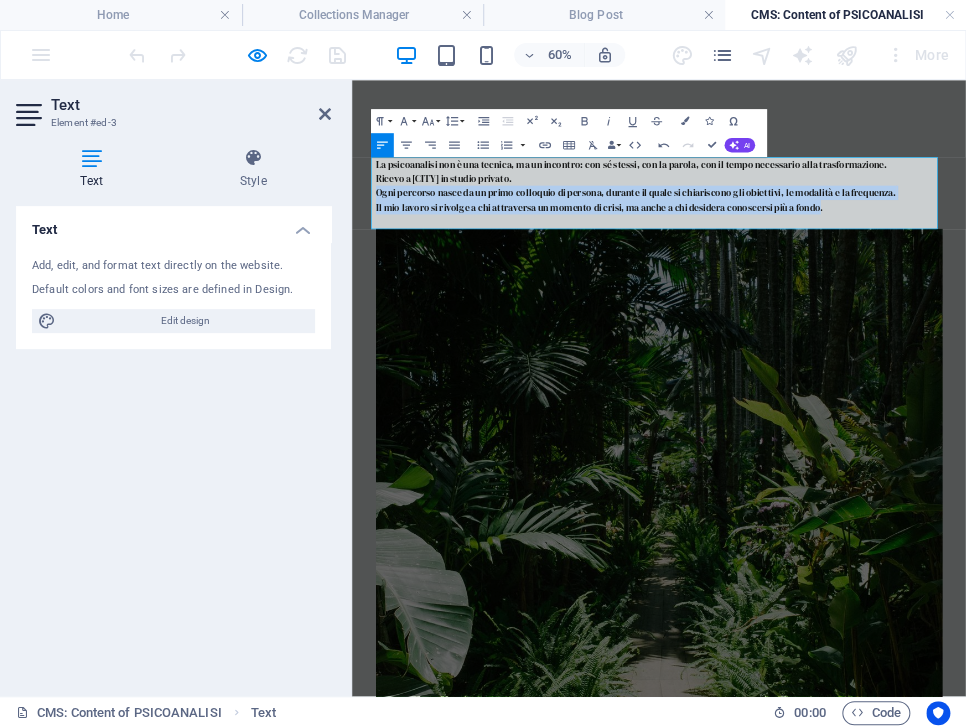 drag, startPoint x: 1137, startPoint y: 292, endPoint x: 274, endPoint y: 260, distance: 863.5931 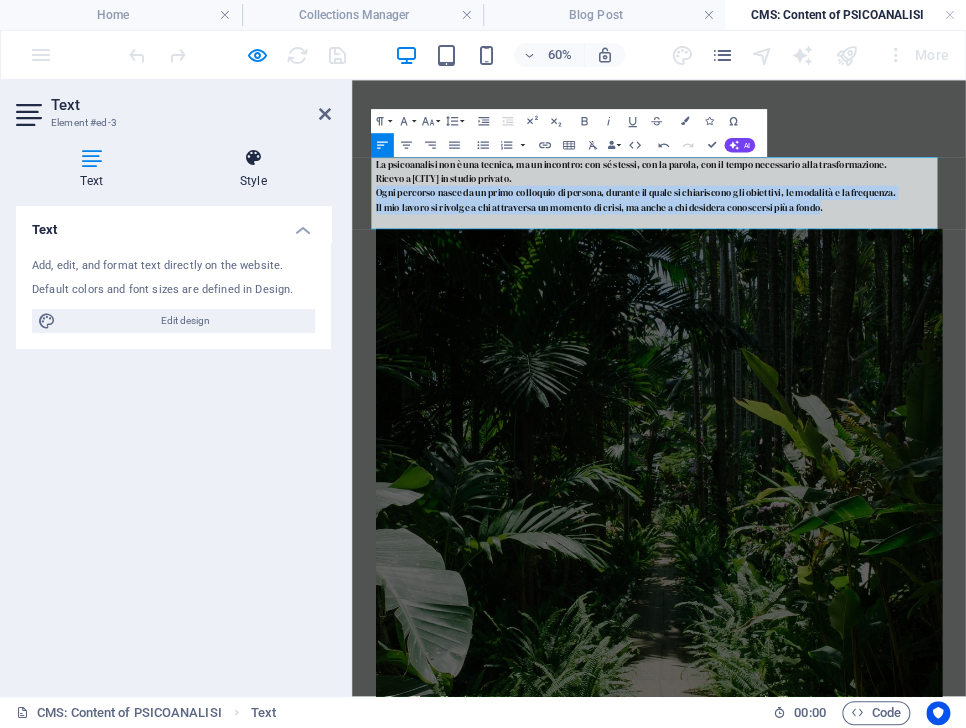 copy on "Ogni percorso nasce da un primo colloquio di persona, durante il quale si chiariscono gli obiettivi, le modalità e la frequenza. Il mio lavoro si rivolge a chi attraversa un momento di crisi, ma anche a chi desidera conoscersi più a fondo" 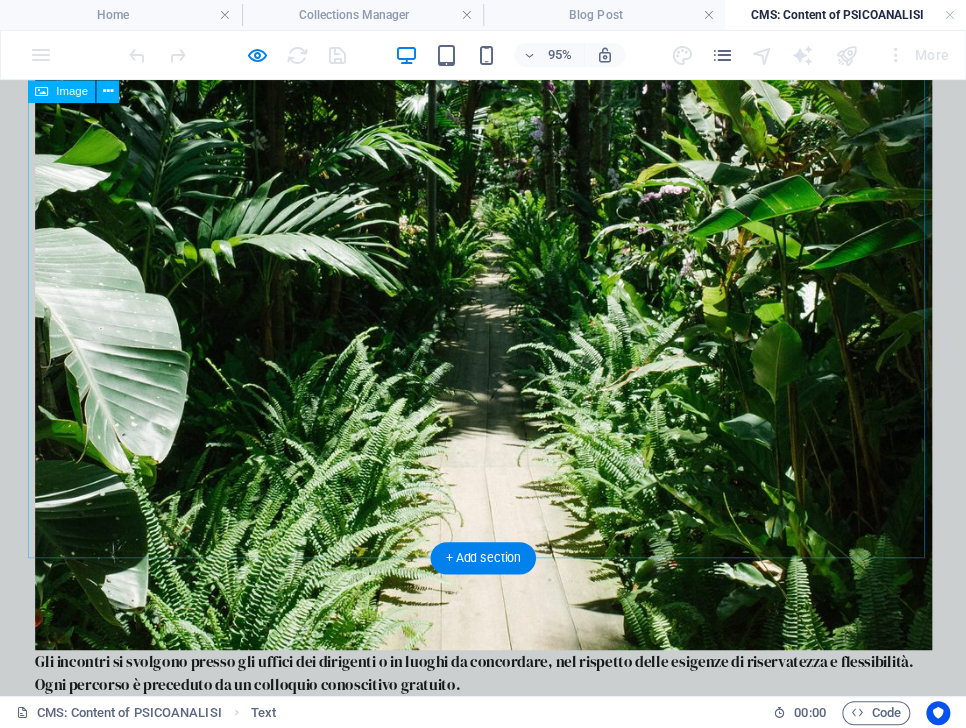 scroll, scrollTop: 671, scrollLeft: 0, axis: vertical 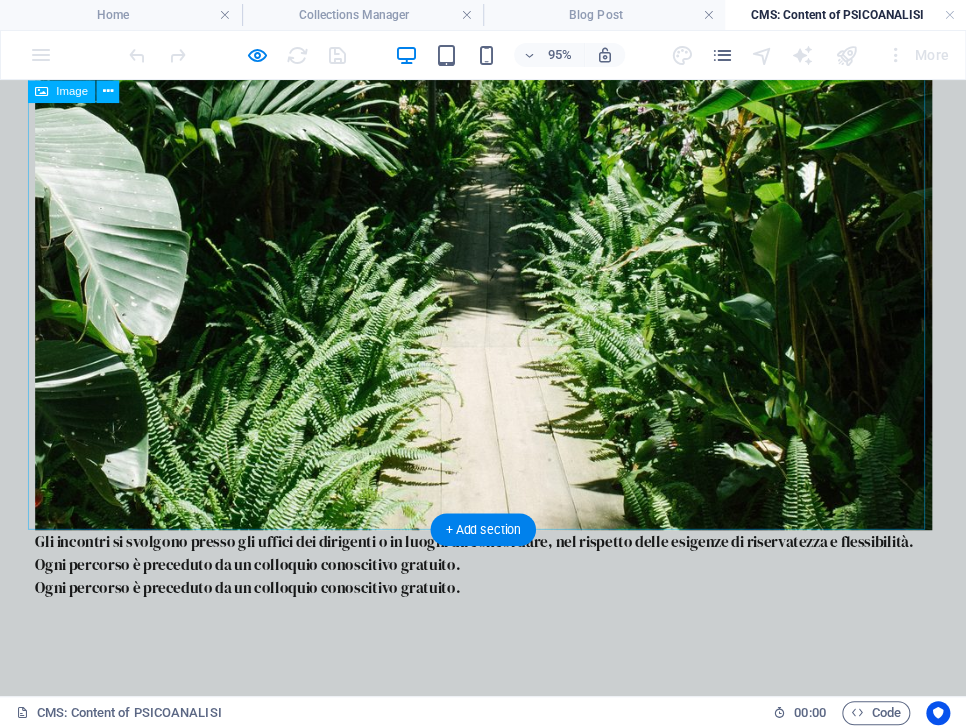 click on "Gli incontri si svolgono presso gli uffici dei dirigenti o in luoghi da concordare, nel rispetto delle esigenze di riservatezza e flessibilità. Ogni percorso è preceduto da un colloquio conoscitivo gratuito." at bounding box center [509, 589] 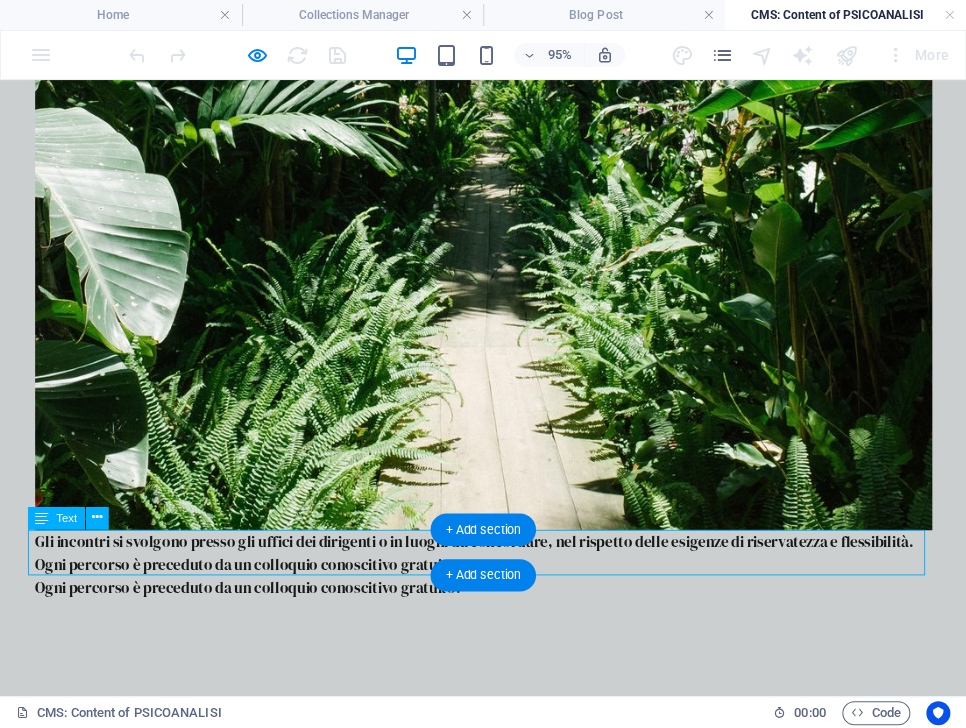 click on "Gli incontri si svolgono presso gli uffici dei dirigenti o in luoghi da concordare, nel rispetto delle esigenze di riservatezza e flessibilità. Ogni percorso è preceduto da un colloquio conoscitivo gratuito." at bounding box center (509, 589) 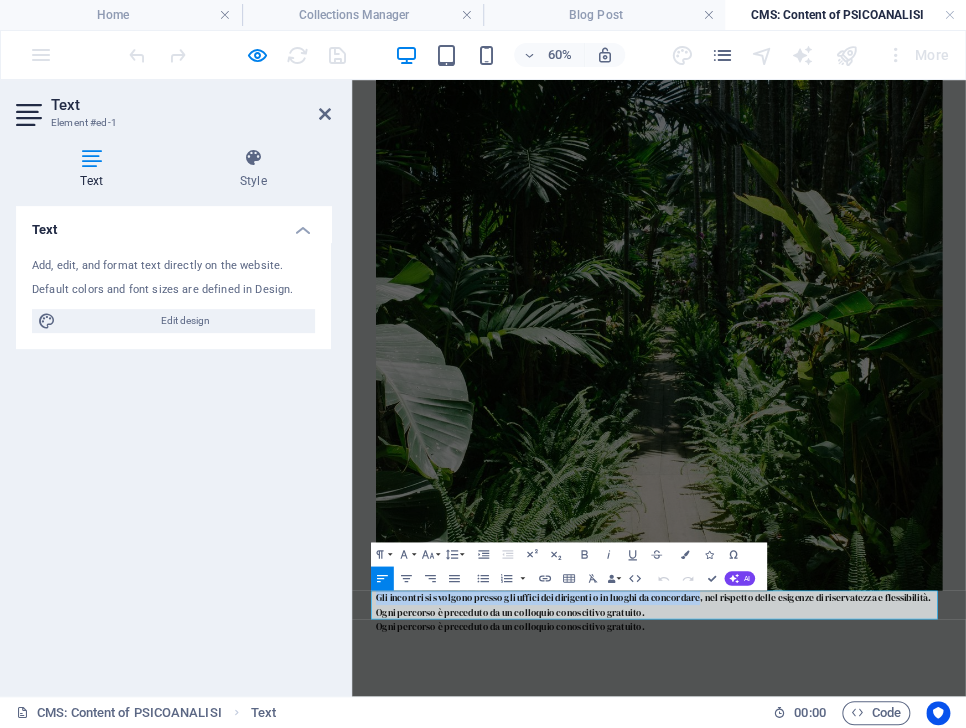 drag, startPoint x: 930, startPoint y: 950, endPoint x: 373, endPoint y: 942, distance: 557.05743 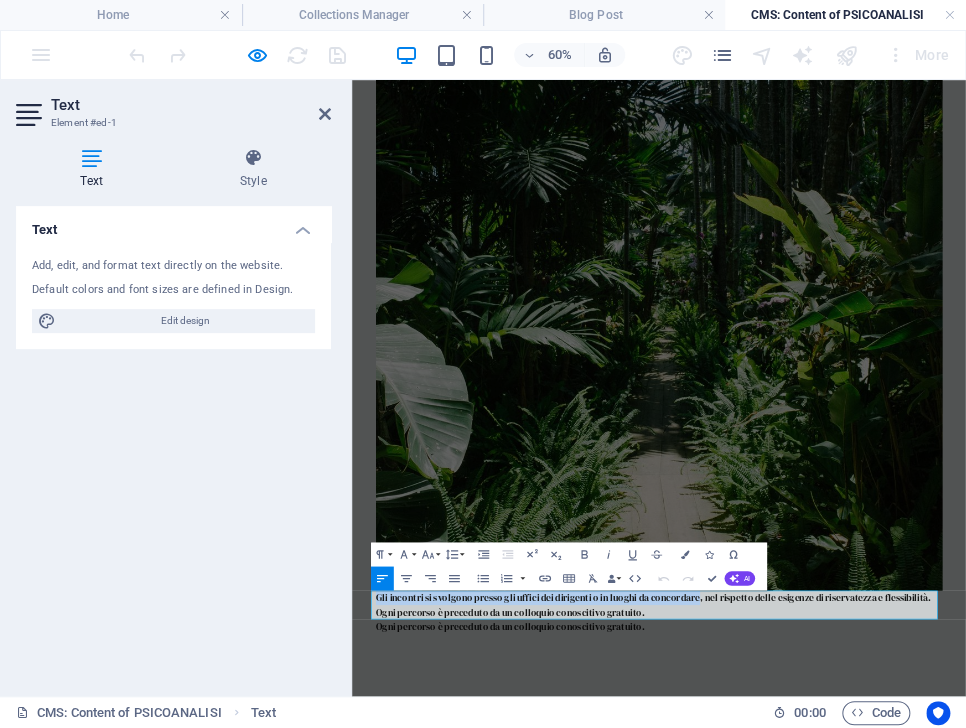 click on "La psicoanalisi non è una tecnica, ma un incontro: con sé stessi, con la parola, con il tempo necessario alla trasformazione. Ricevo a [CITY] in studio privato. Gli incontri si svolgono presso gli uffici dei dirigenti o in luoghi da concordare, nel rispetto delle esigenze di riservatezza e flessibilità. Ogni percorso è preceduto da un colloquio conoscitivo gratuito." at bounding box center (864, 459) 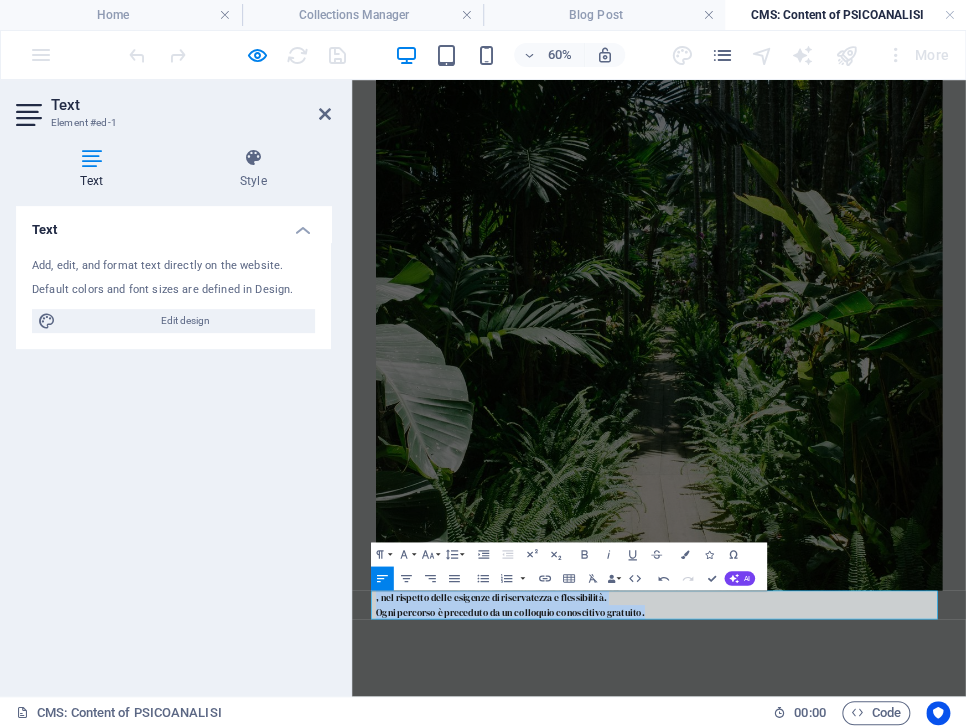 drag, startPoint x: 856, startPoint y: 973, endPoint x: 345, endPoint y: 936, distance: 512.33777 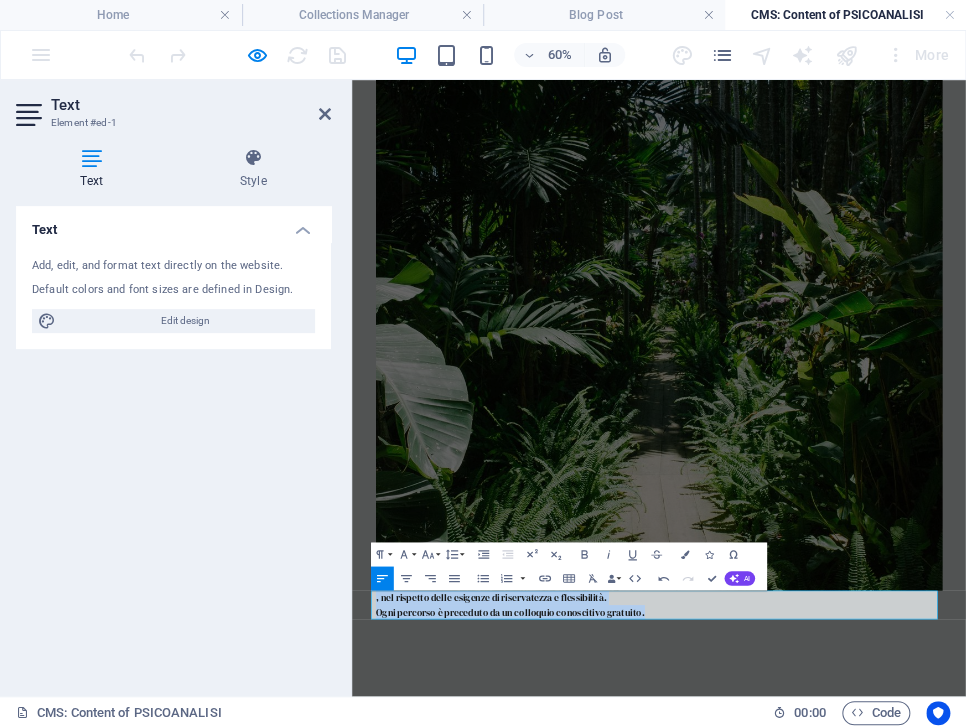 click on "Skip to main content
La psicoanalisi non è una tecnica, ma un incontro: con sé stessi, con la parola, con il tempo necessario alla trasformazione. Ricevo a [CITY] in studio privato. , nel rispetto delle esigenze di riservatezza e flessibilità. Ogni percorso è preceduto da un colloquio conoscitivo gratuito." at bounding box center (863, 447) 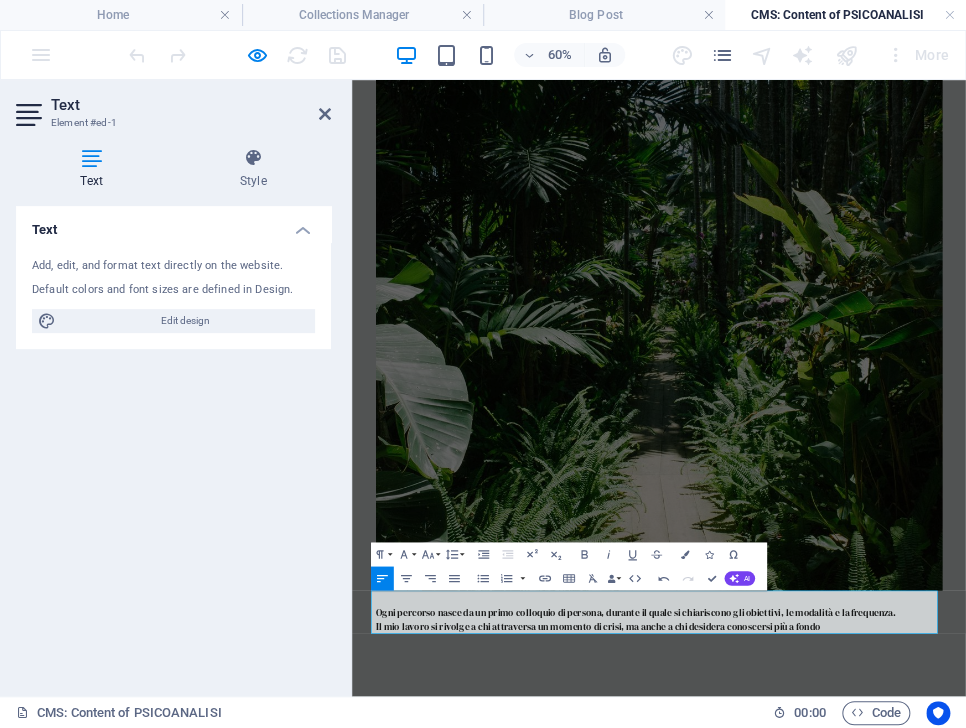type 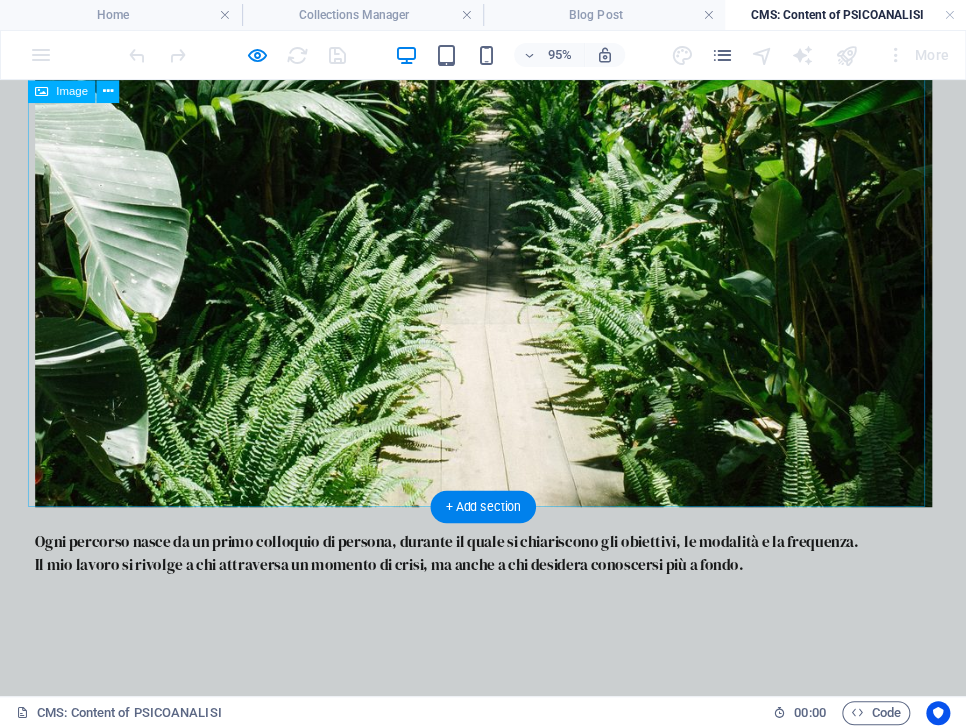 scroll, scrollTop: 0, scrollLeft: 0, axis: both 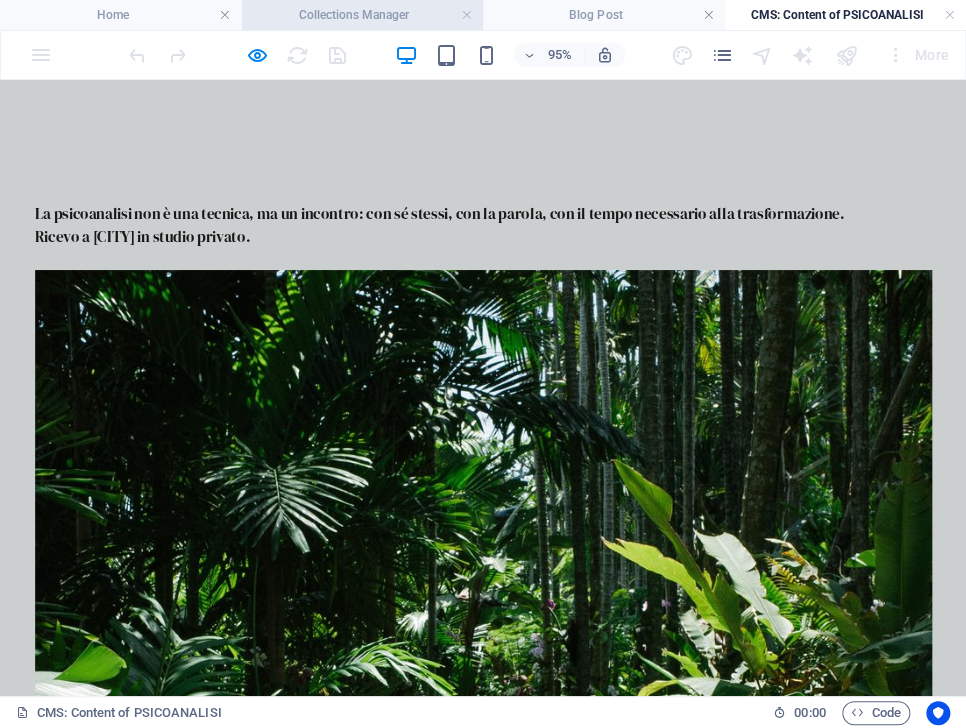 click on "Collections Manager" at bounding box center (363, 15) 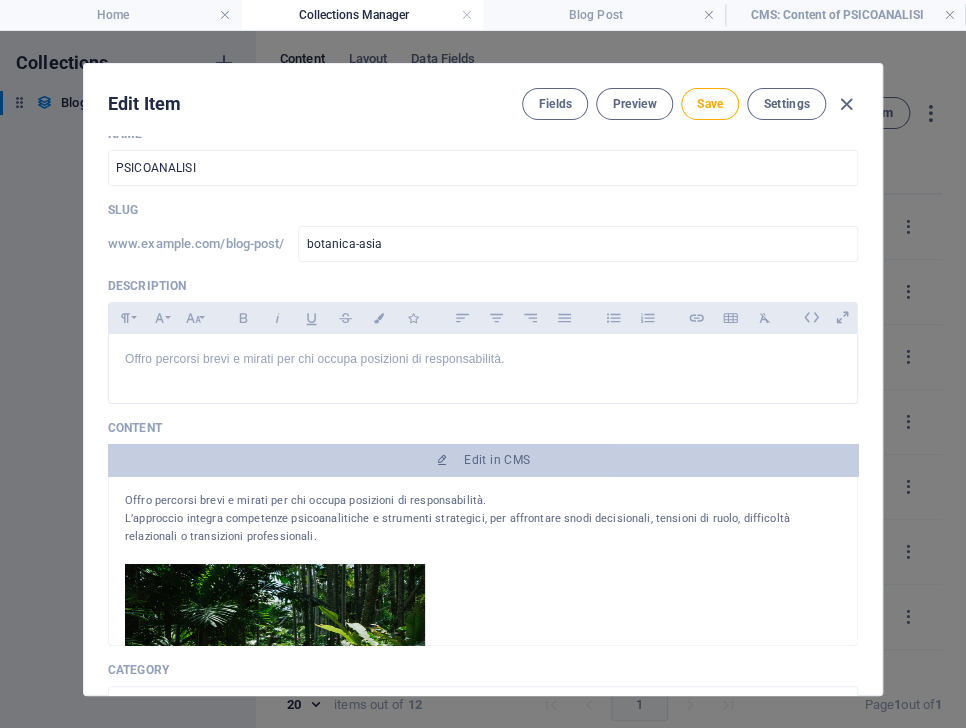 scroll, scrollTop: 3, scrollLeft: 0, axis: vertical 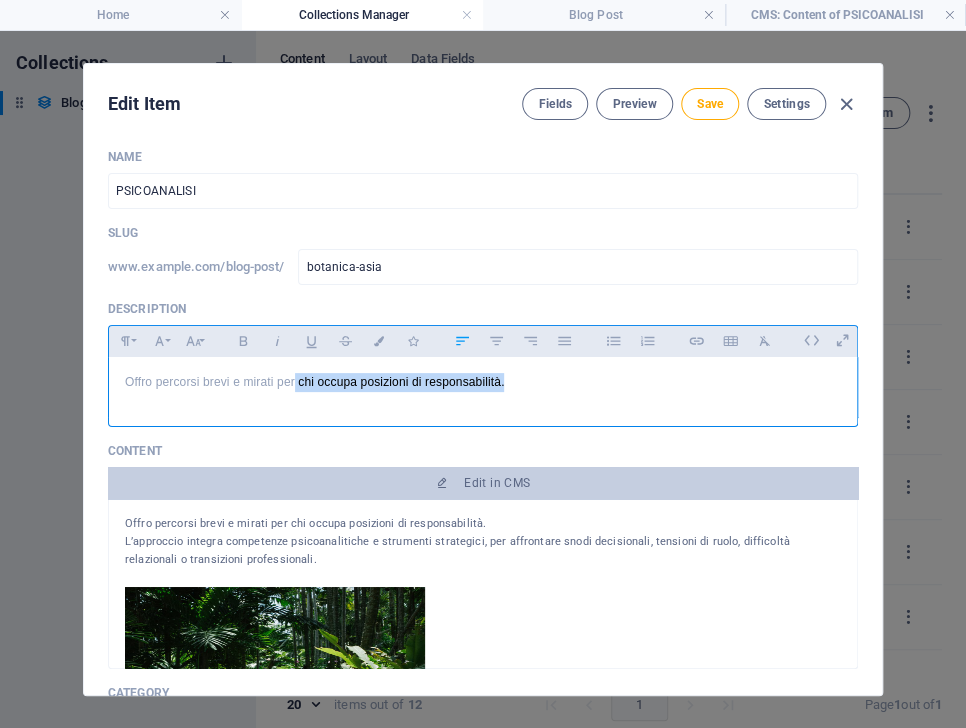drag, startPoint x: 518, startPoint y: 393, endPoint x: 286, endPoint y: 356, distance: 234.9319 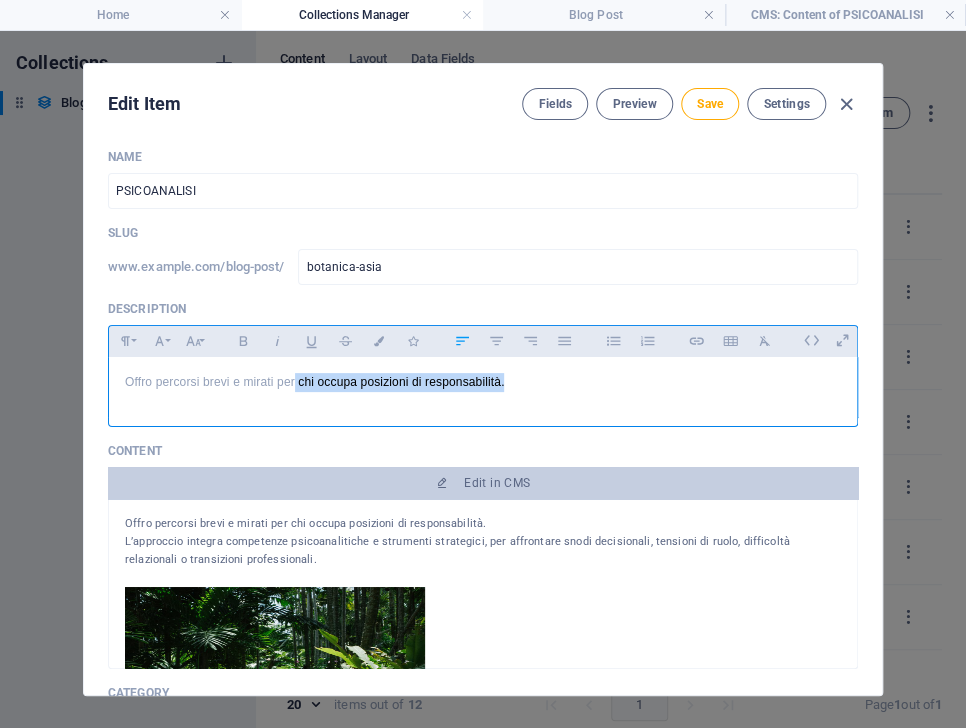 click on "Offro percorsi brevi e mirati per chi occupa posizioni di responsabilità." at bounding box center (483, 387) 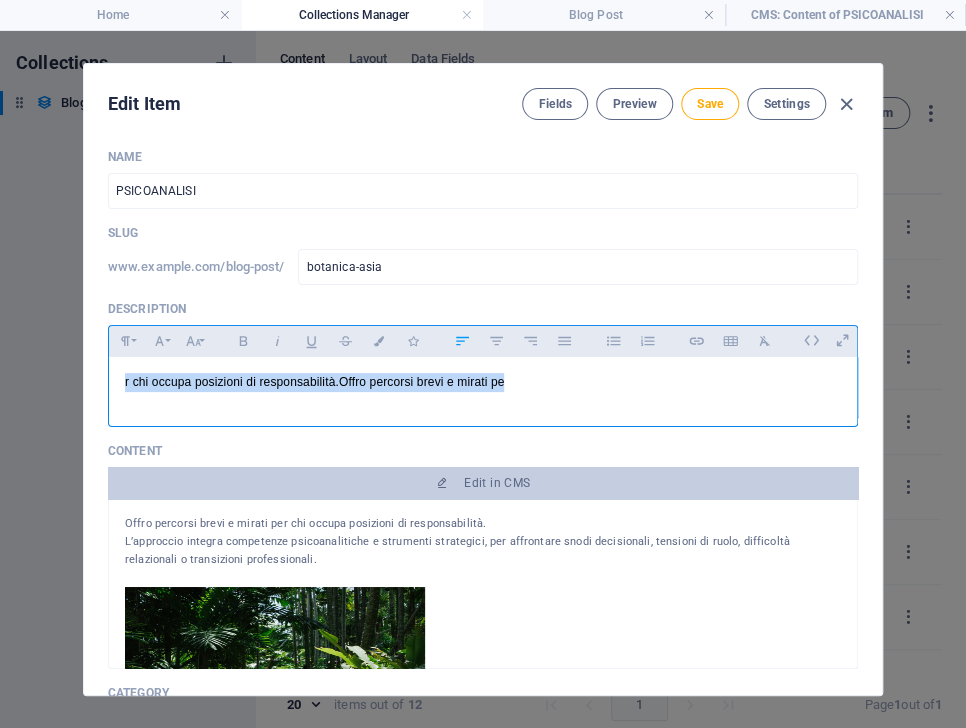drag, startPoint x: 549, startPoint y: 388, endPoint x: 117, endPoint y: 381, distance: 432.0567 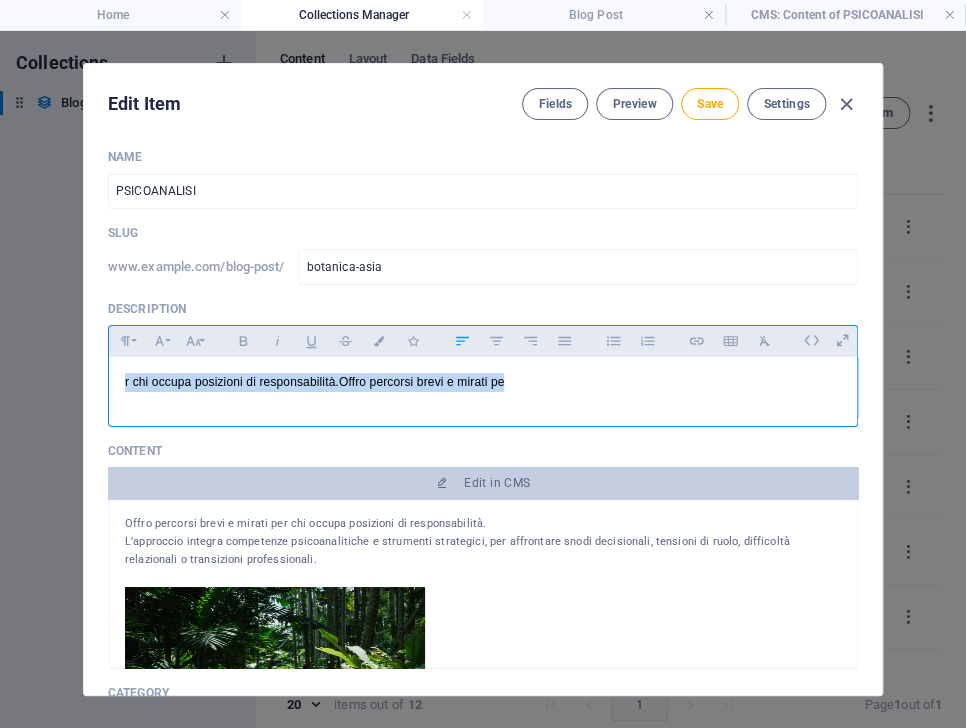 click on "r chi occupa posizioni di responsabilità. Offro percorsi brevi e mirati pe​" at bounding box center (483, 387) 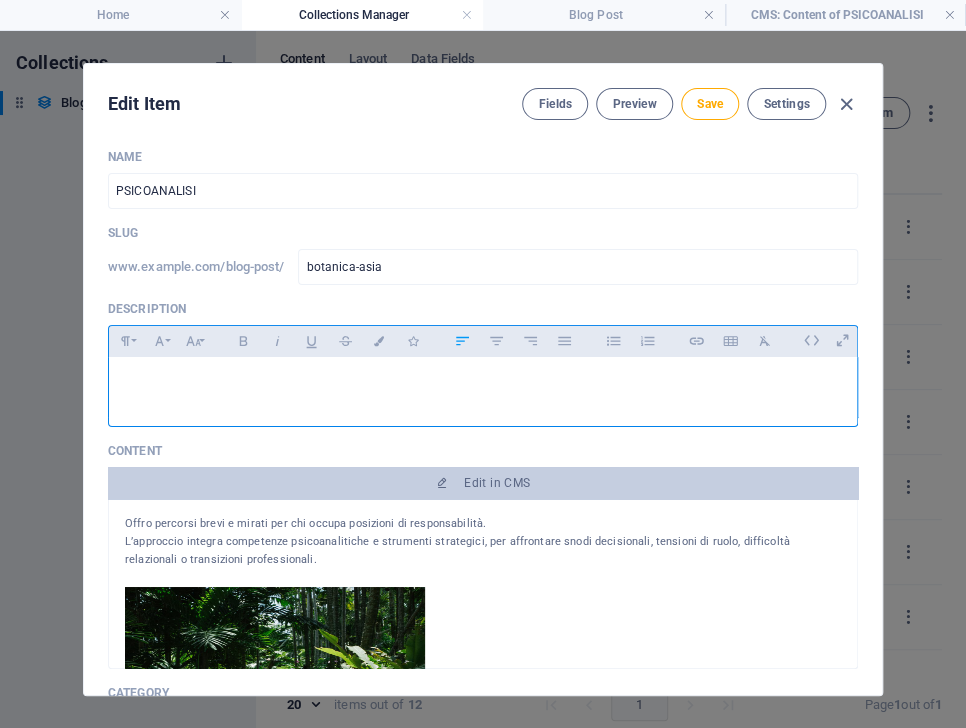 type 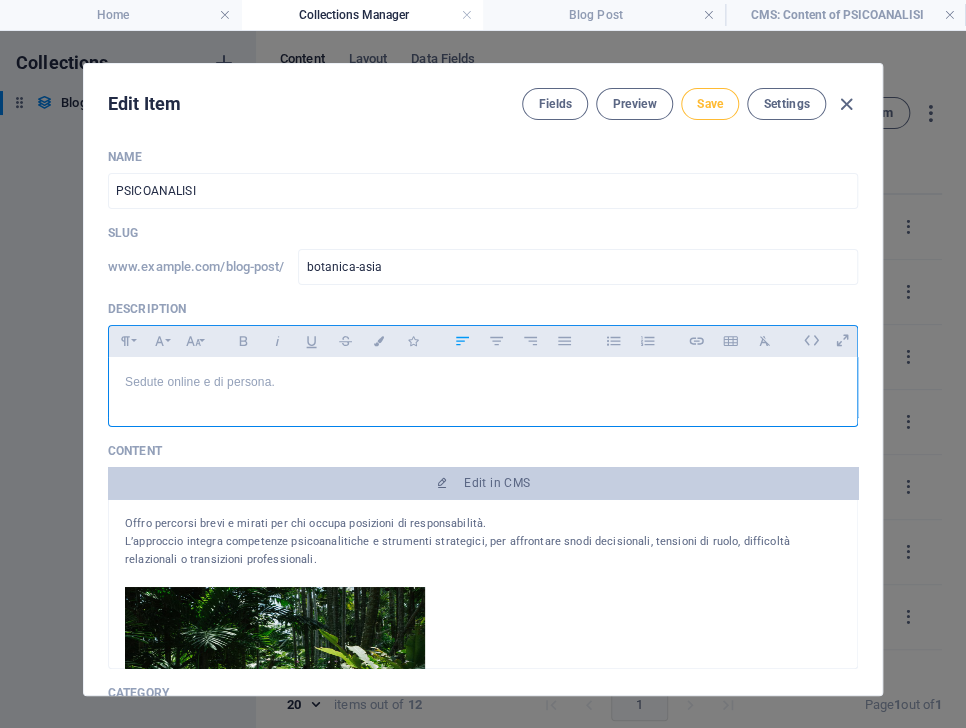 click on "Save" at bounding box center [710, 104] 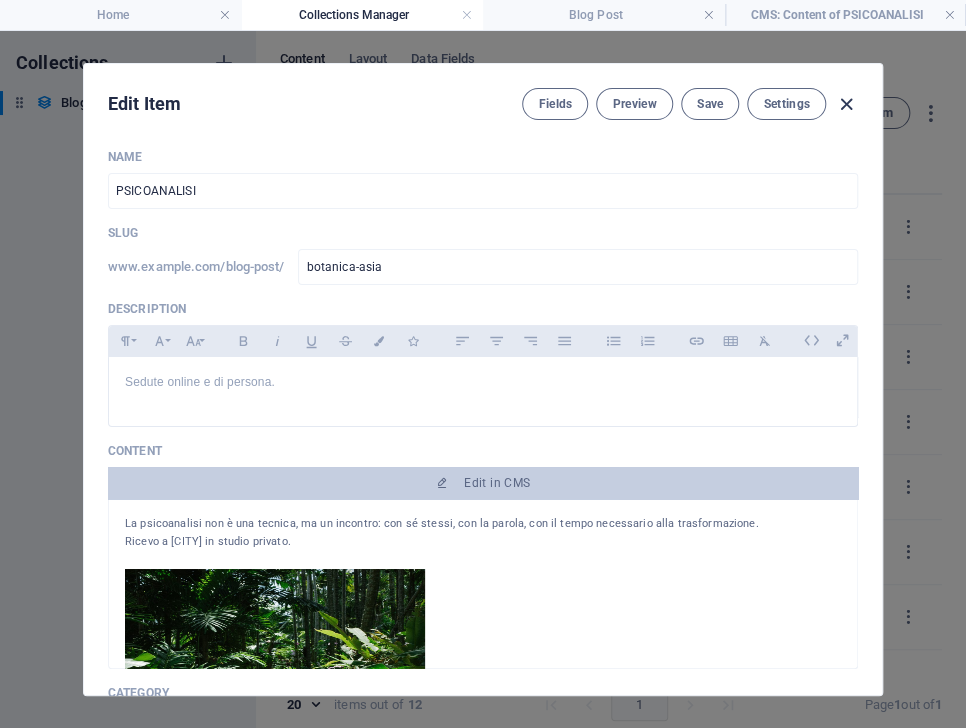 click at bounding box center (846, 104) 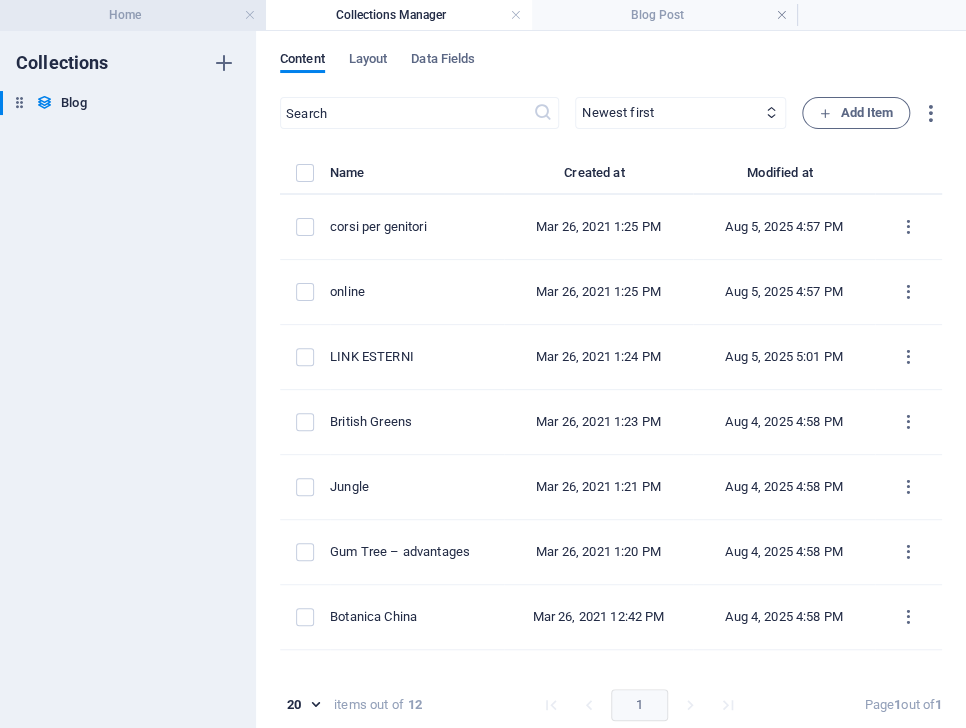 click on "Home" at bounding box center (133, 15) 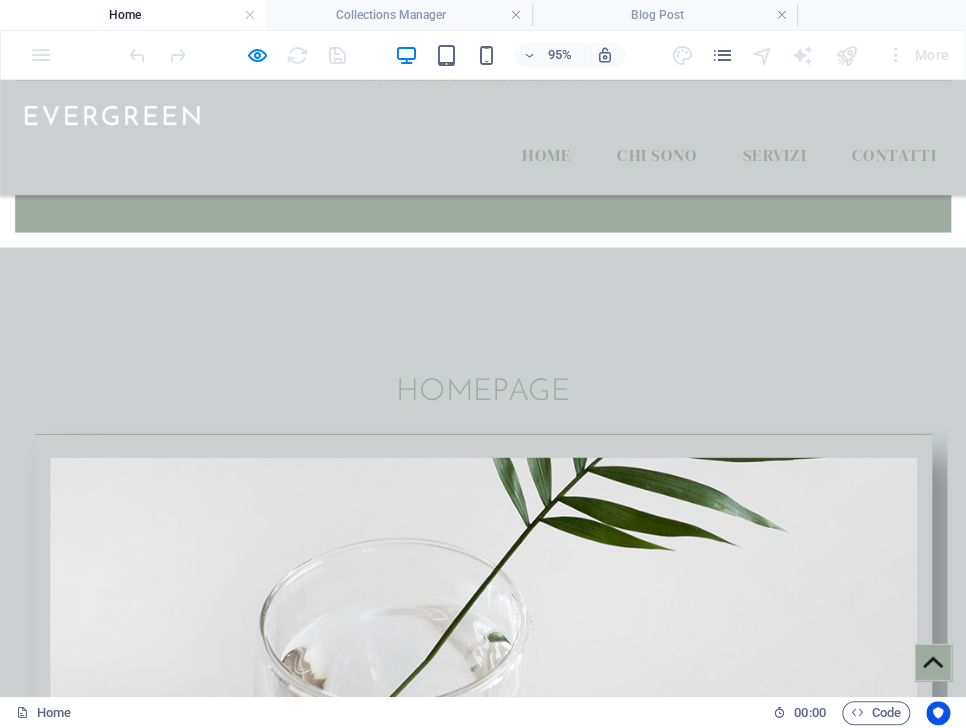 scroll, scrollTop: 976, scrollLeft: 0, axis: vertical 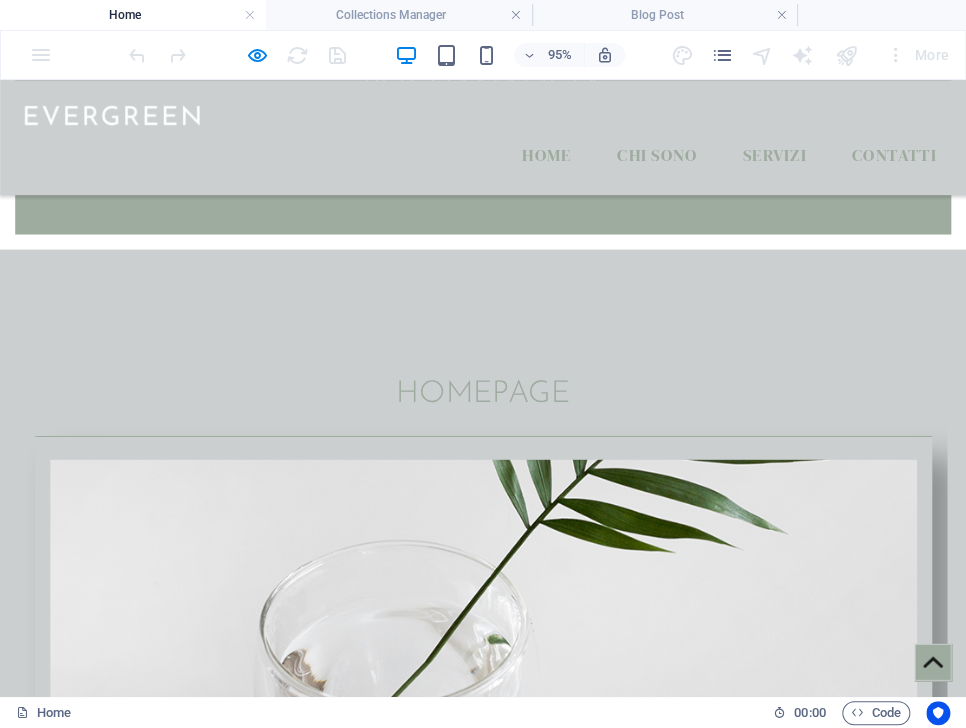 click on "PSICOANALISI" at bounding box center [508, 1234] 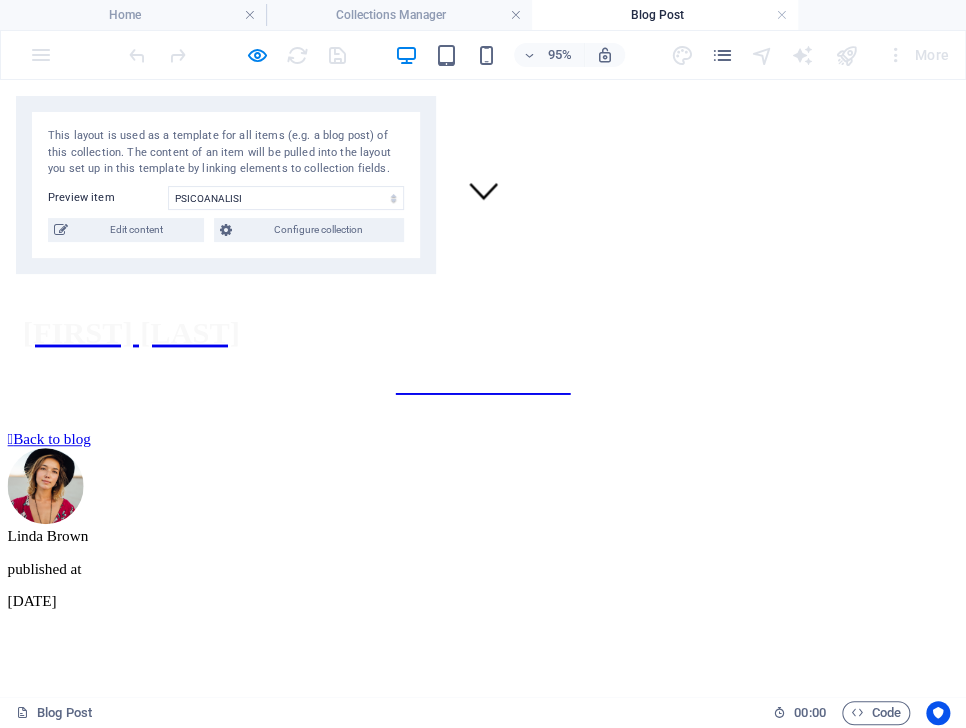 scroll, scrollTop: 131, scrollLeft: 0, axis: vertical 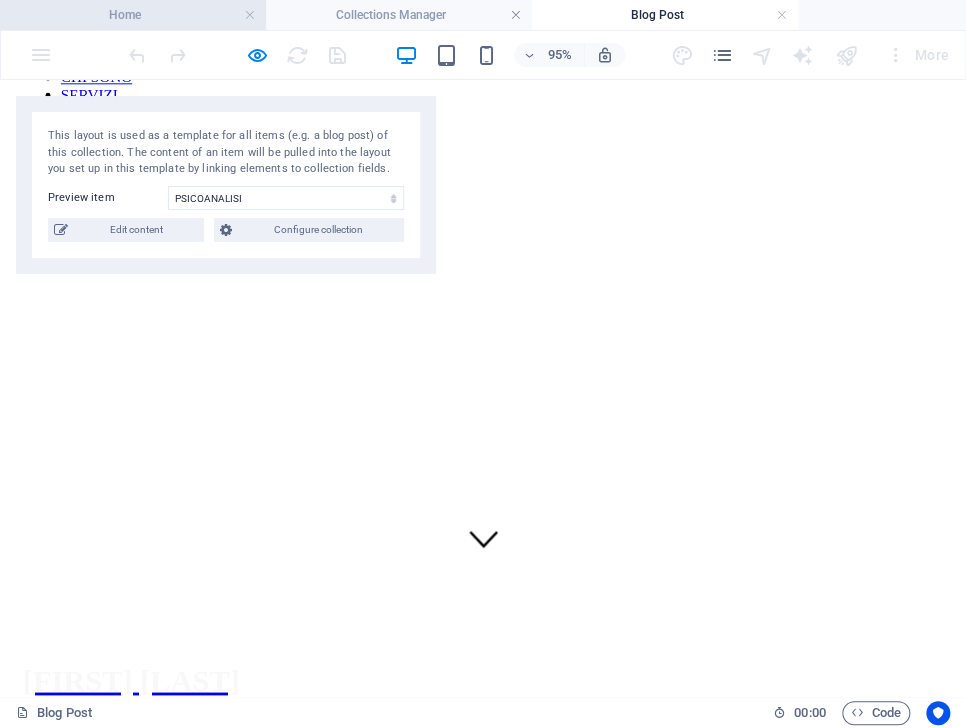 click on "Home" at bounding box center (133, 15) 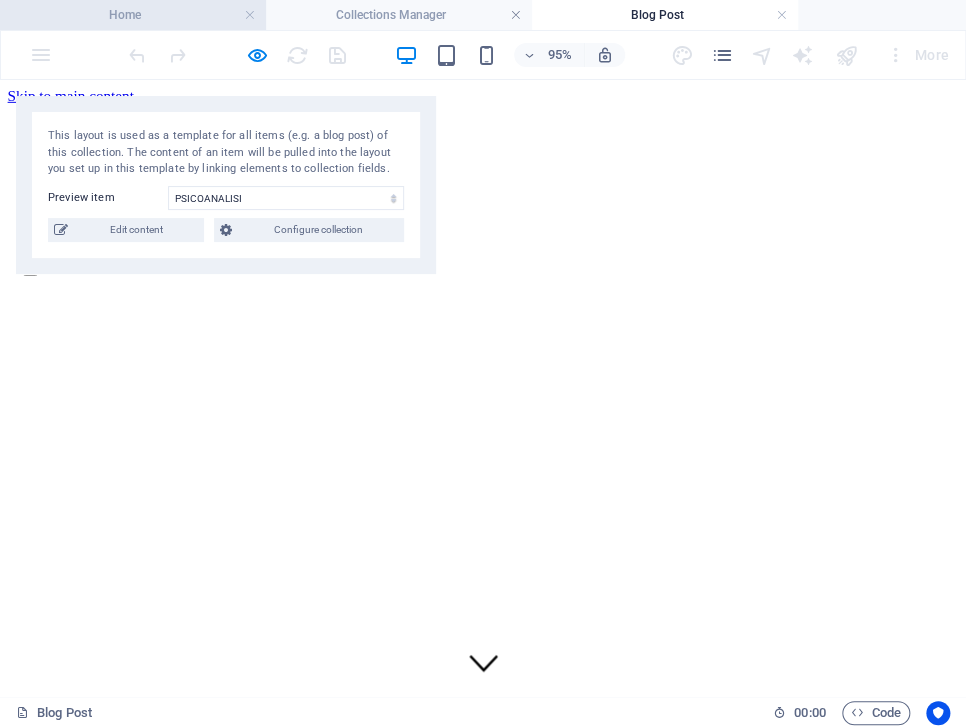 scroll, scrollTop: 976, scrollLeft: 0, axis: vertical 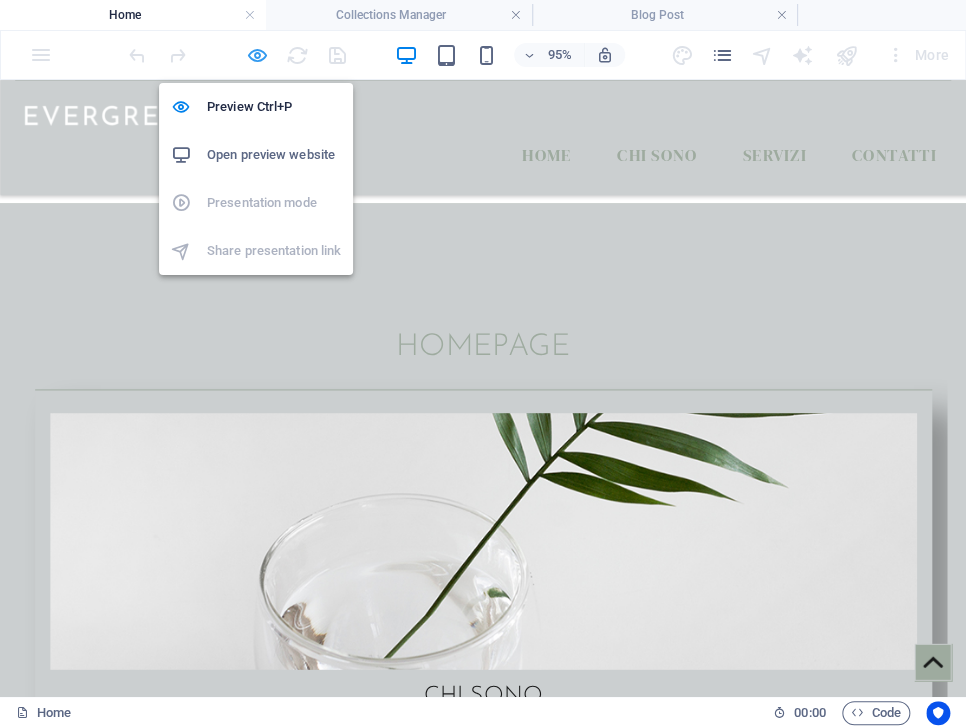 click at bounding box center (257, 55) 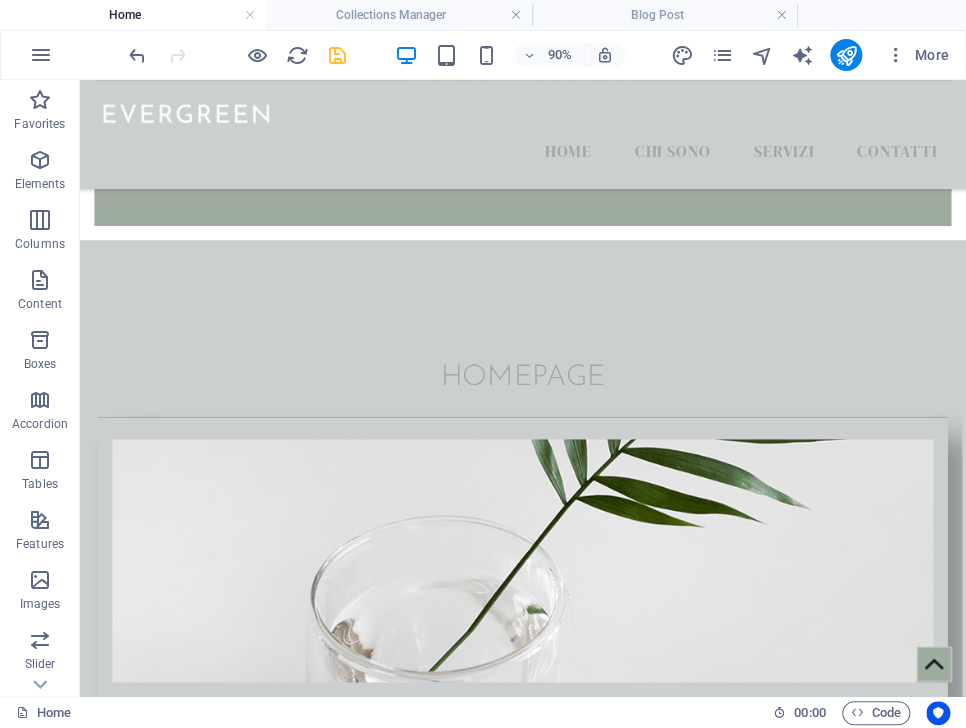 click at bounding box center [337, 55] 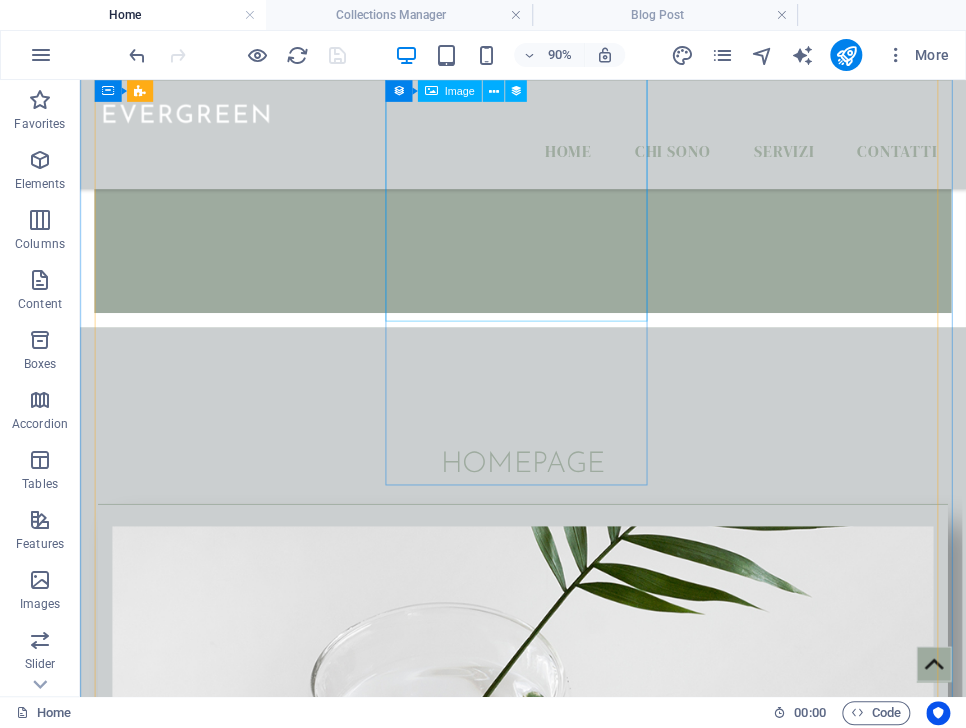 scroll, scrollTop: 850, scrollLeft: 0, axis: vertical 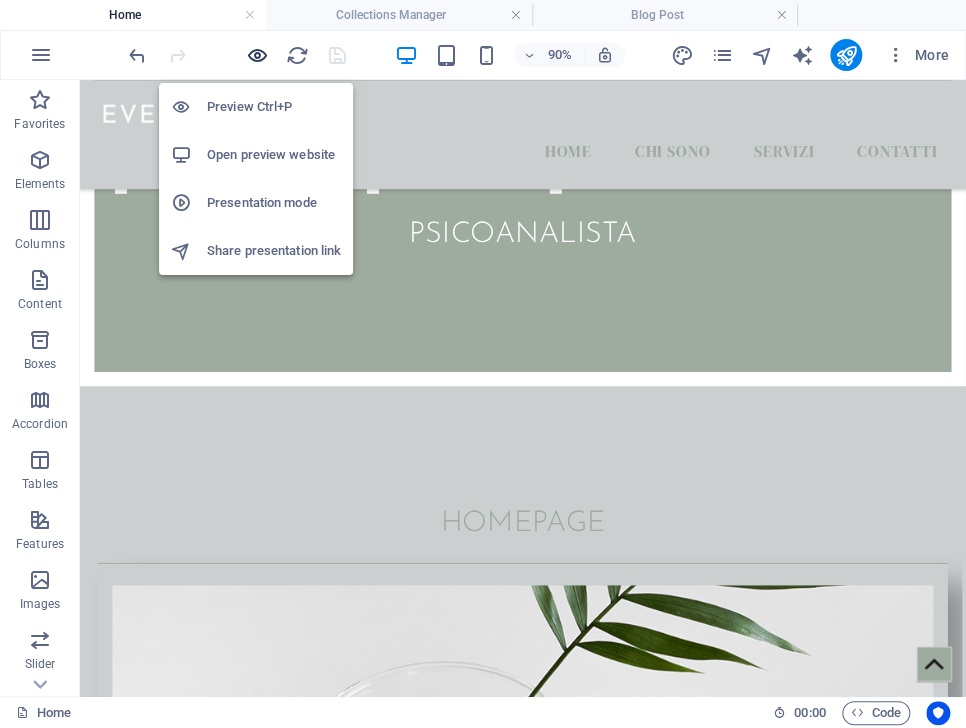 click at bounding box center [257, 55] 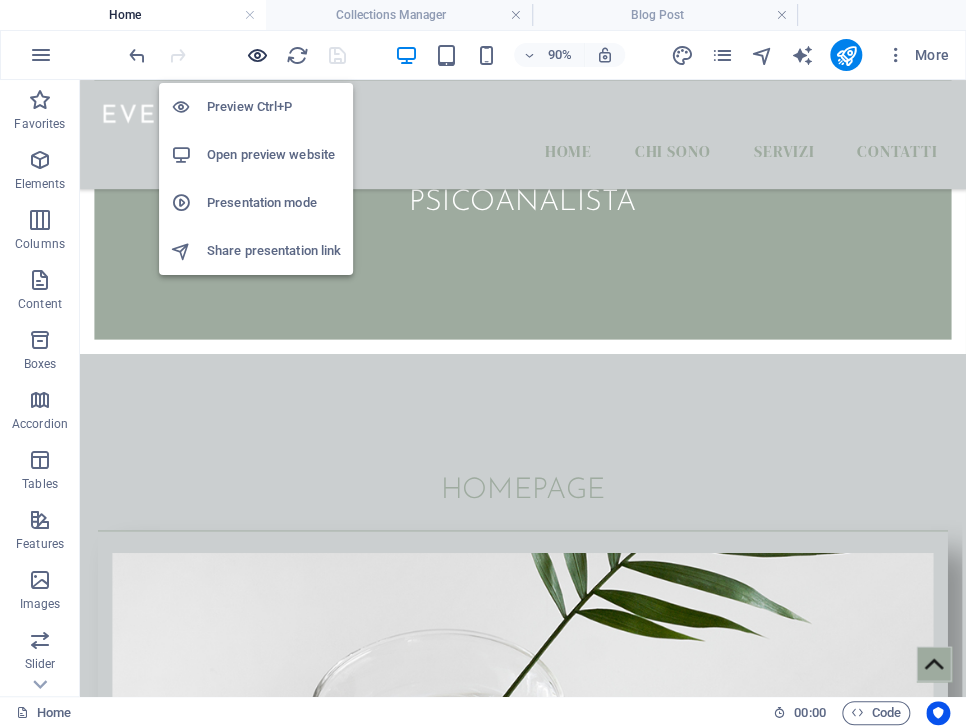 scroll, scrollTop: 814, scrollLeft: 0, axis: vertical 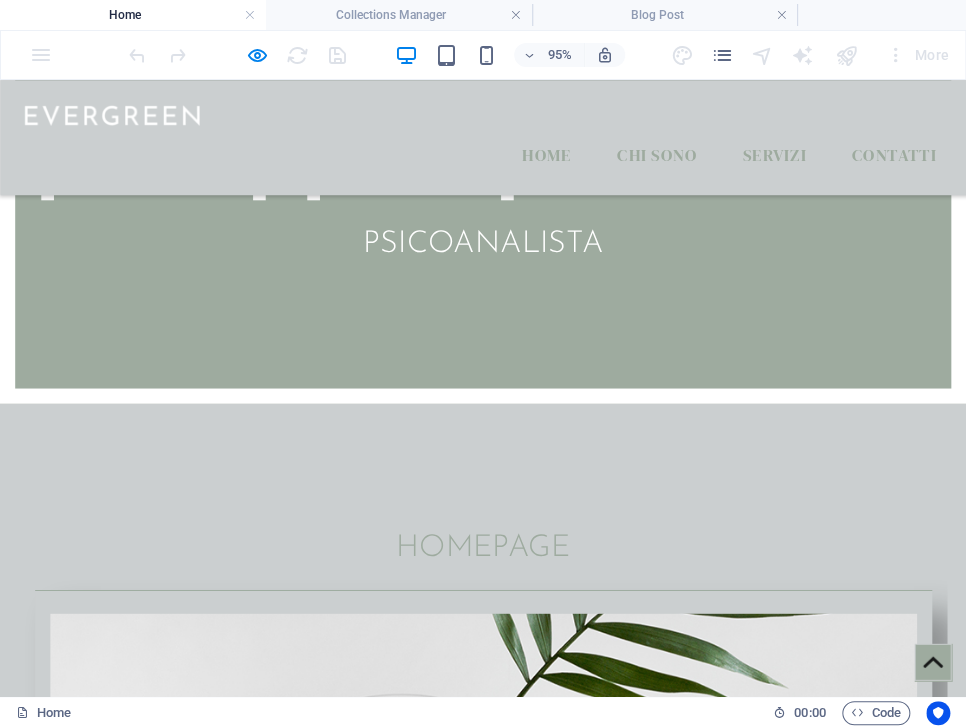 click at bounding box center [509, 1461] 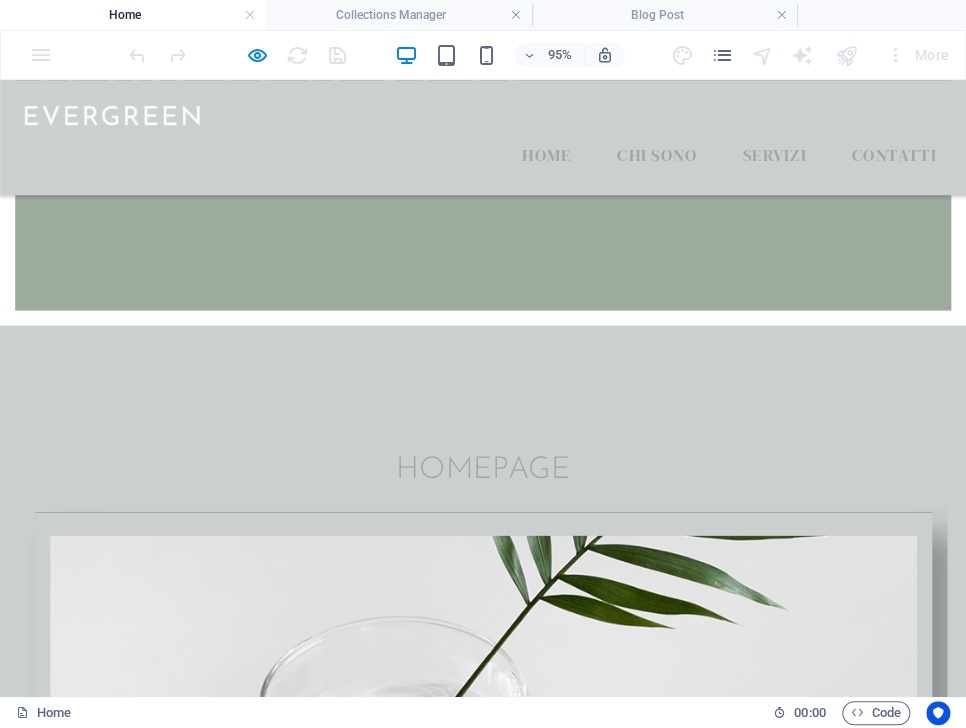 scroll, scrollTop: 0, scrollLeft: 0, axis: both 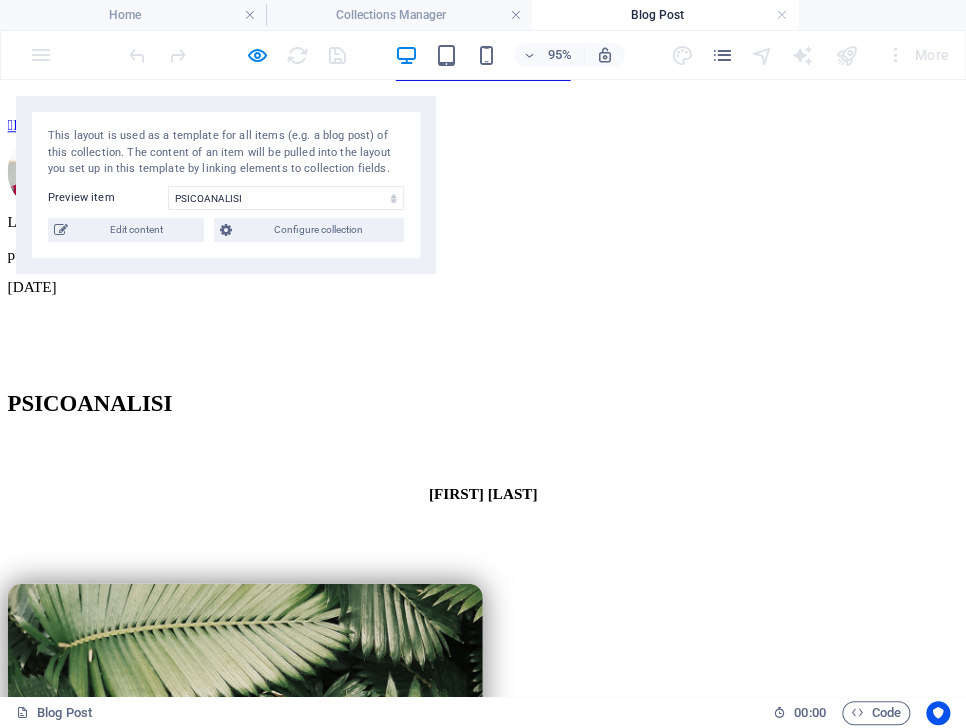click at bounding box center (258, 860) 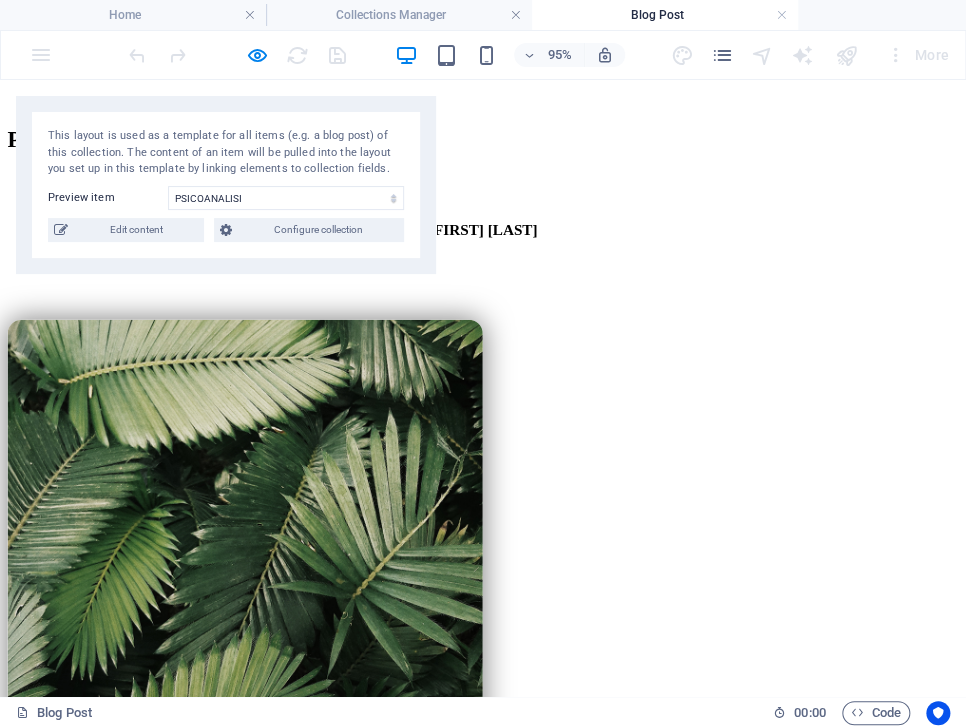 scroll, scrollTop: 1106, scrollLeft: 0, axis: vertical 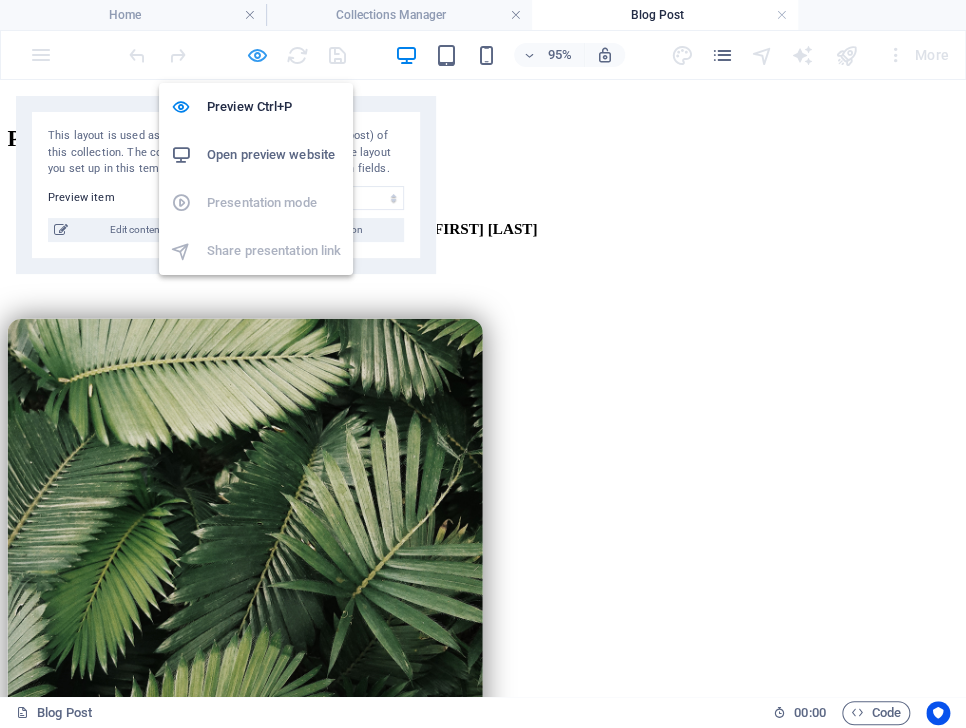 click at bounding box center [257, 55] 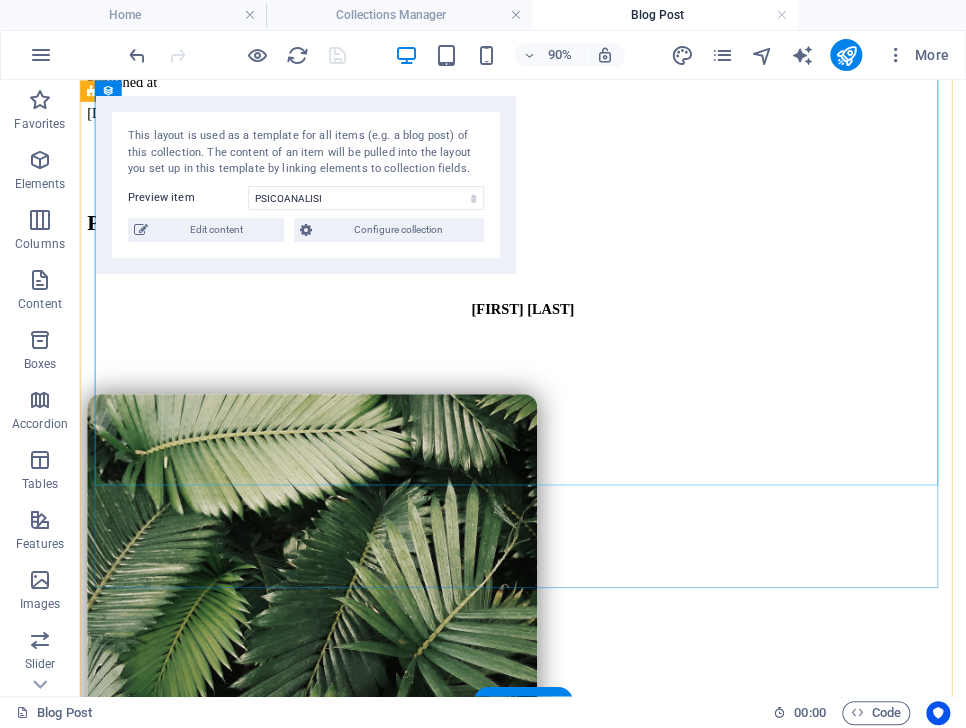 scroll, scrollTop: 1075, scrollLeft: 0, axis: vertical 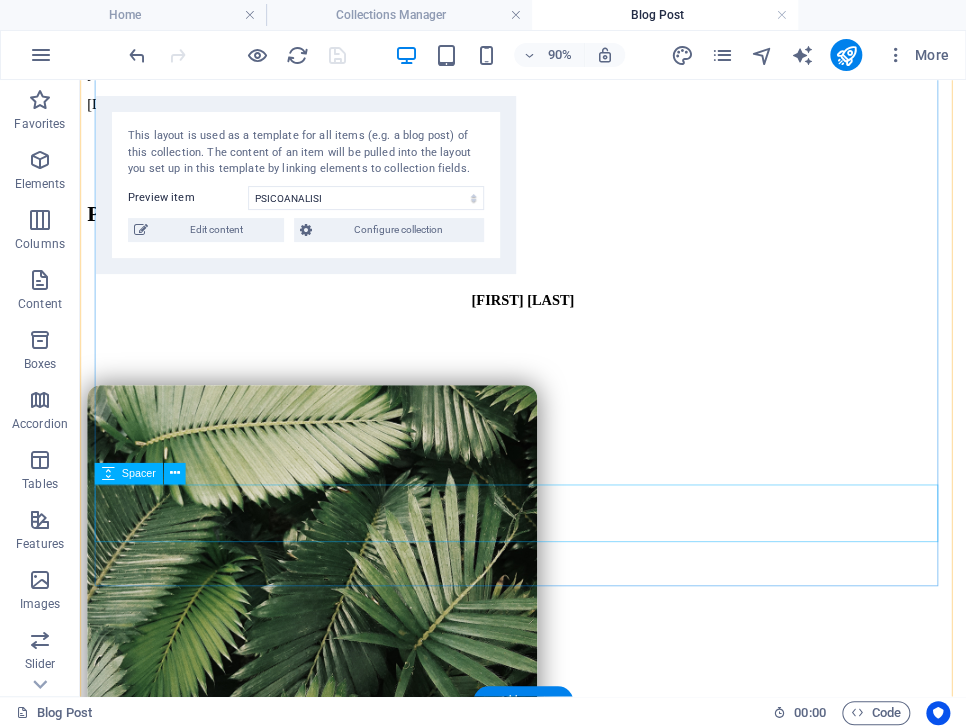 click at bounding box center (572, 955) 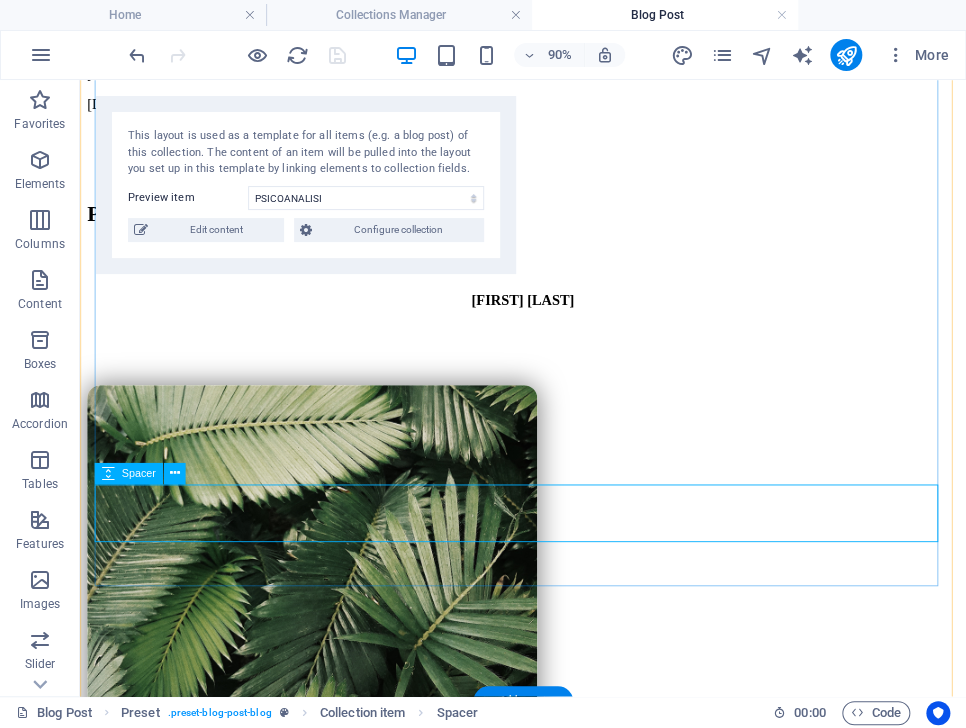click at bounding box center (572, 955) 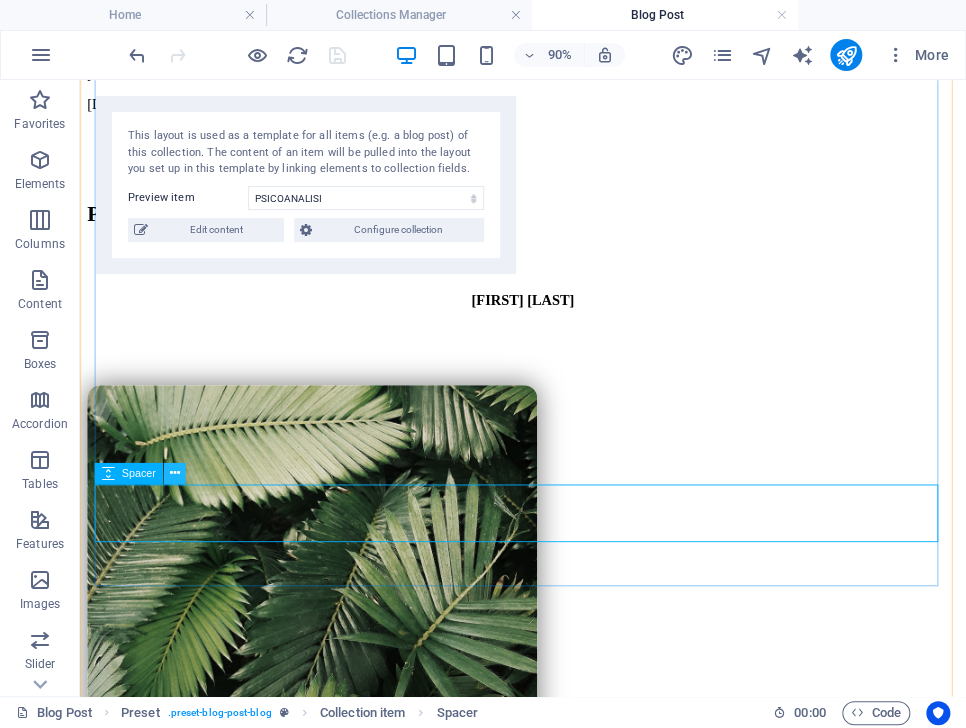 click at bounding box center (175, 473) 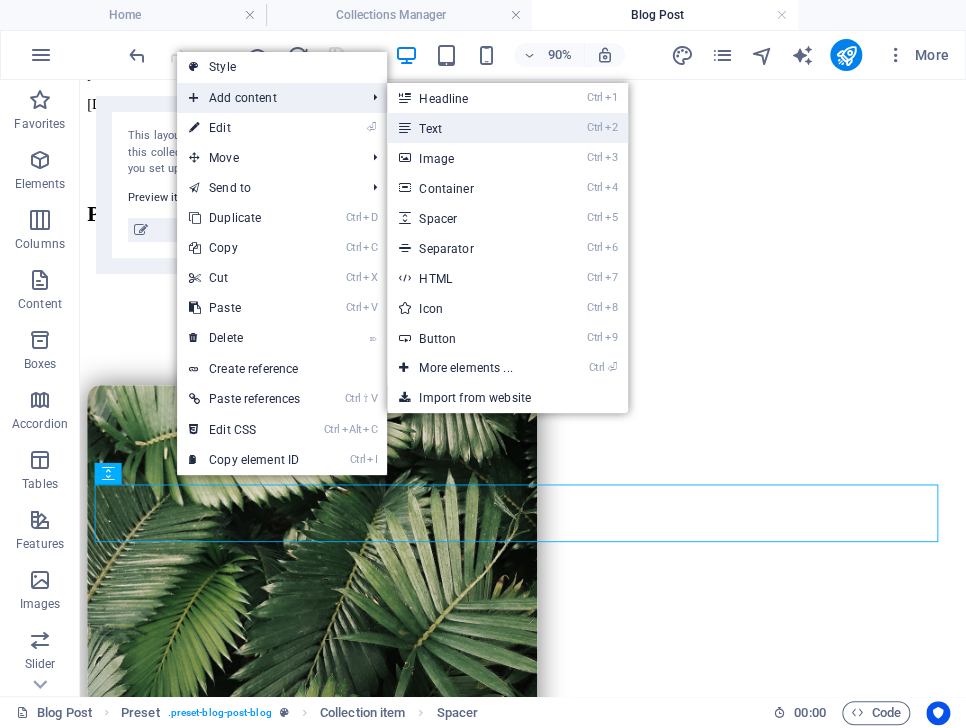 click on "Ctrl 2  Text" at bounding box center [469, 128] 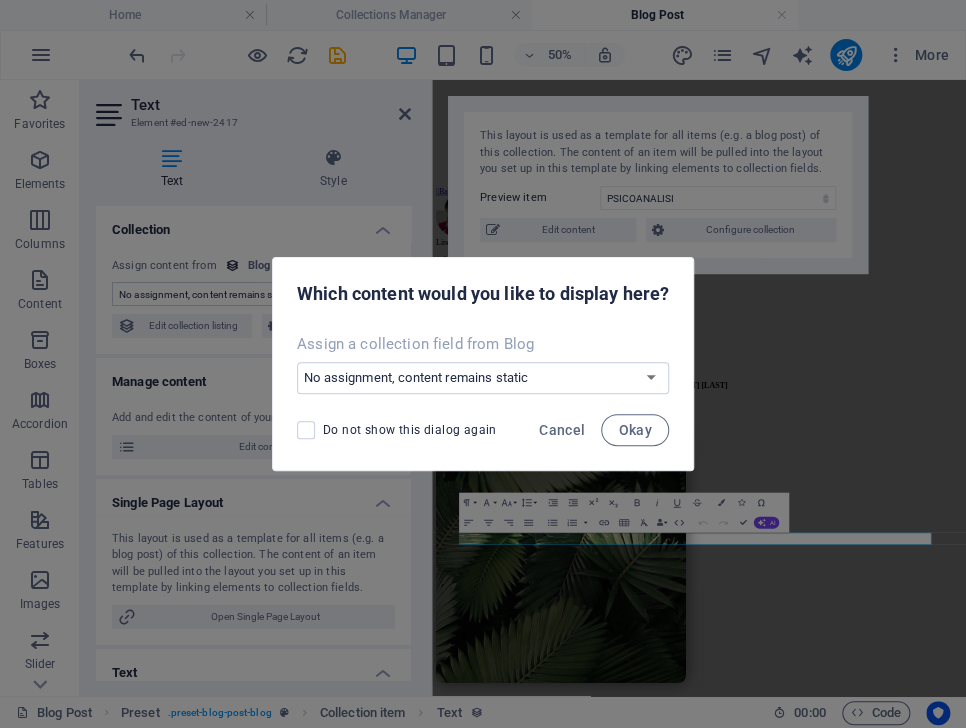 scroll, scrollTop: 683, scrollLeft: 0, axis: vertical 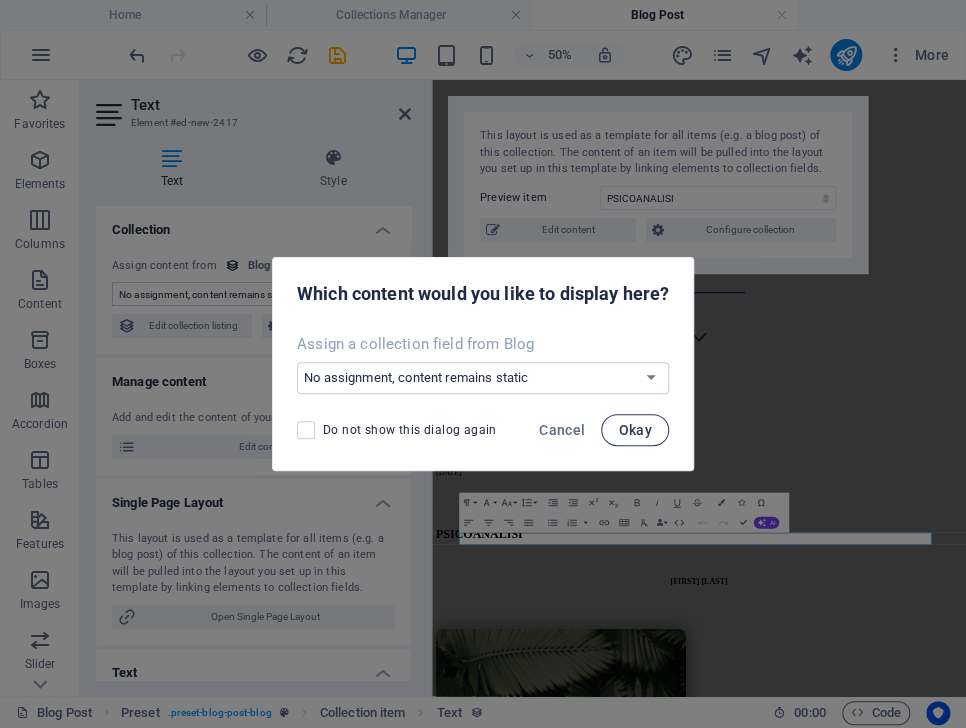 click on "Okay" at bounding box center (635, 430) 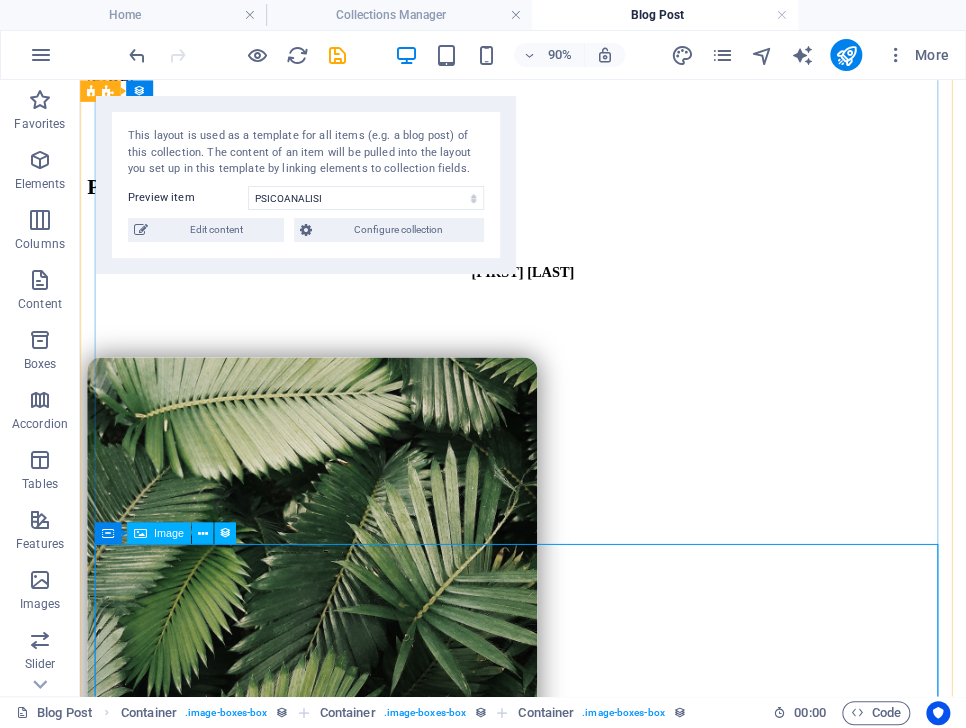 scroll, scrollTop: 1414, scrollLeft: 0, axis: vertical 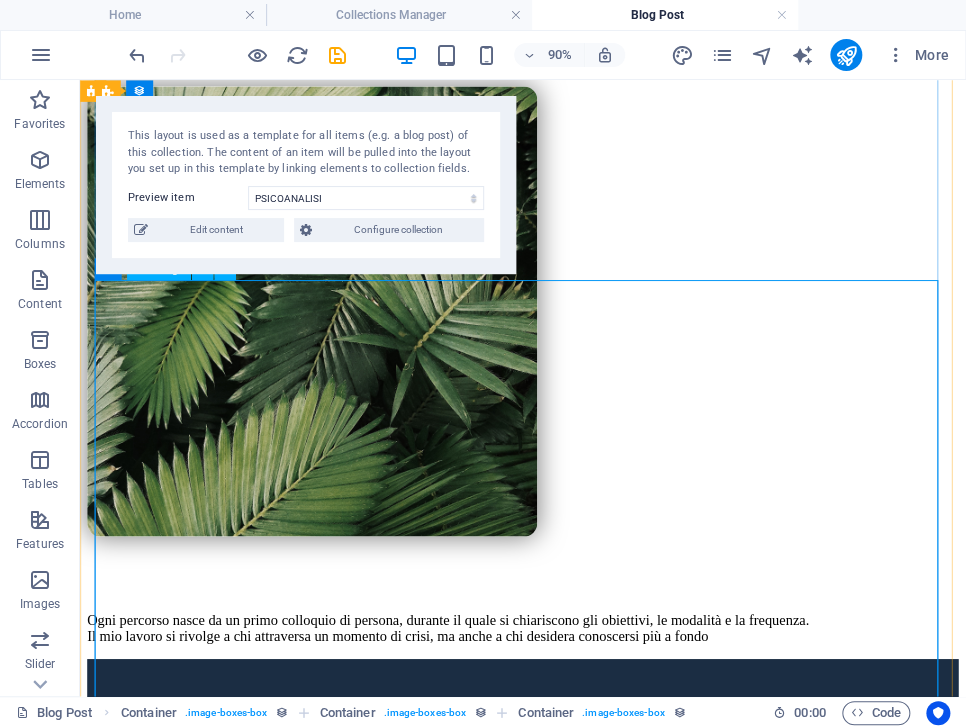 click at bounding box center (572, 1015) 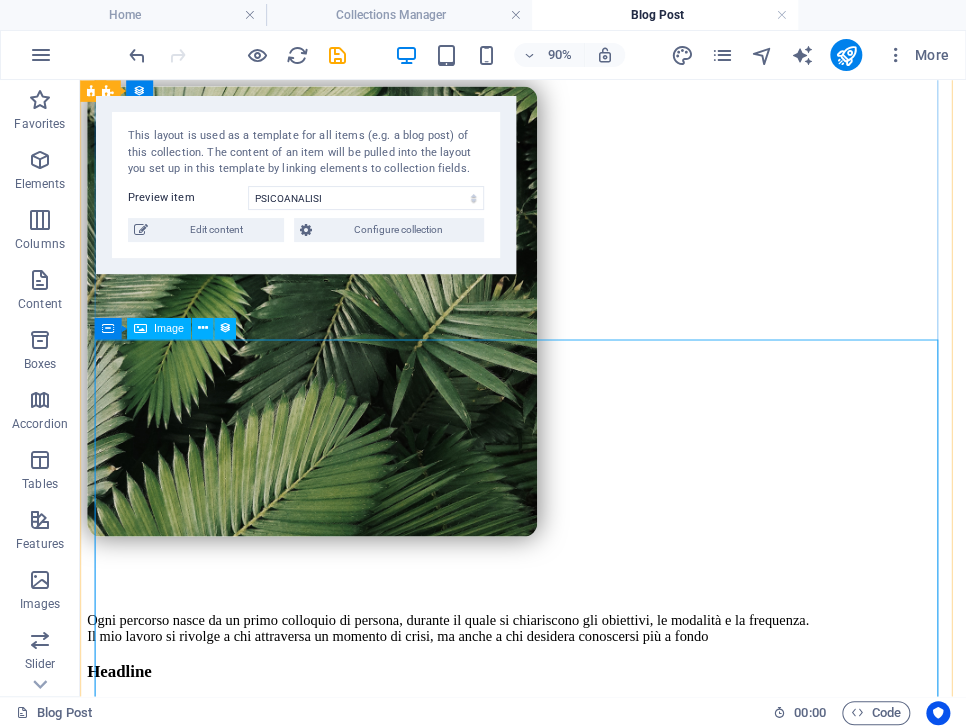click at bounding box center (572, 1093) 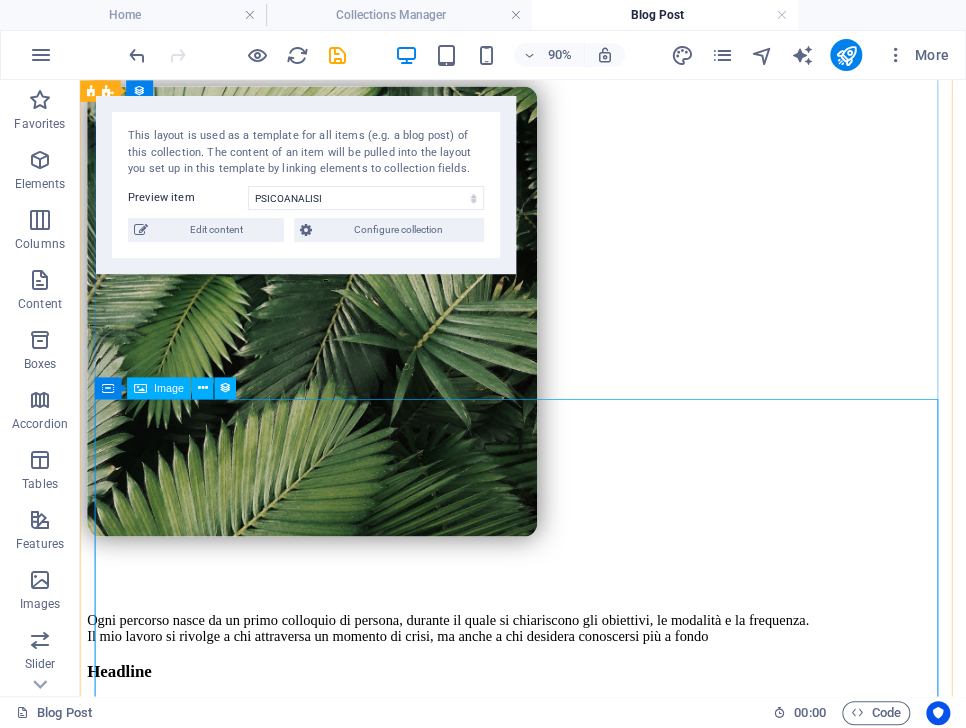 click at bounding box center [572, 1170] 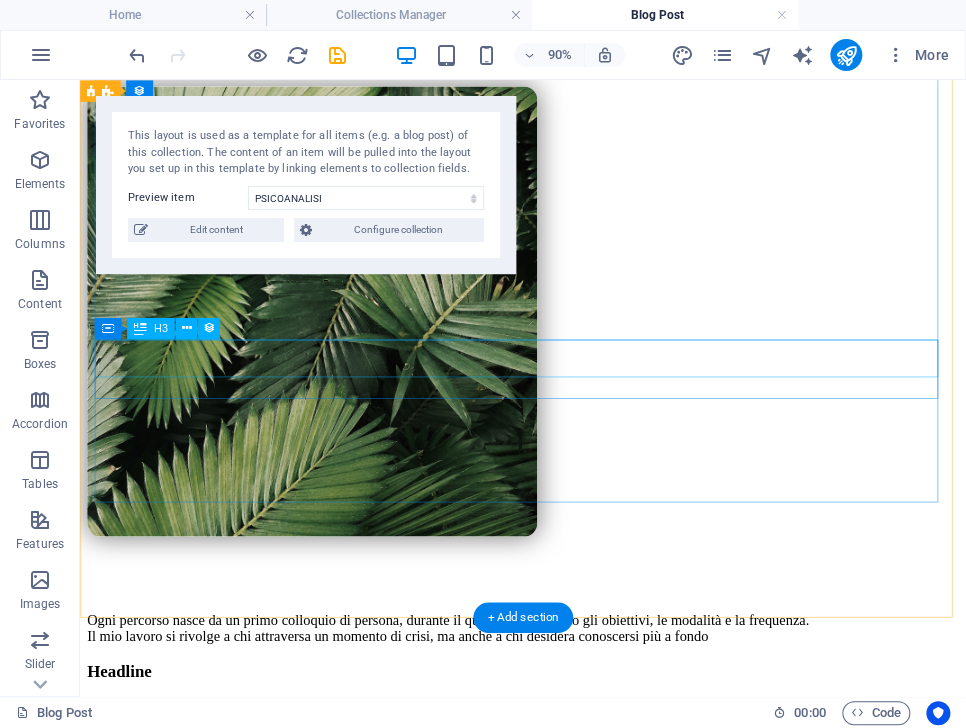 click on "Headline" at bounding box center [572, 814] 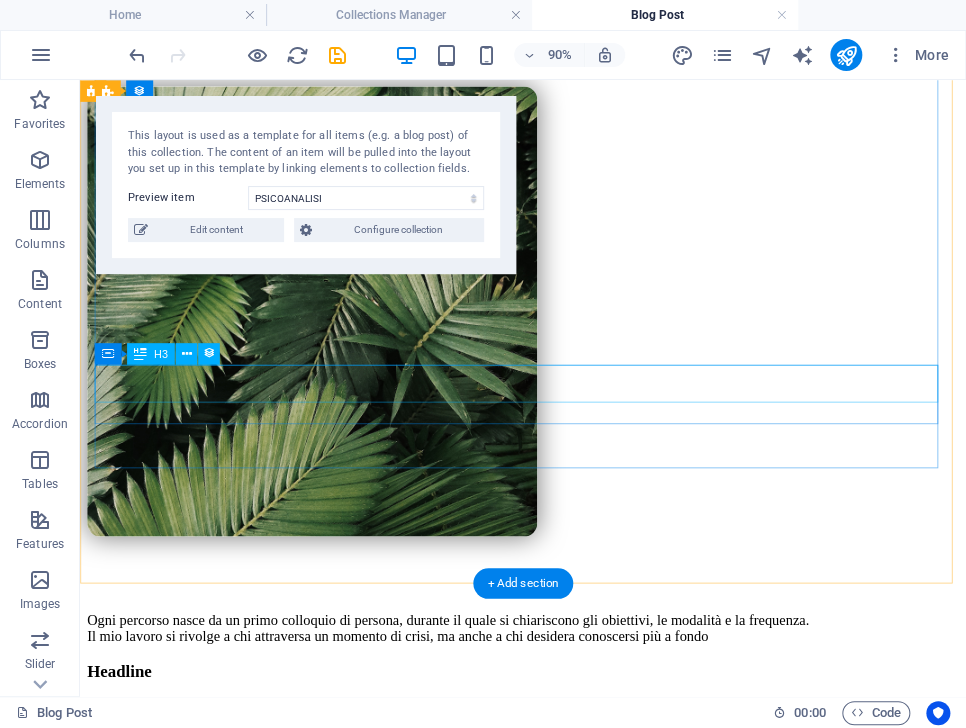 scroll, scrollTop: 1410, scrollLeft: 0, axis: vertical 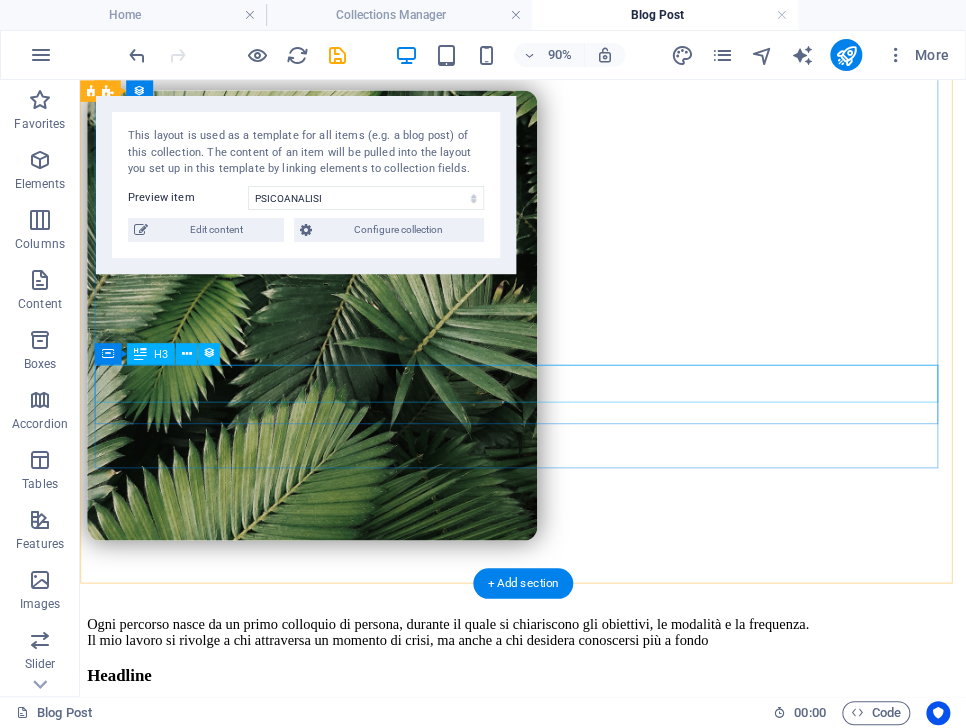 click on "Headline" at bounding box center [572, 852] 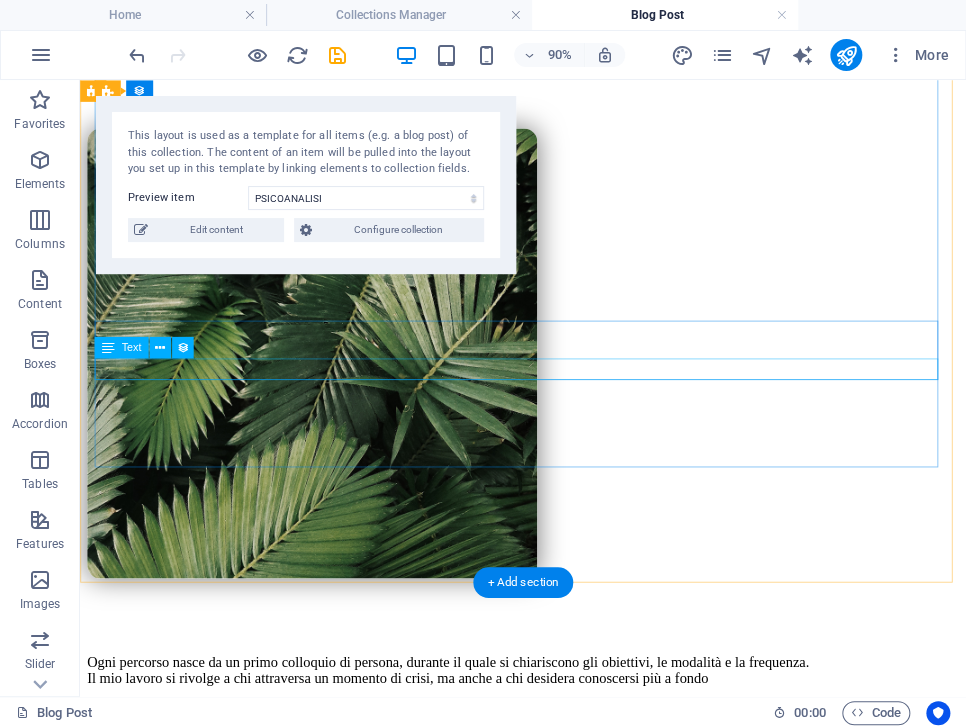 click on "Lorem ipsum dolor sit amet, consectetuer adipiscing elit. Aenean commodo ligula eget dolor. Lorem ipsum dolor sit amet." at bounding box center (572, 822) 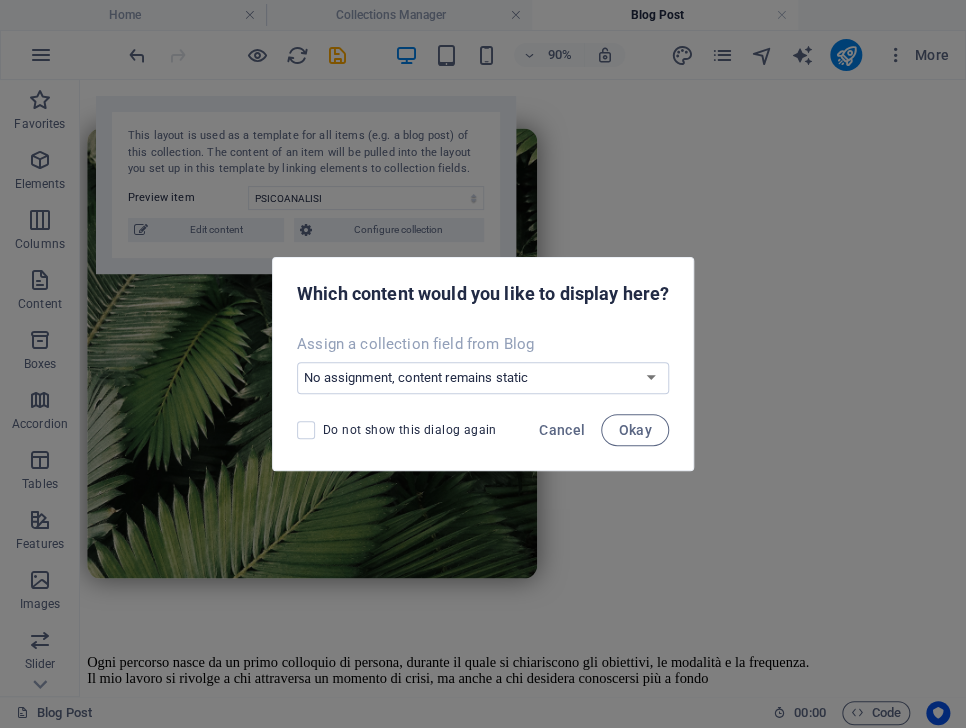 scroll, scrollTop: 1344, scrollLeft: 0, axis: vertical 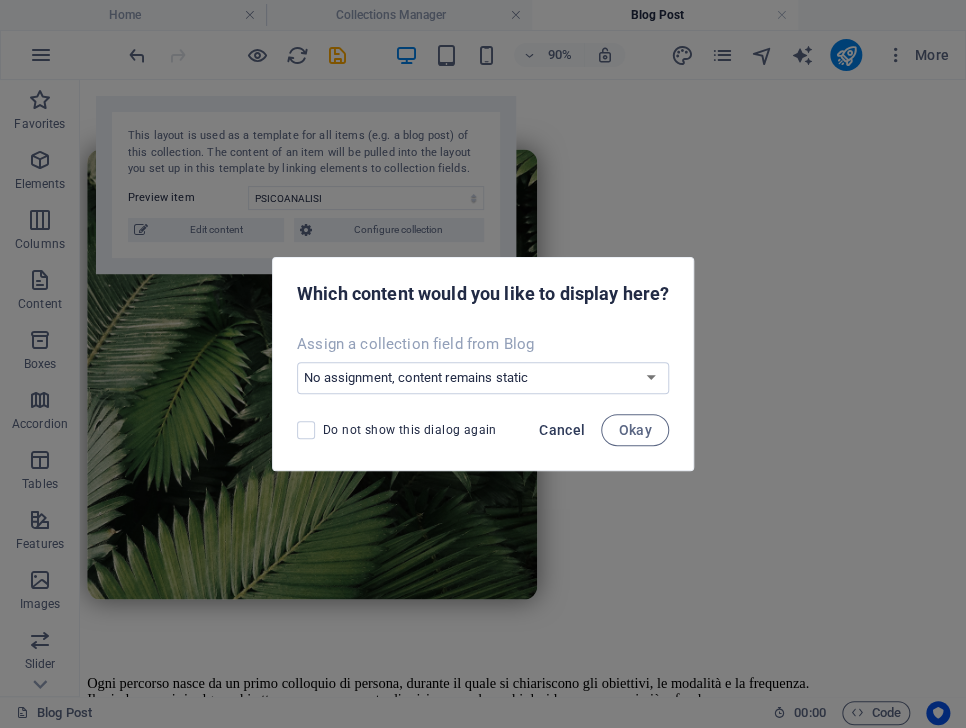 click on "Cancel" at bounding box center [562, 430] 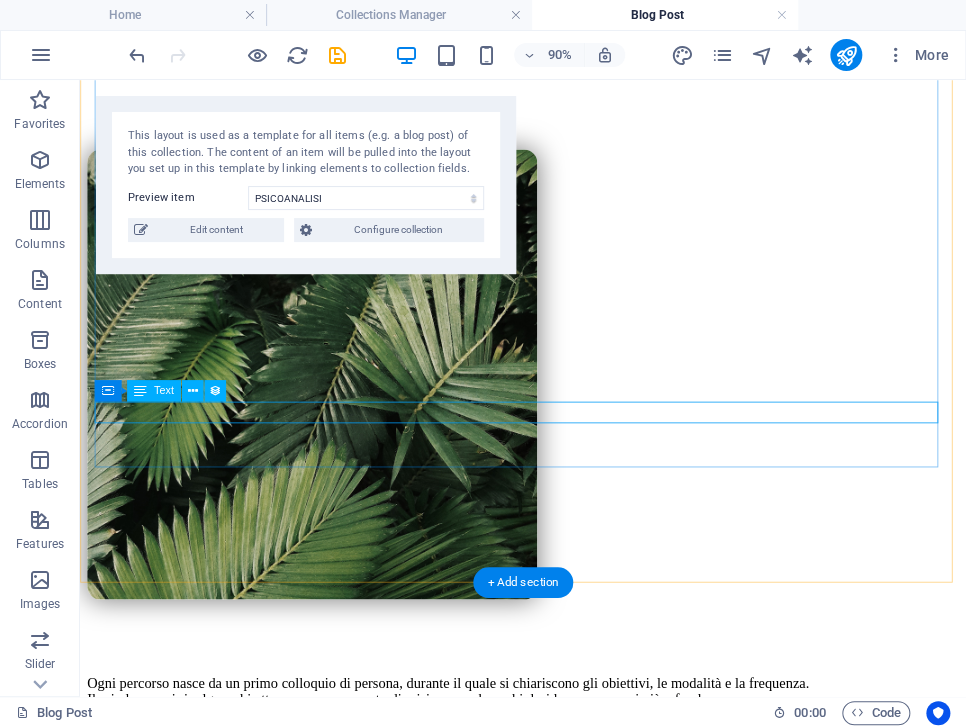 click on "Lorem ipsum dolor sit amet, consectetuer adipiscing elit. Aenean commodo ligula eget dolor. Lorem ipsum dolor sit amet." at bounding box center (572, 880) 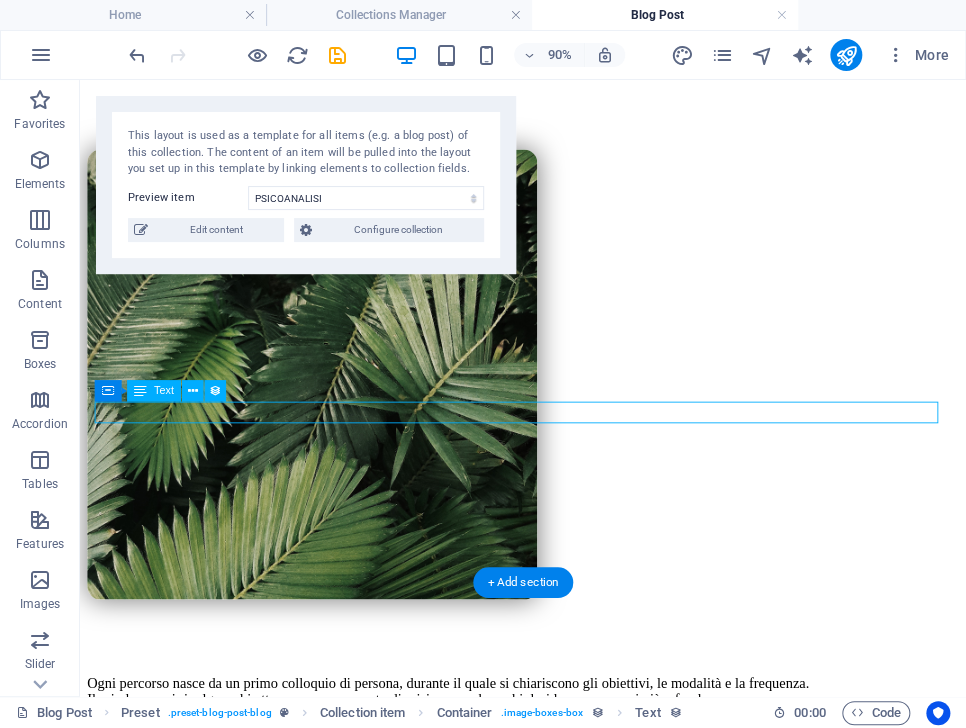 scroll, scrollTop: 1347, scrollLeft: 0, axis: vertical 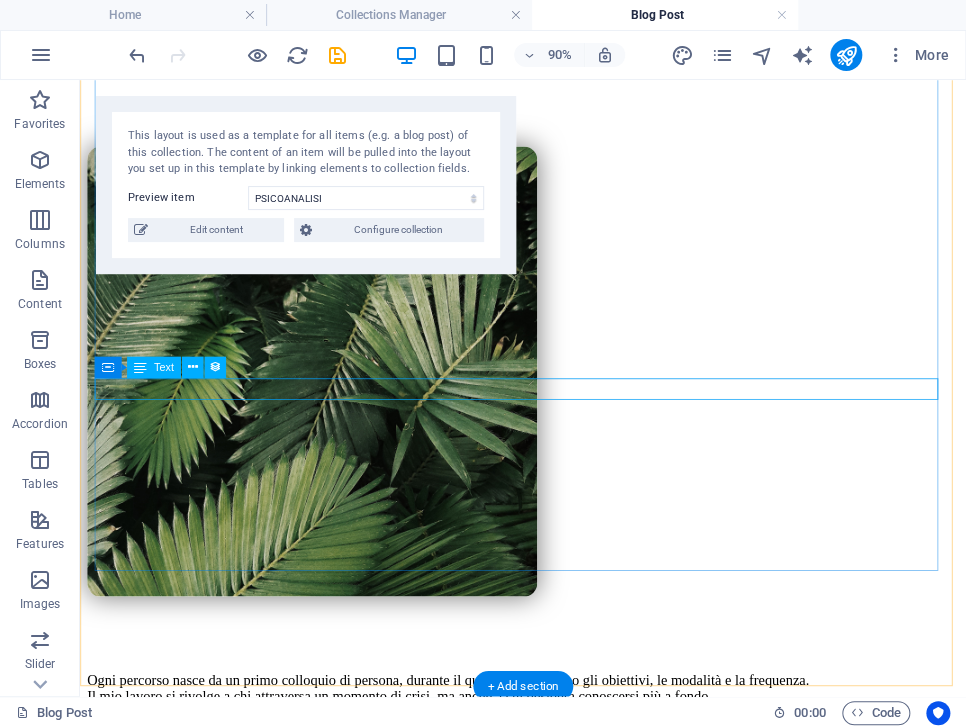 click on "Lorem ipsum dolor sit amet, consectetuer adipiscing elit. Aenean commodo ligula eget dolor. Lorem ipsum dolor sit amet." at bounding box center [572, 843] 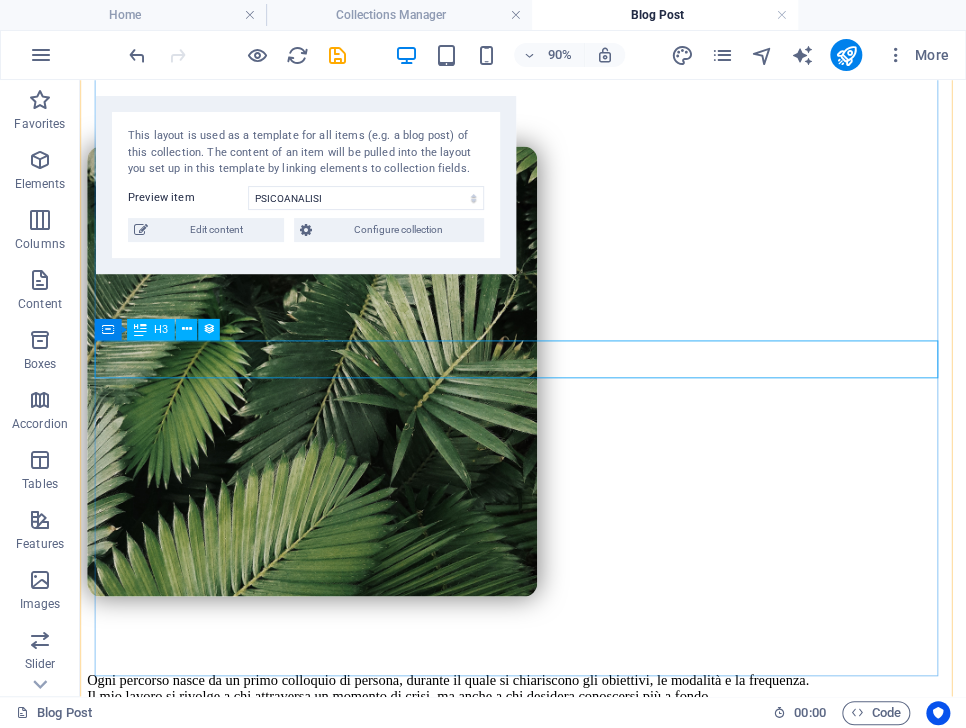 click on "Headline" at bounding box center [572, 804] 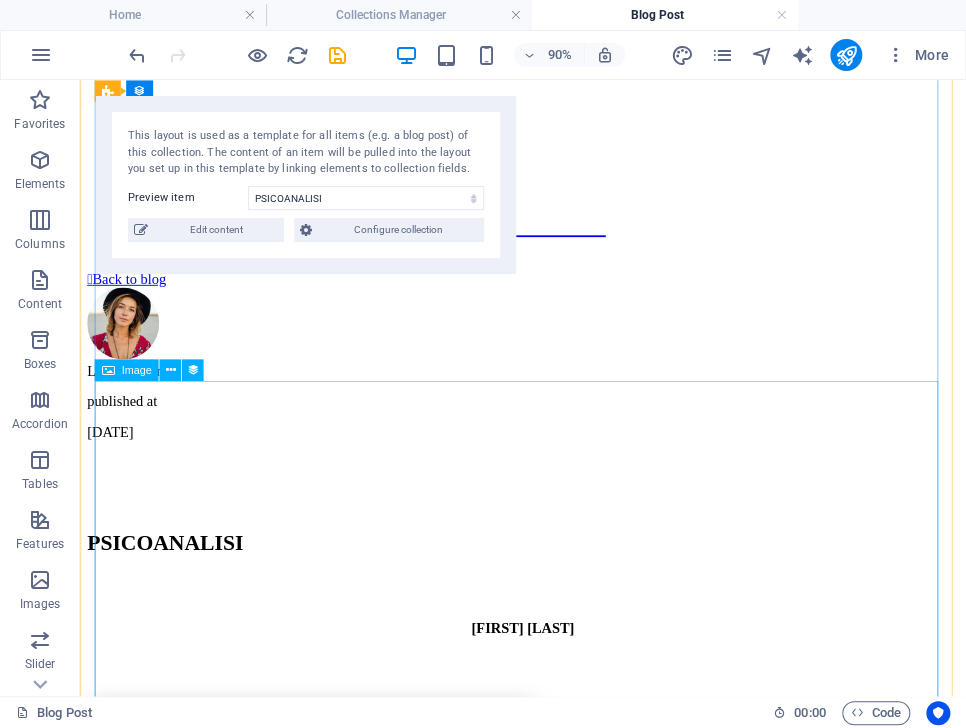 scroll, scrollTop: 671, scrollLeft: 0, axis: vertical 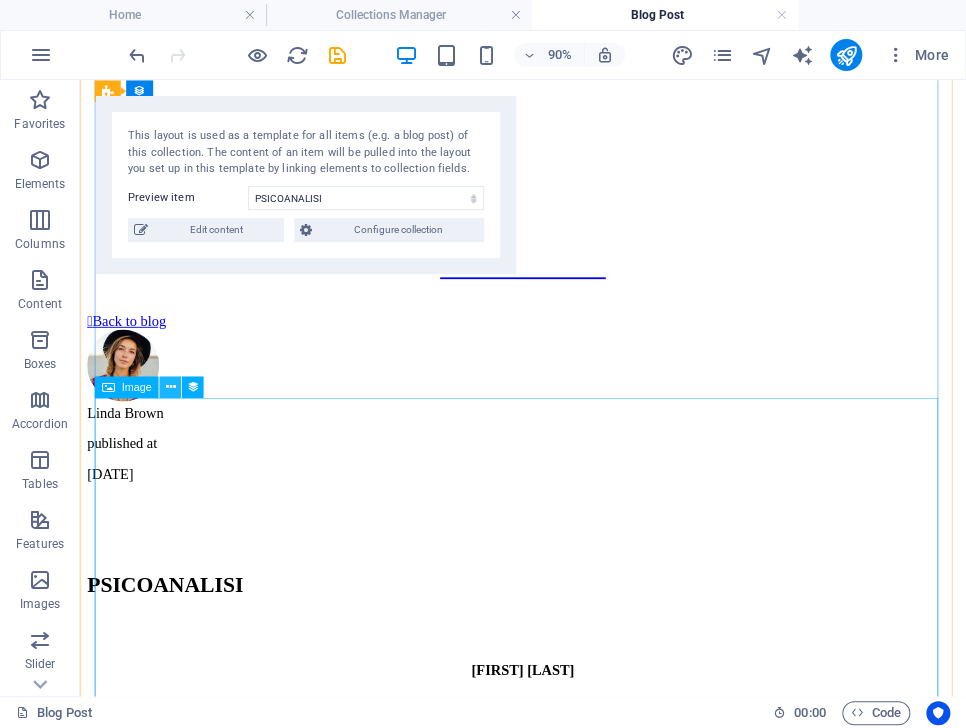 click at bounding box center (170, 386) 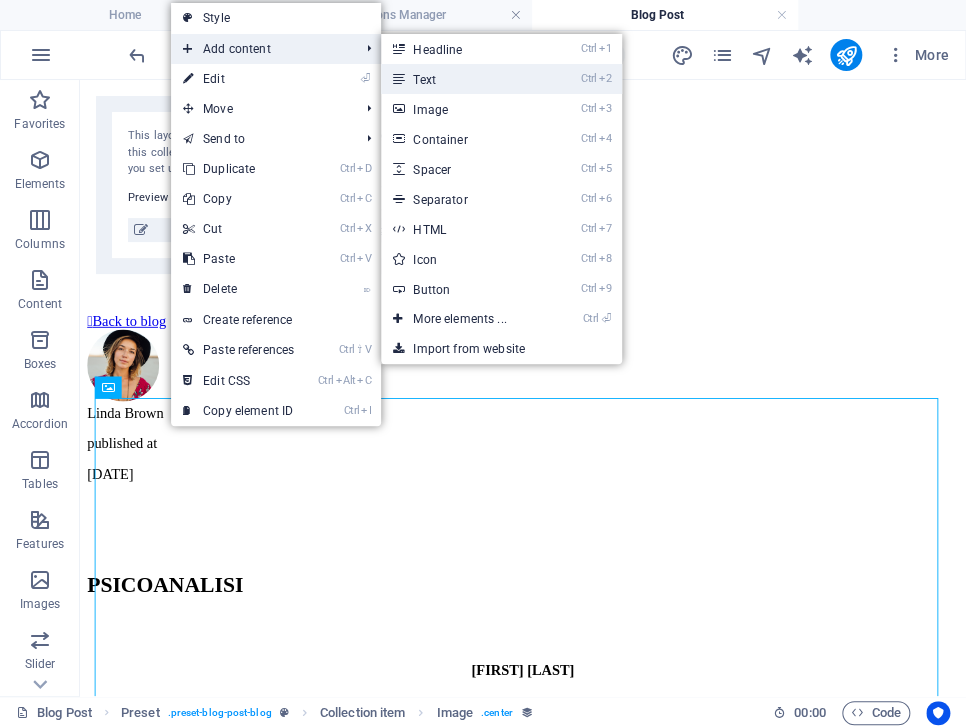 click on "Ctrl 2  Text" at bounding box center [463, 79] 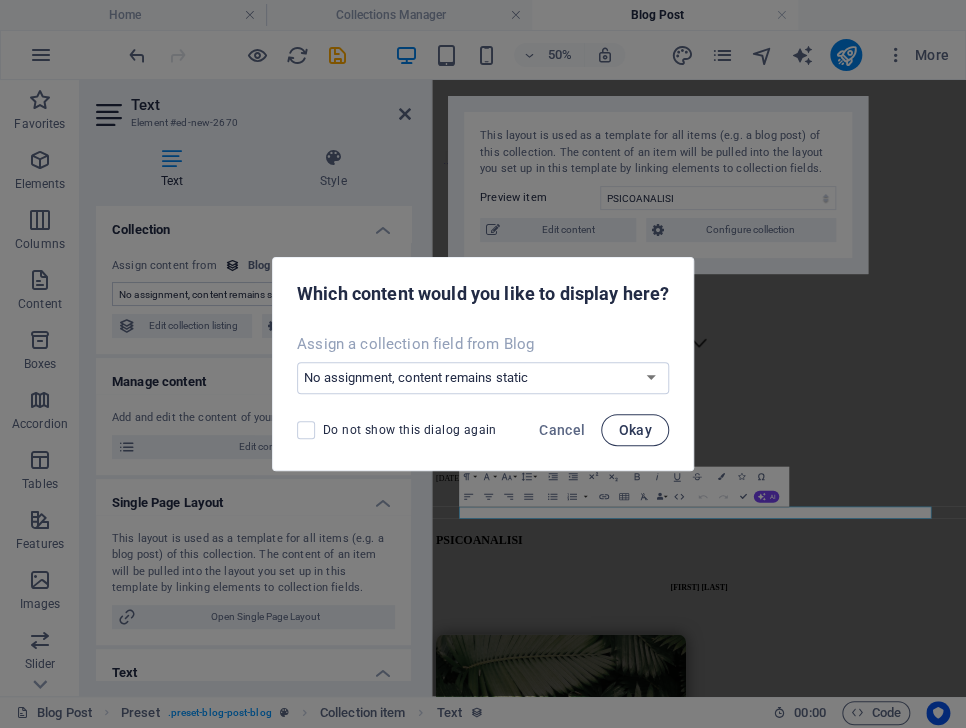 click on "Okay" at bounding box center [635, 430] 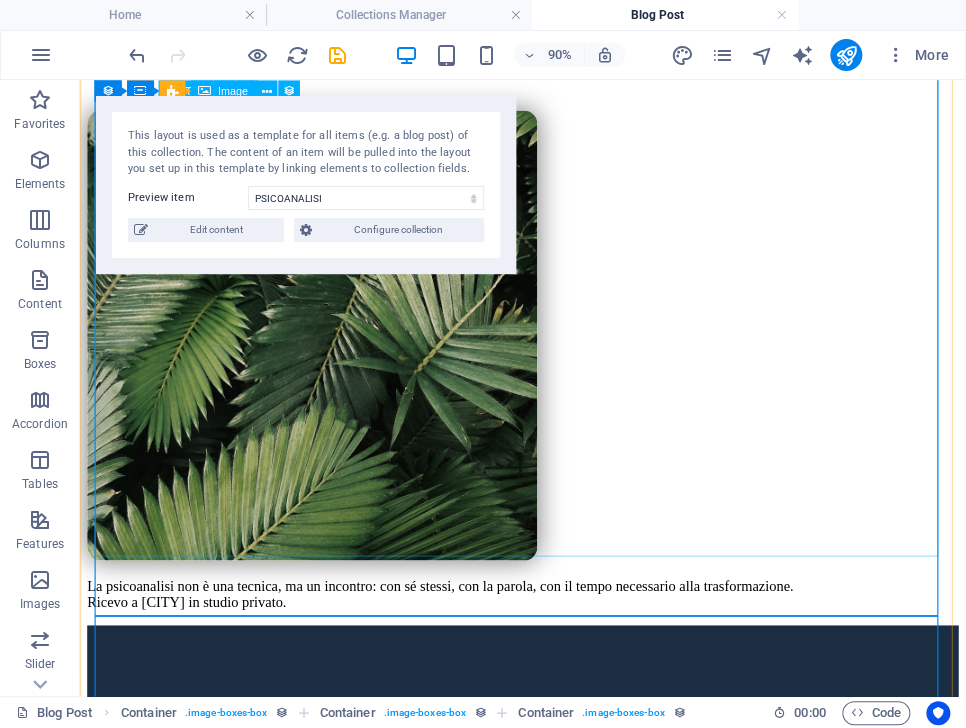 scroll, scrollTop: 2800, scrollLeft: 0, axis: vertical 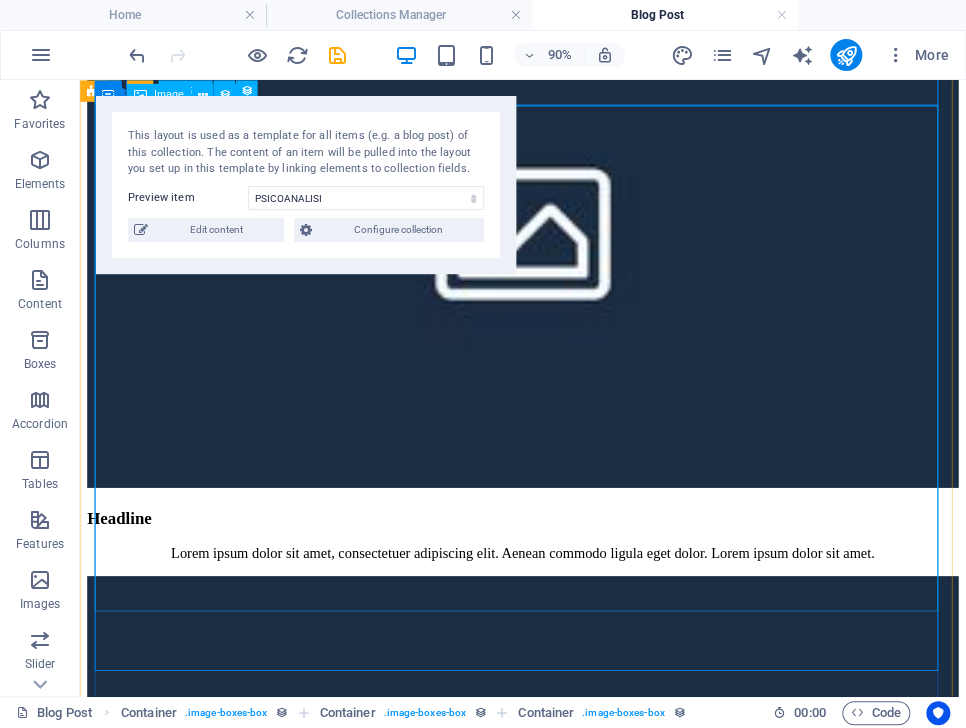 click at bounding box center [572, 923] 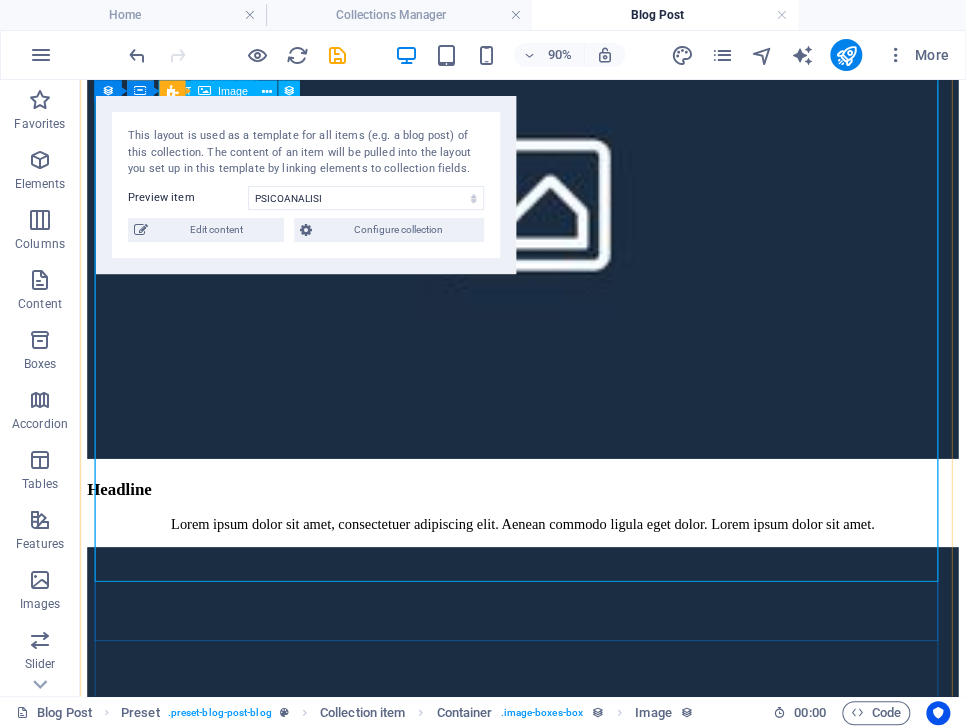 click at bounding box center [572, 891] 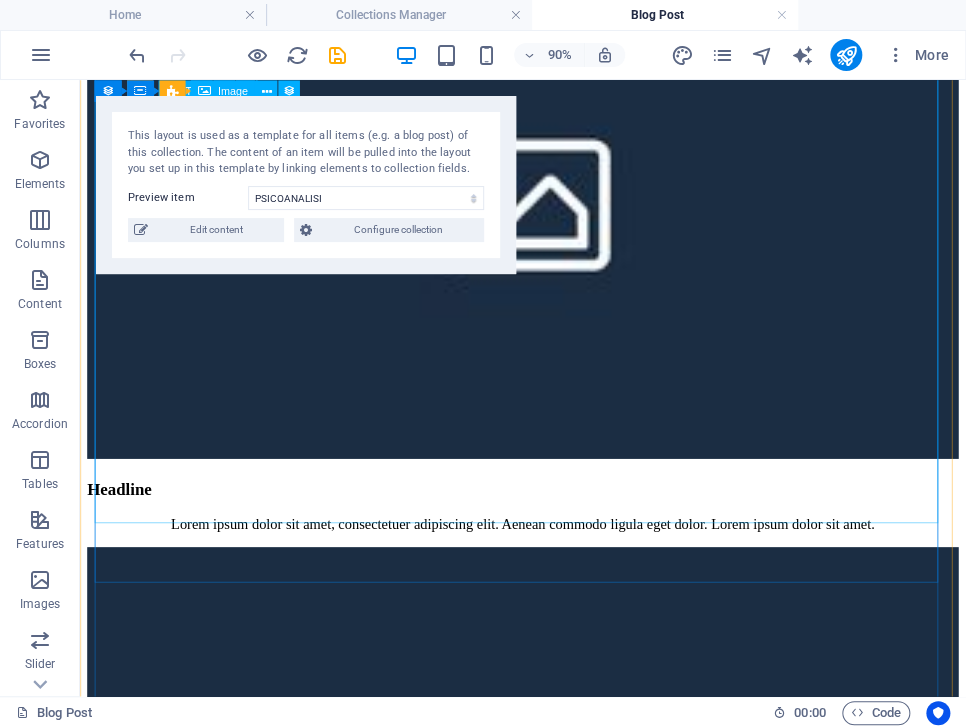 scroll, scrollTop: 2270, scrollLeft: 0, axis: vertical 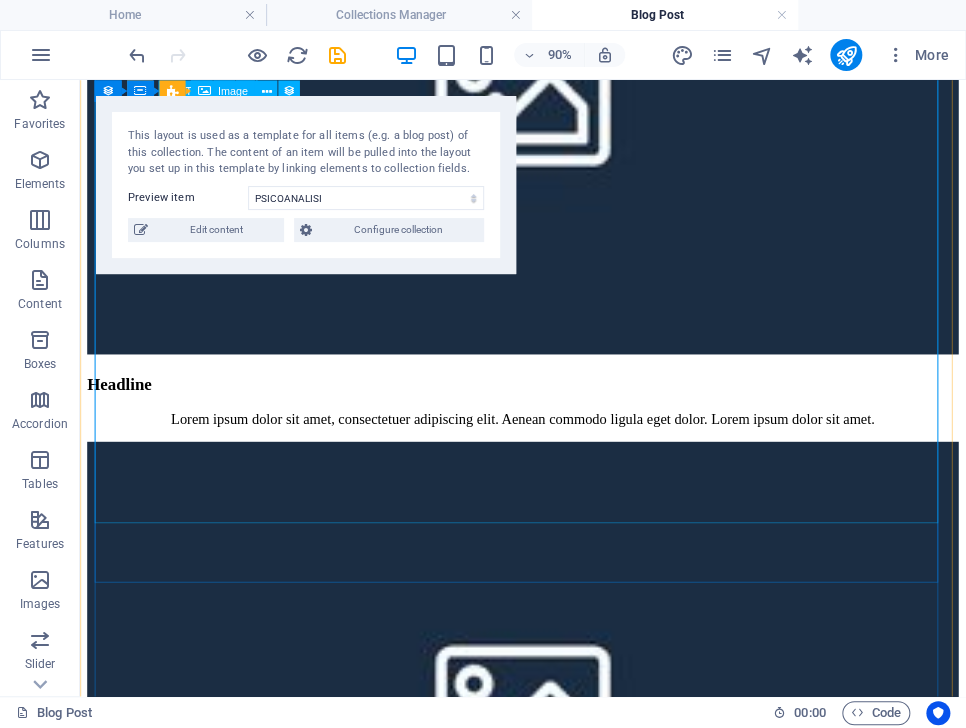 click at bounding box center [572, 774] 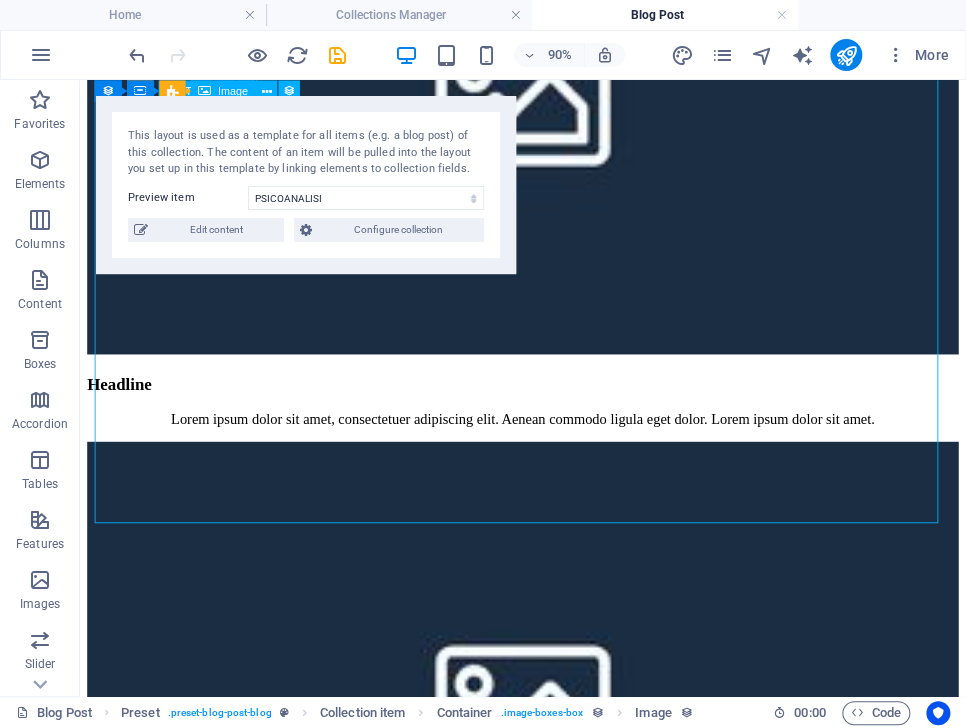 scroll, scrollTop: 1708, scrollLeft: 0, axis: vertical 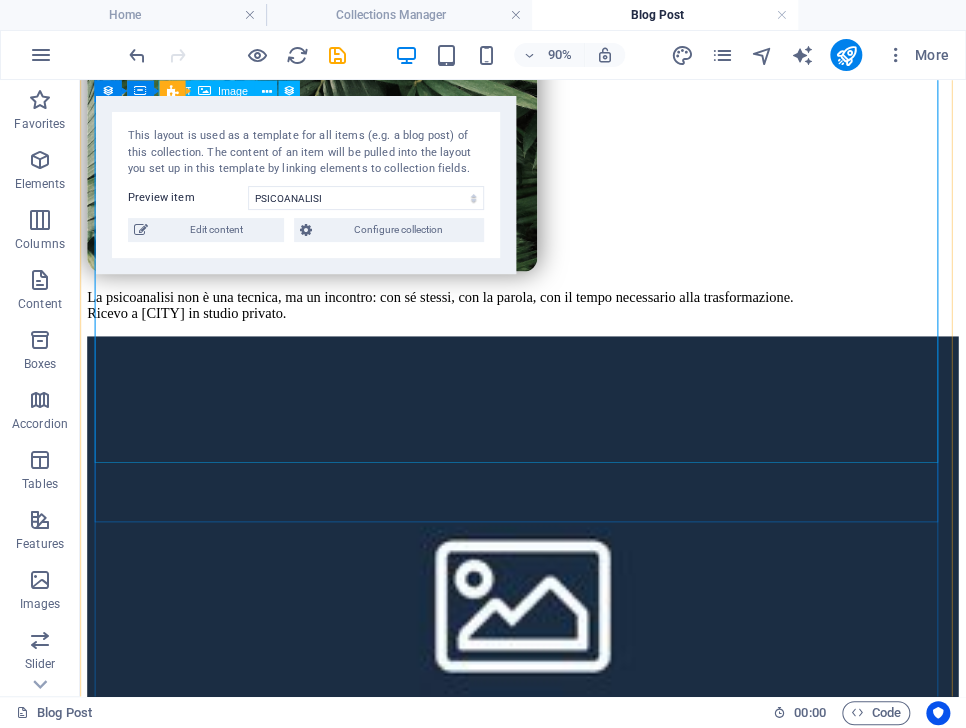 click at bounding box center (572, 657) 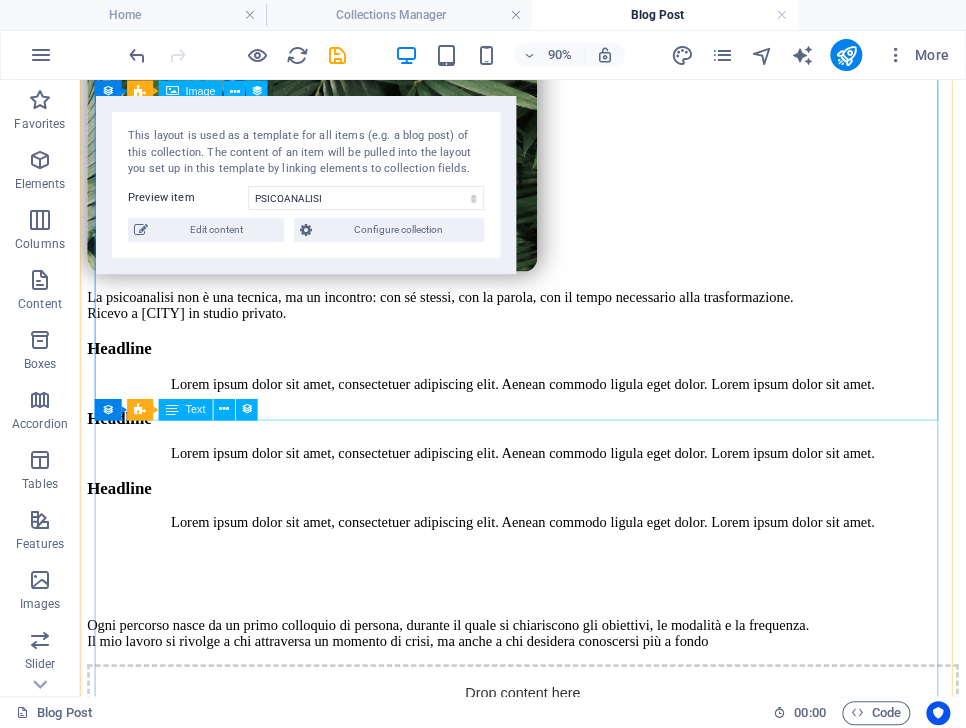 scroll, scrollTop: 1146, scrollLeft: 0, axis: vertical 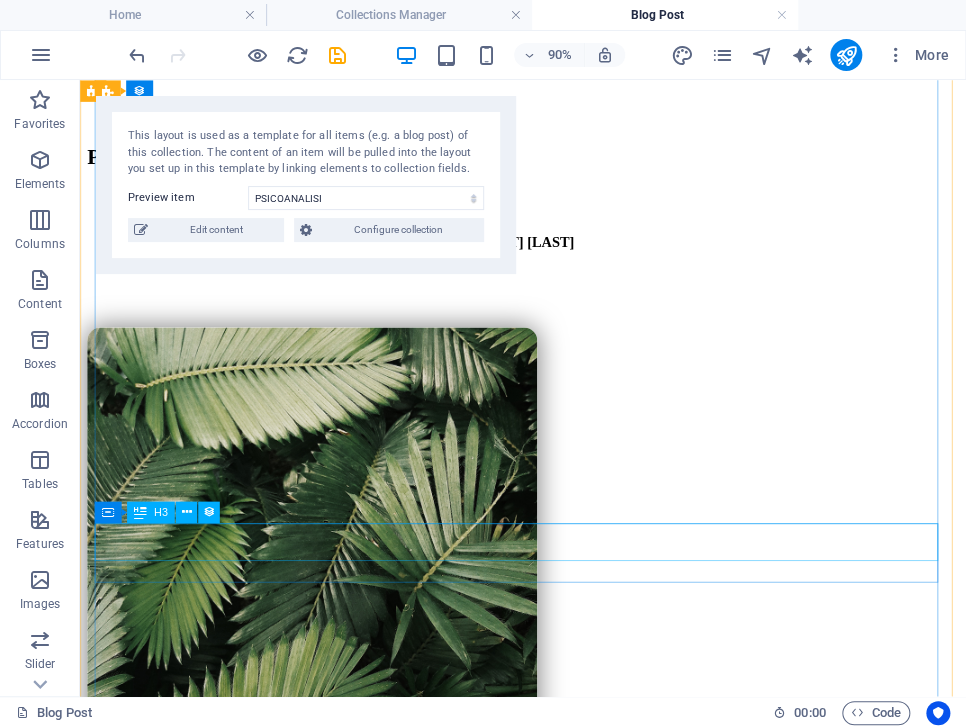 click on "Headline" at bounding box center [572, 1018] 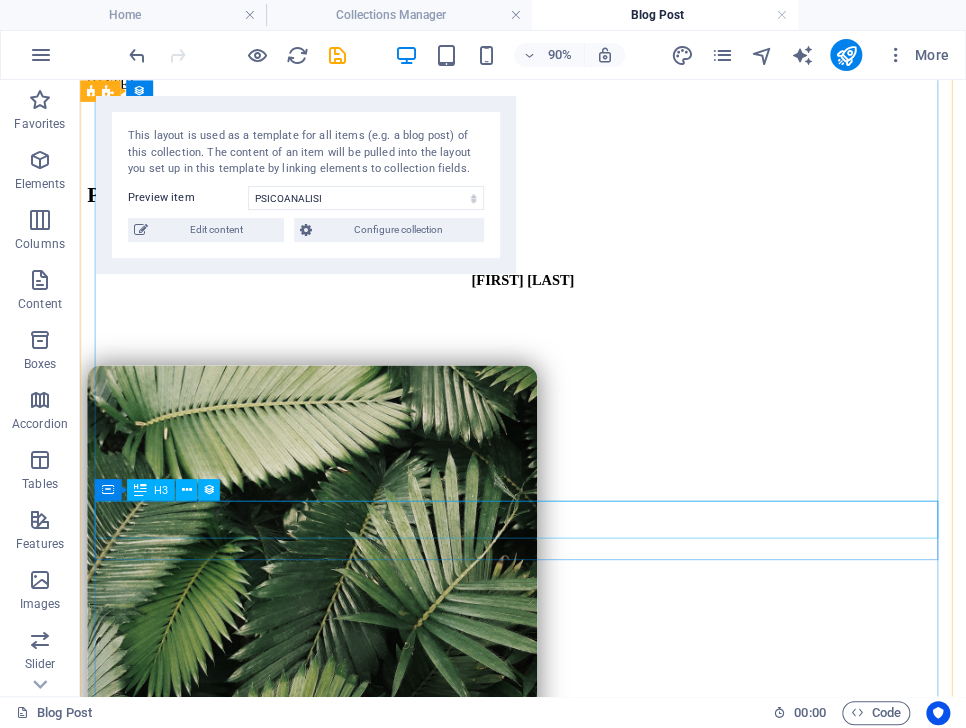 click on "Headline" at bounding box center (572, 983) 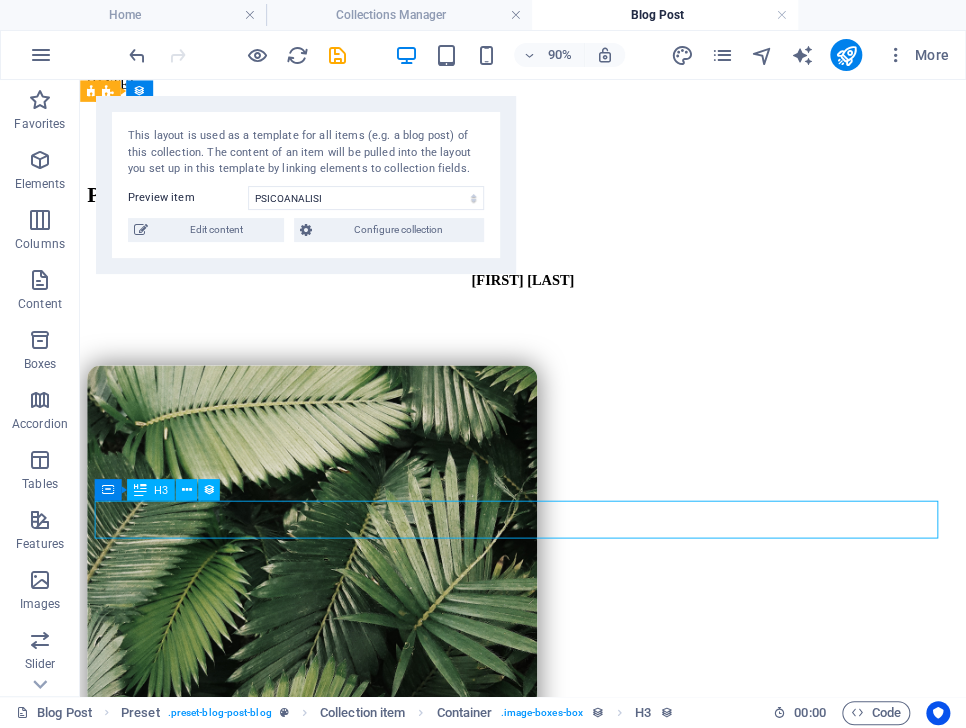 scroll, scrollTop: 1062, scrollLeft: 0, axis: vertical 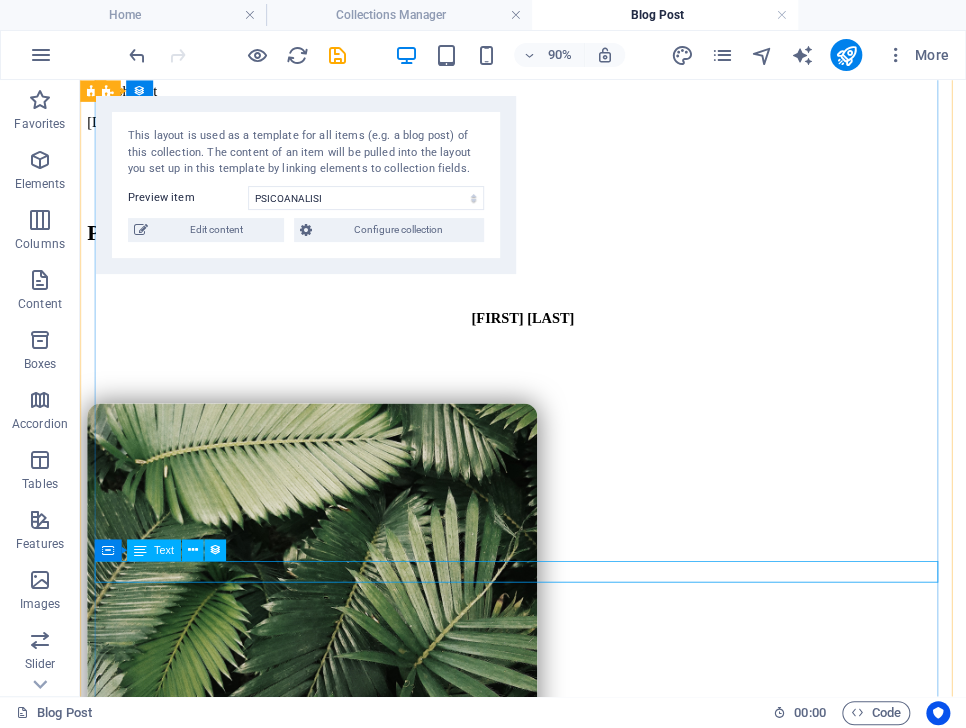 click on "Lorem ipsum dolor sit amet, consectetuer adipiscing elit. Aenean commodo ligula eget dolor. Lorem ipsum dolor sit amet." at bounding box center (572, 1054) 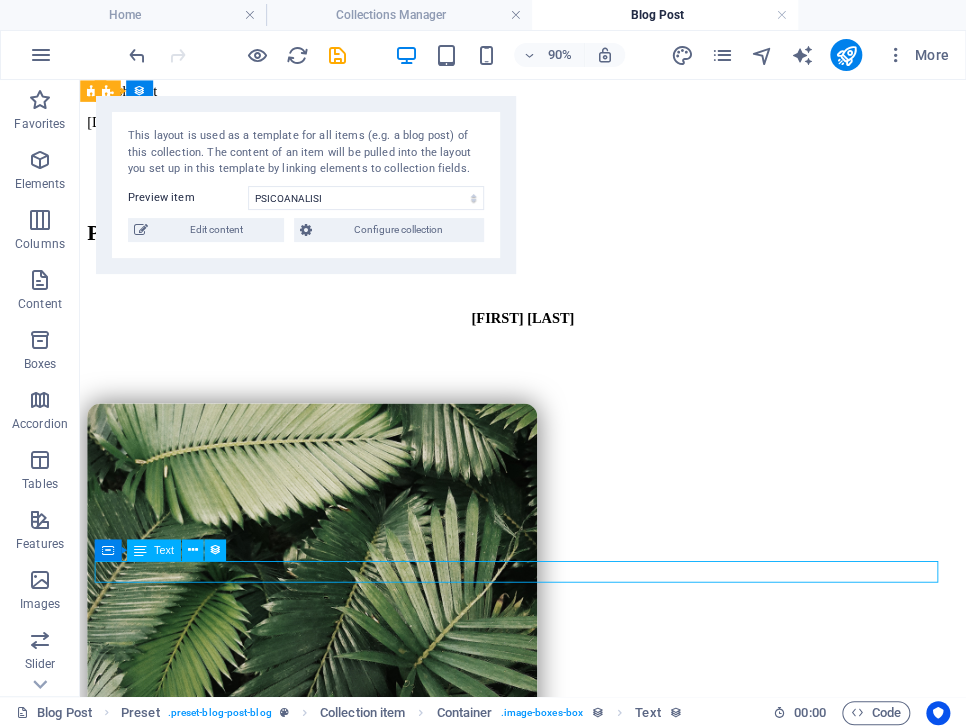 scroll, scrollTop: 1179, scrollLeft: 0, axis: vertical 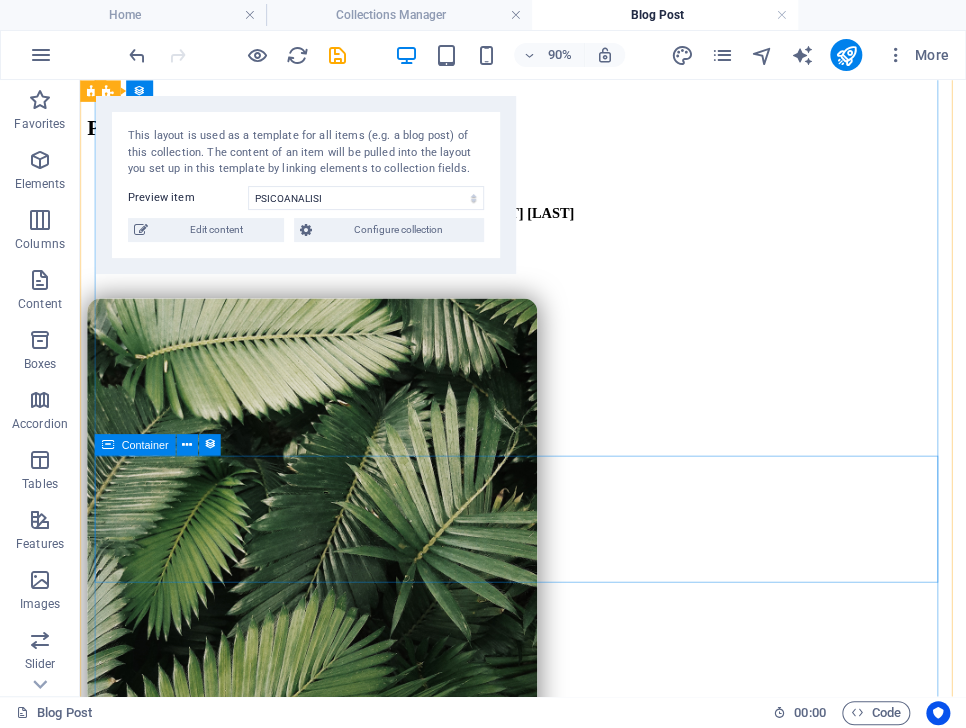 click on "Drop content here or  Add elements  Paste clipboard" at bounding box center [572, 999] 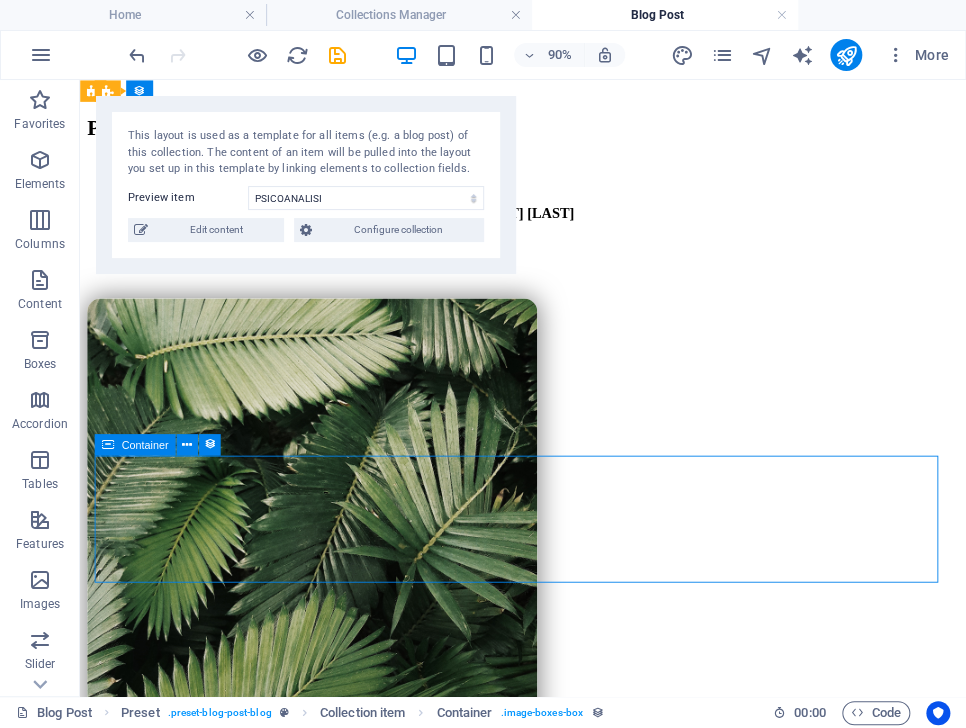 scroll, scrollTop: 1038, scrollLeft: 0, axis: vertical 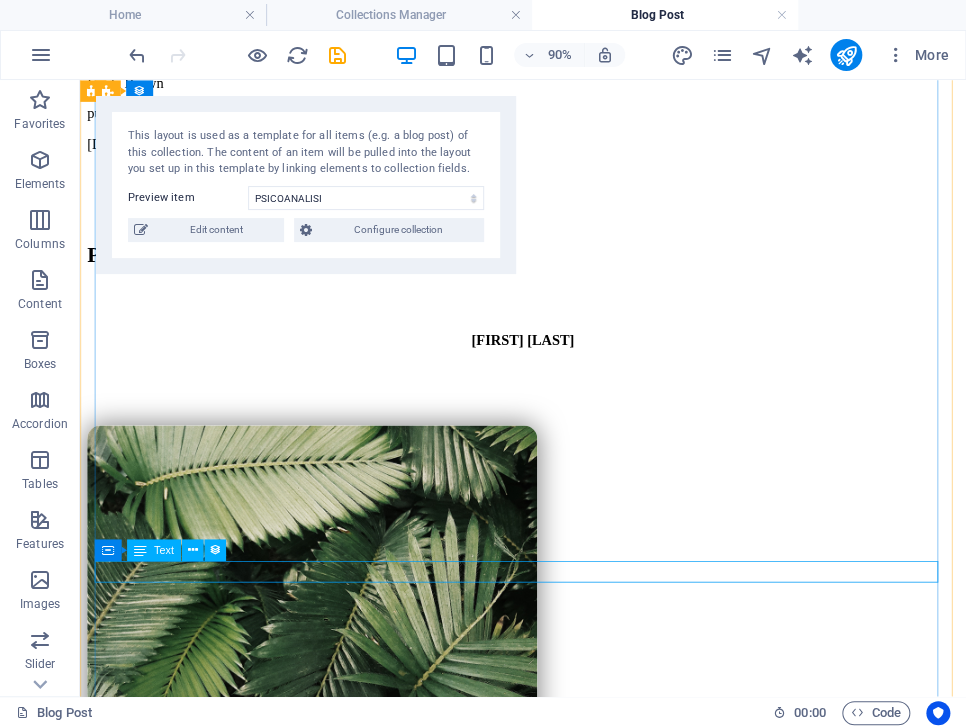 click on "Lorem ipsum dolor sit amet, consectetuer adipiscing elit. Aenean commodo ligula eget dolor. Lorem ipsum dolor sit amet." at bounding box center [572, 1044] 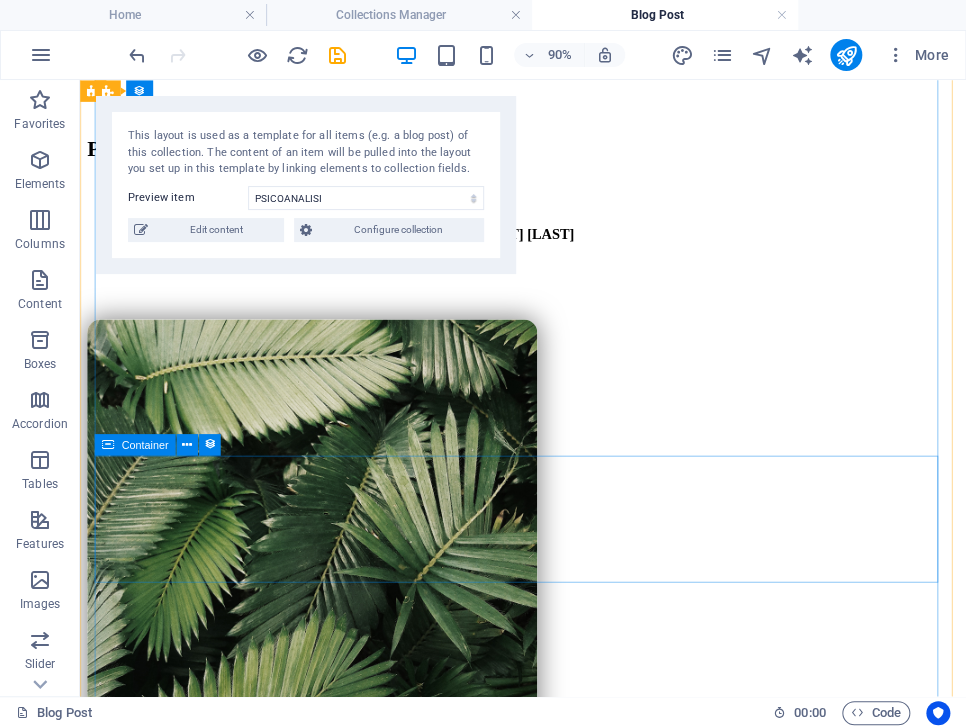 click on "Drop content here or  Add elements  Paste clipboard" at bounding box center (572, 989) 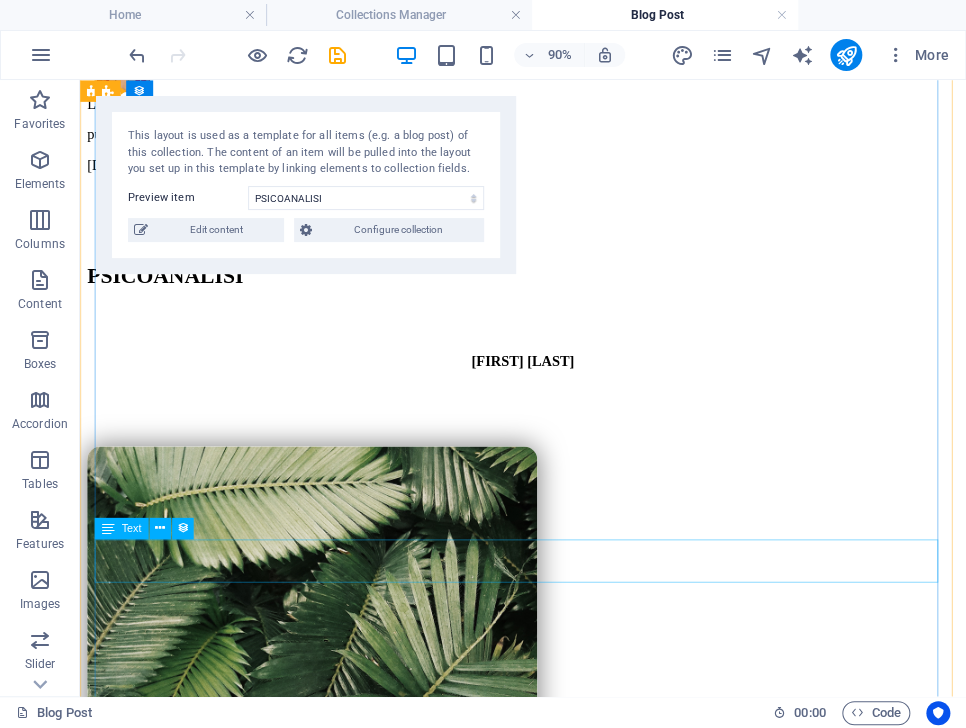 click on "La psicoanalisi non è una tecnica, ma un incontro: con sé stessi, con la parola, con il tempo necessario alla trasformazione. Ricevo a [CITY] in studio privato." at bounding box center (572, 1025) 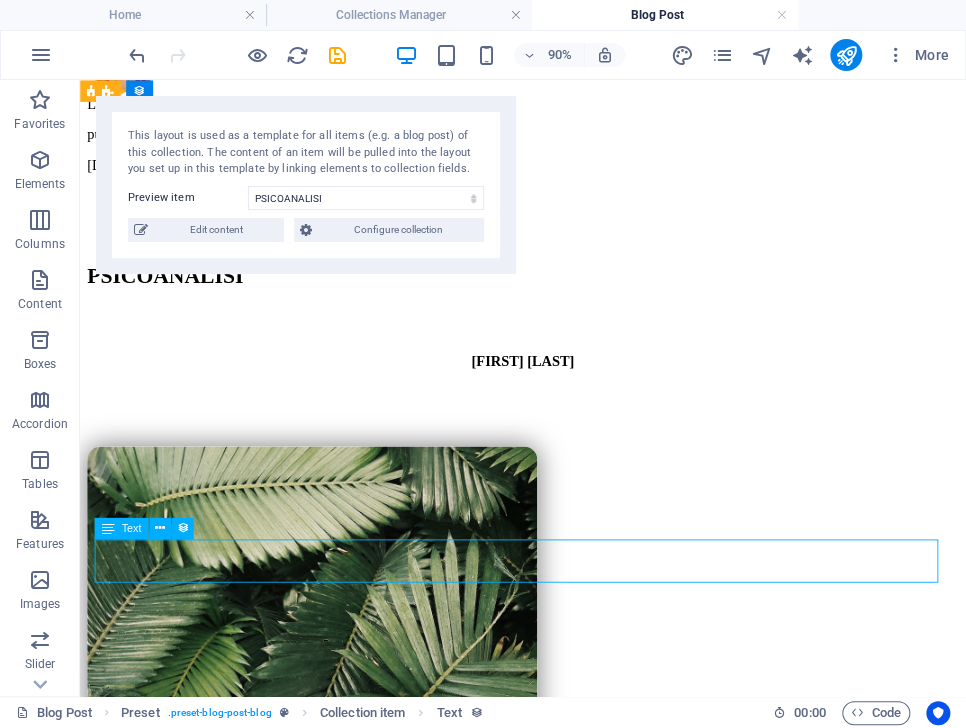 scroll, scrollTop: 966, scrollLeft: 0, axis: vertical 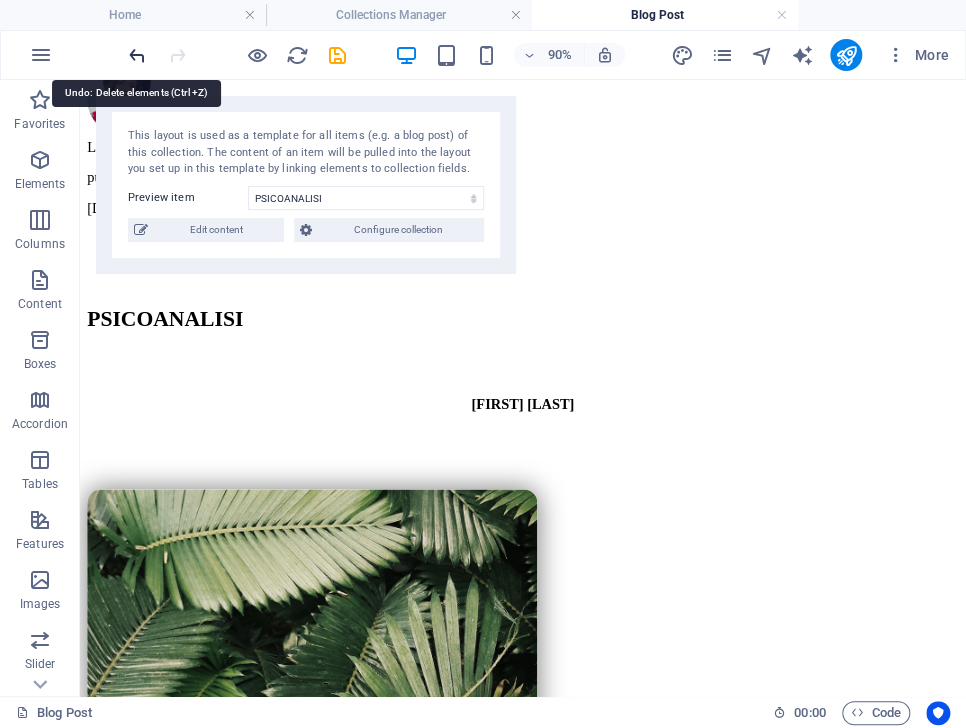click at bounding box center [137, 55] 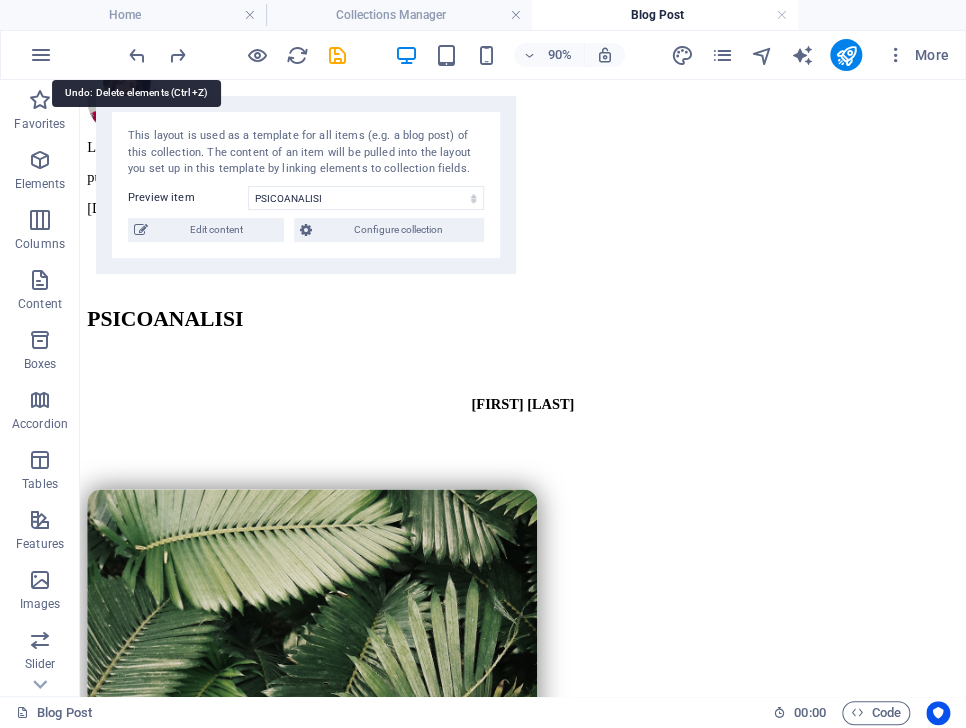 scroll, scrollTop: 1014, scrollLeft: 0, axis: vertical 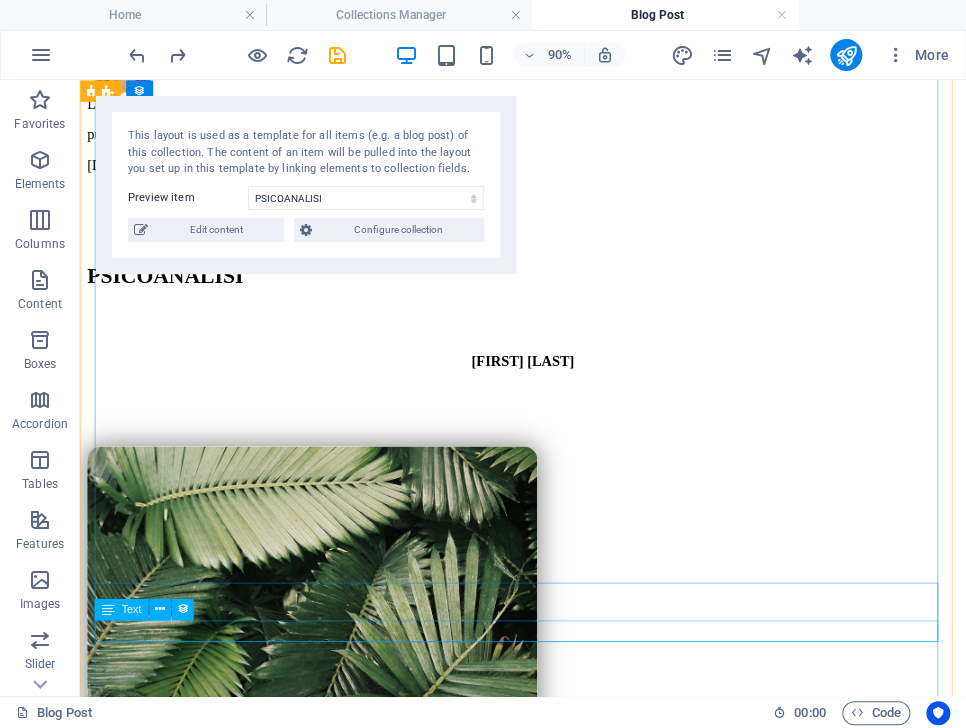 click on "Lorem ipsum dolor sit amet, consectetuer adipiscing elit. Aenean commodo ligula eget dolor. Lorem ipsum dolor sit amet." at bounding box center (572, 1112) 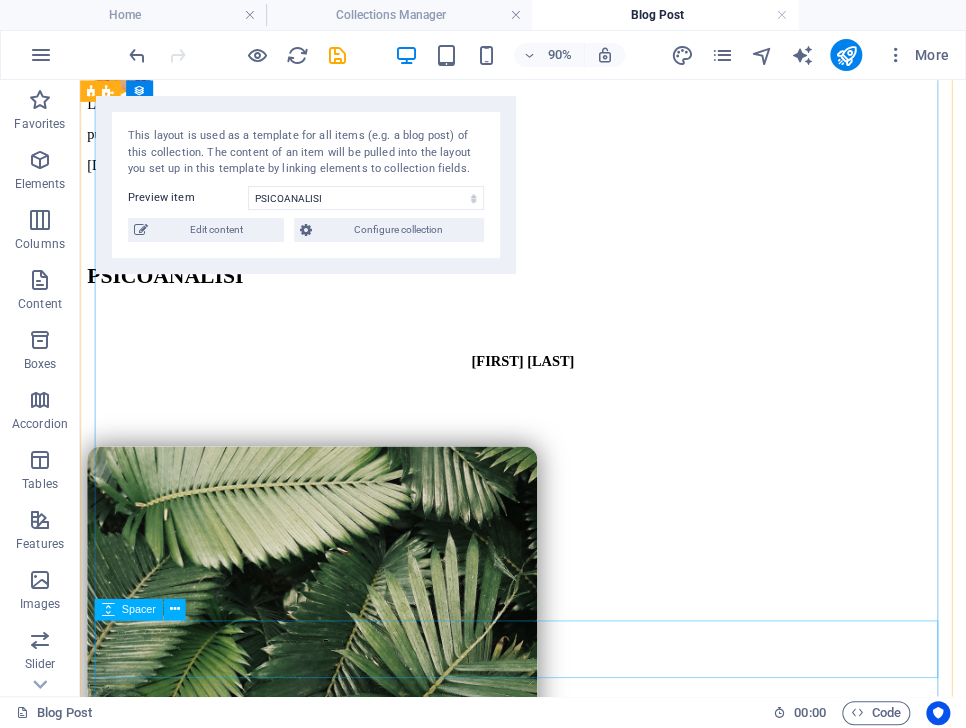 click at bounding box center [572, 1135] 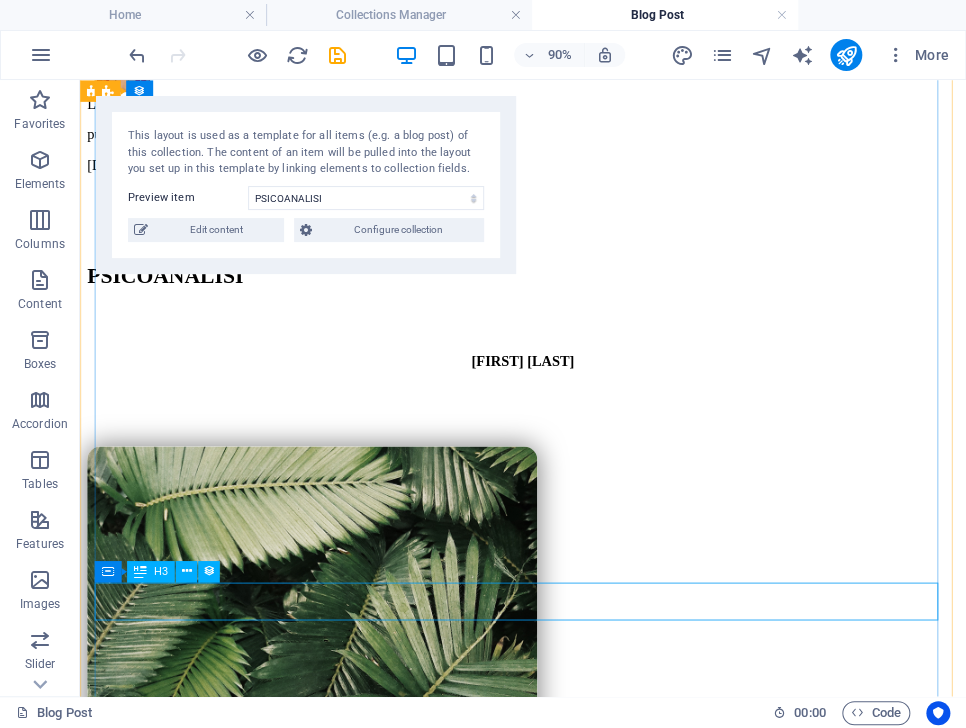 click on "Headline" at bounding box center (572, 1073) 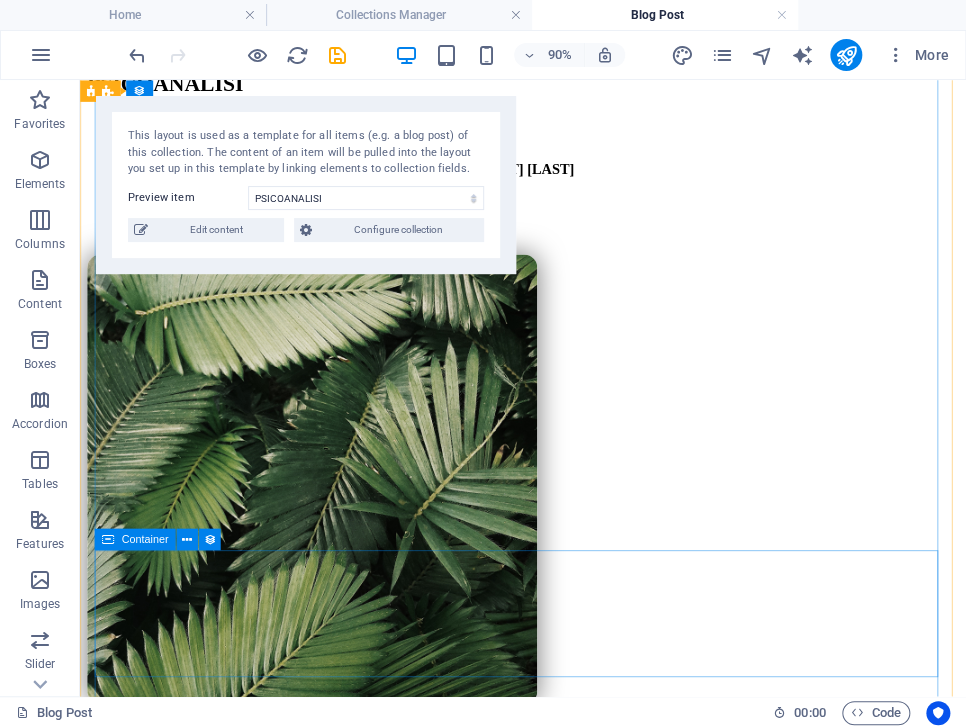 scroll, scrollTop: 1273, scrollLeft: 0, axis: vertical 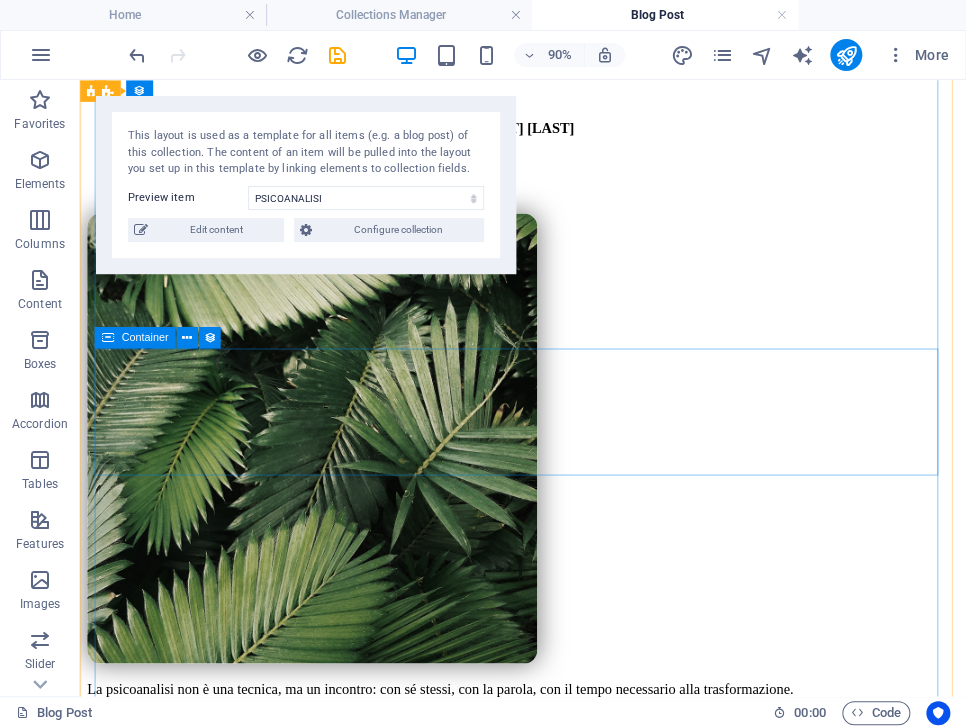 click on "Drop content here or  Add elements  Paste clipboard" at bounding box center (572, 871) 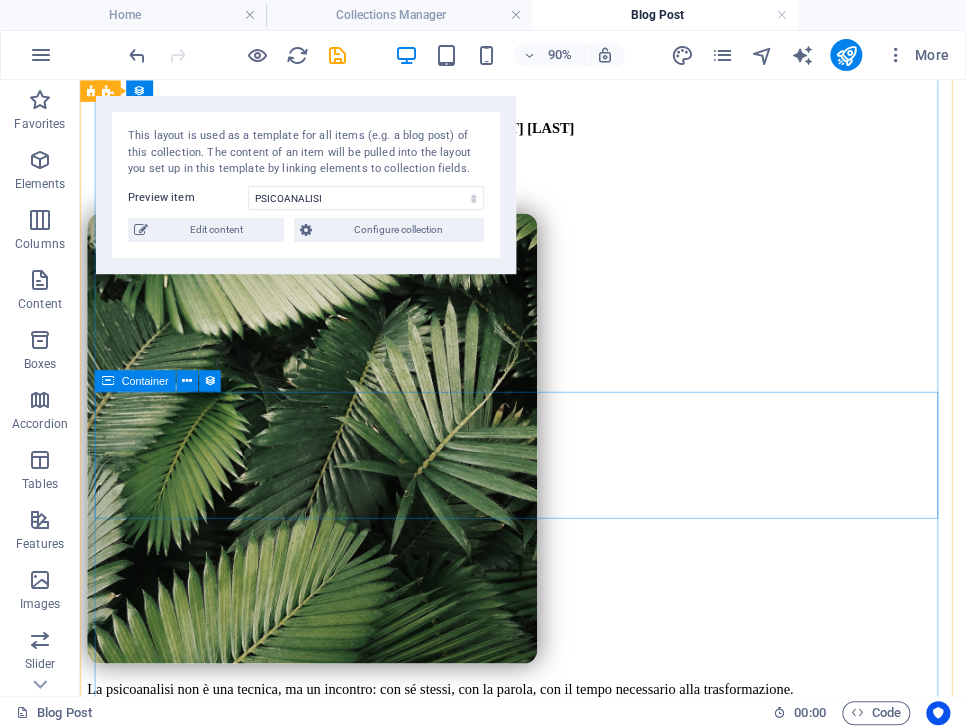 click on "Drop content here or  Add elements  Paste clipboard" at bounding box center [572, 923] 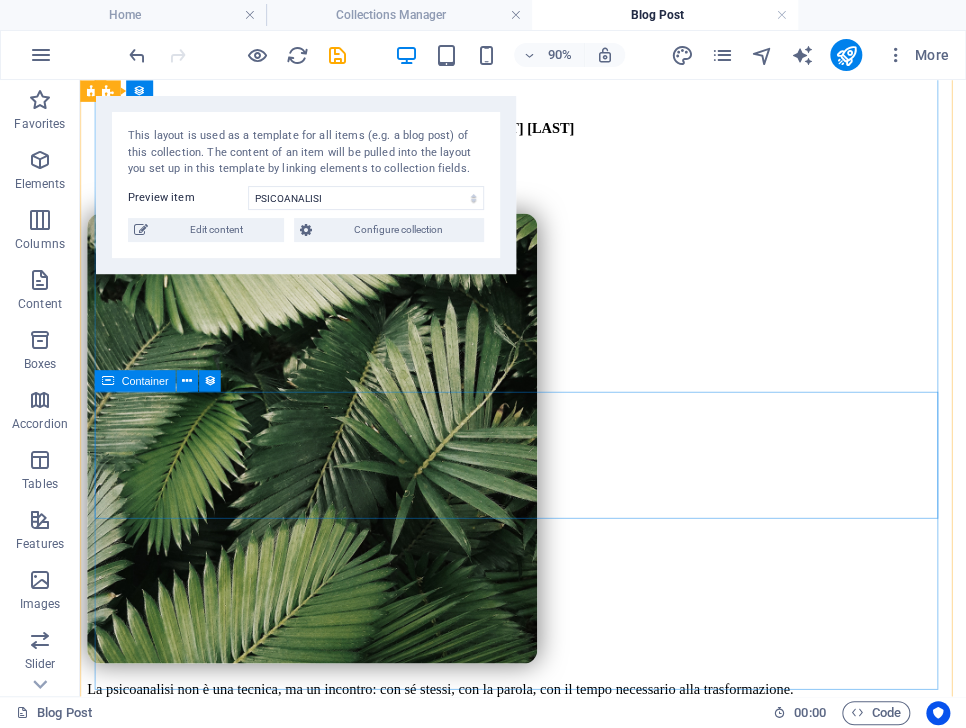 click on "Drop content here or  Add elements  Paste clipboard" at bounding box center (572, 923) 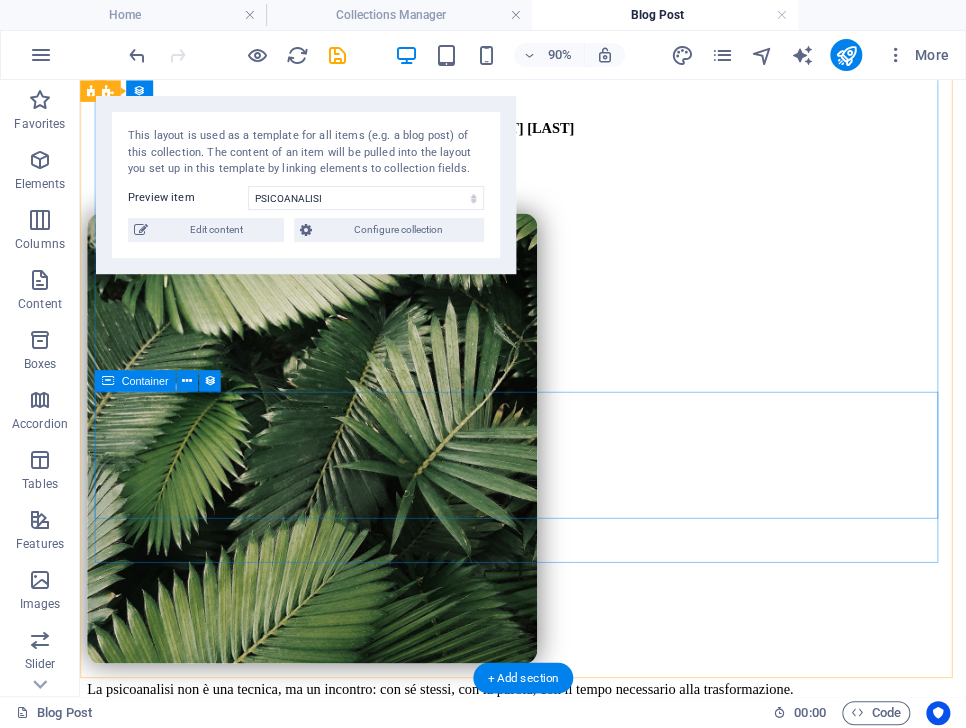 click on "Drop content here or  Add elements  Paste clipboard" at bounding box center [572, 923] 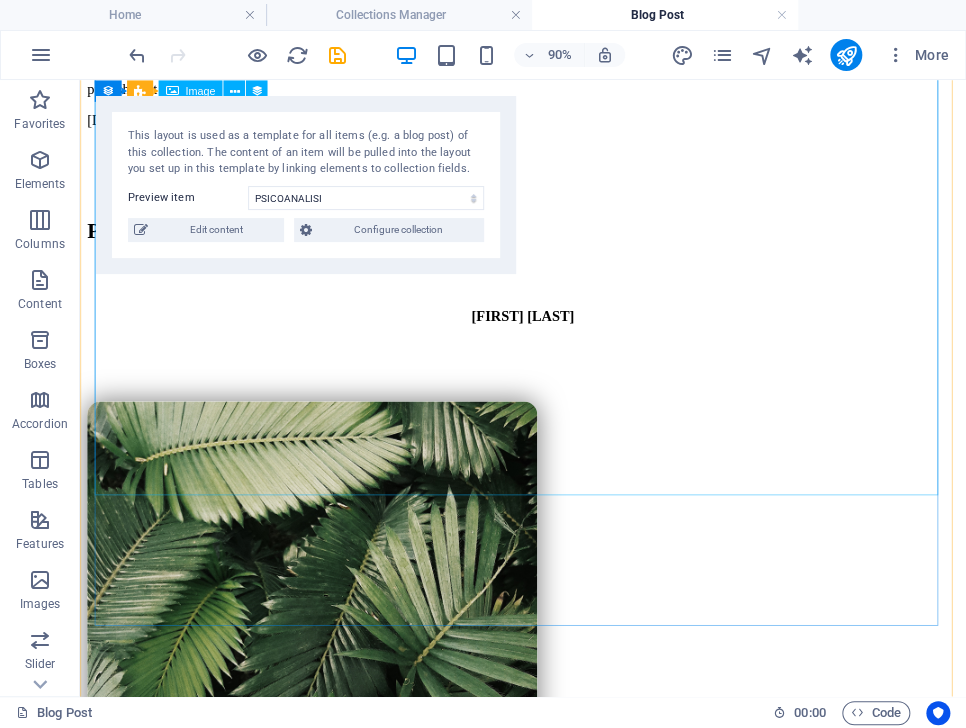 scroll, scrollTop: 1063, scrollLeft: 0, axis: vertical 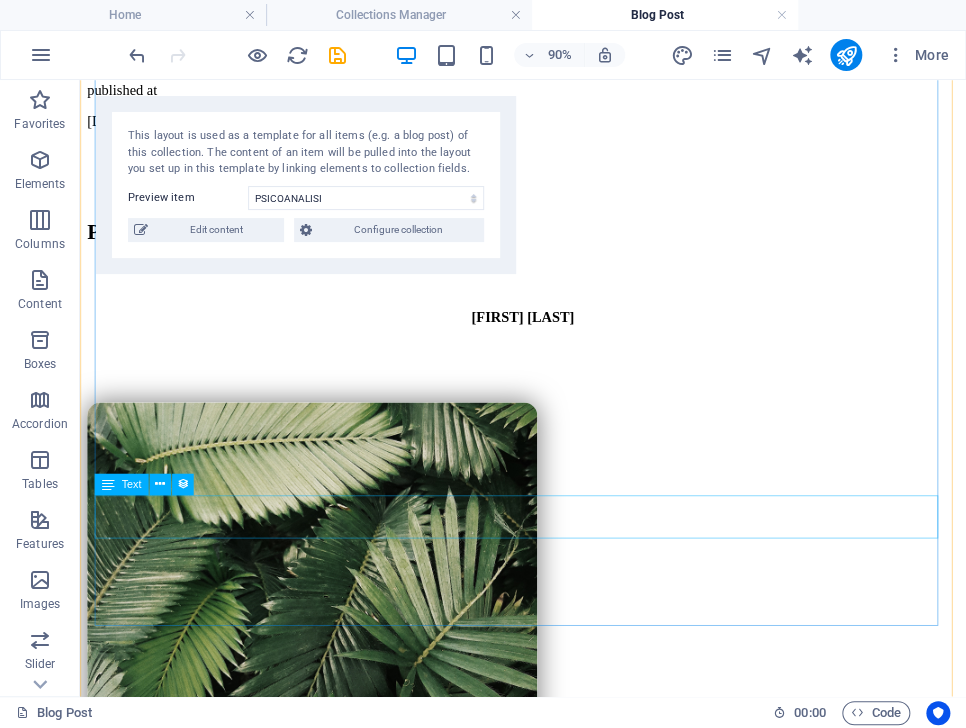 click on "La psicoanalisi non è una tecnica, ma un incontro: con sé stessi, con la parola, con il tempo necessario alla trasformazione. Ricevo a [CITY] in studio privato." at bounding box center [572, 976] 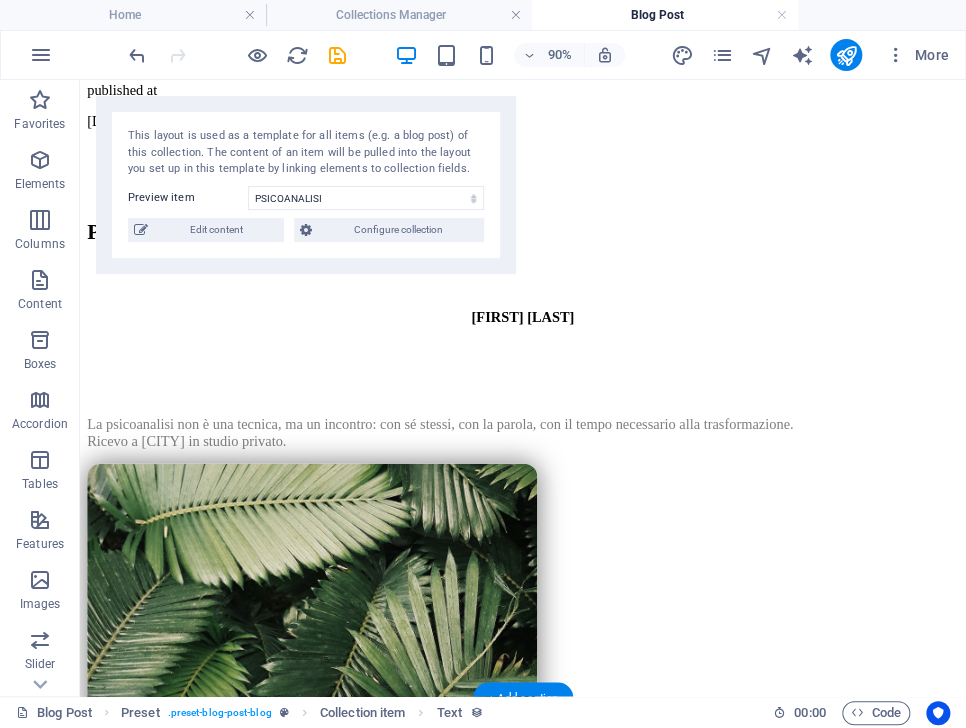 scroll, scrollTop: 1111, scrollLeft: 0, axis: vertical 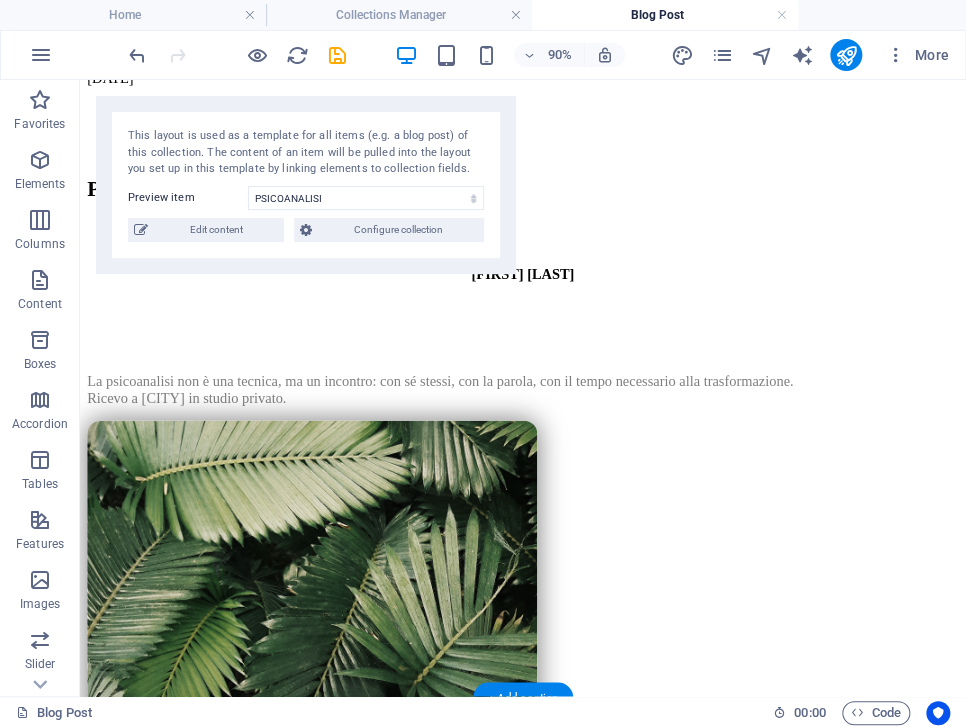 drag, startPoint x: 276, startPoint y: 575, endPoint x: 294, endPoint y: 311, distance: 264.6129 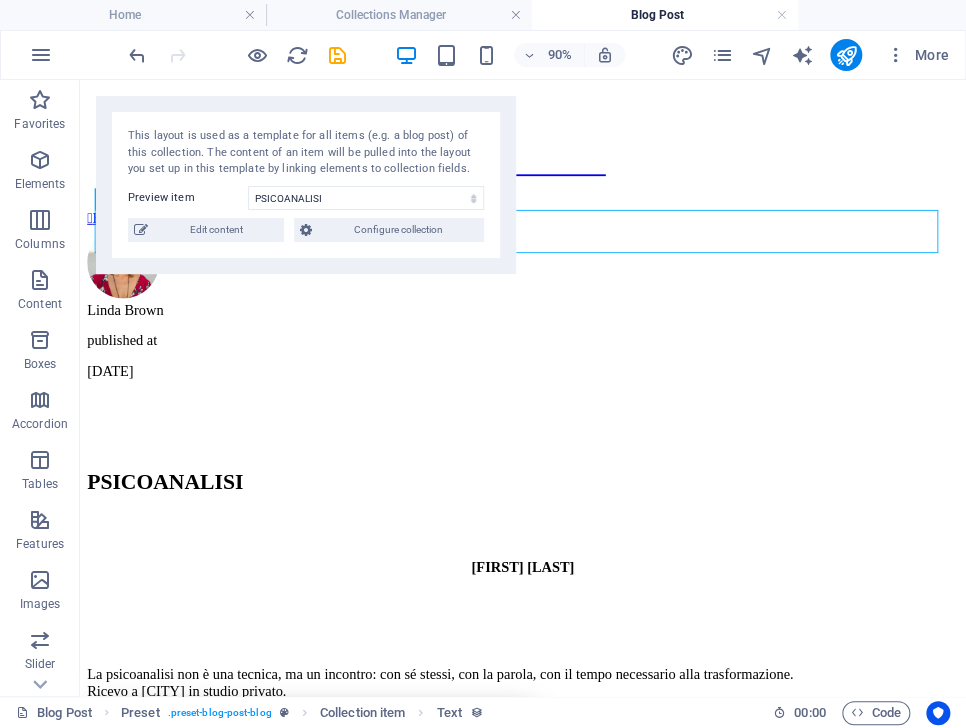 scroll, scrollTop: 705, scrollLeft: 0, axis: vertical 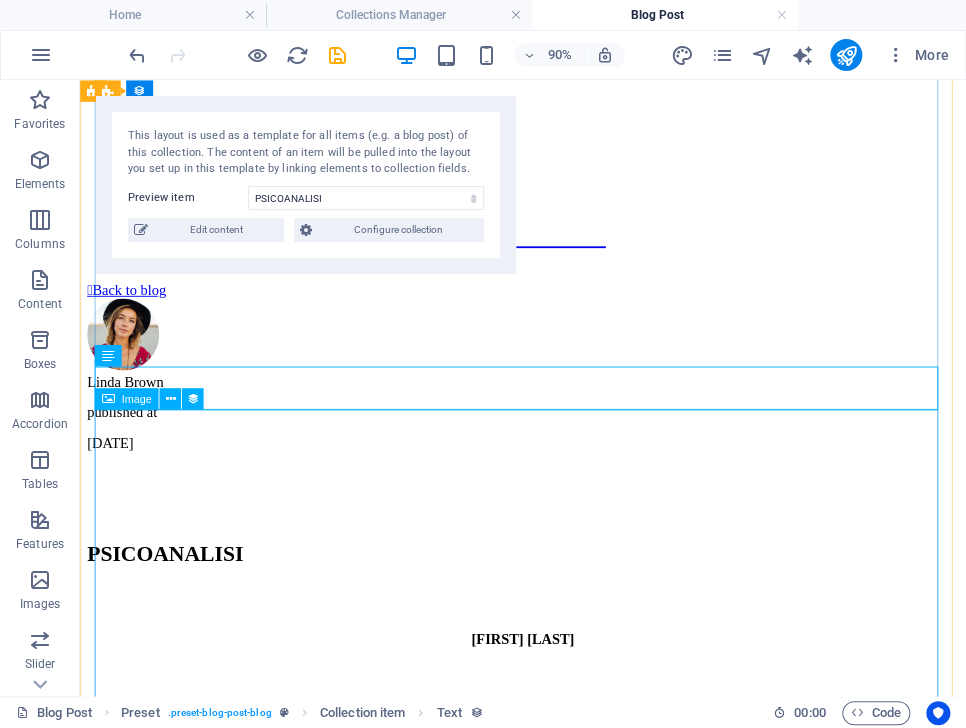 click at bounding box center (572, 1116) 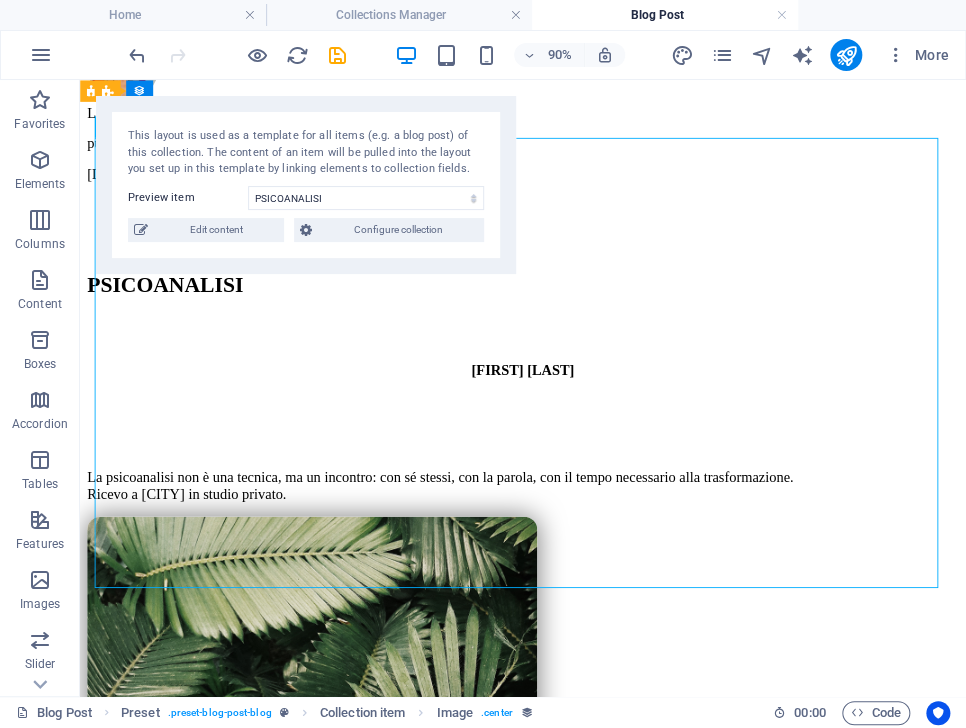 scroll, scrollTop: 1025, scrollLeft: 0, axis: vertical 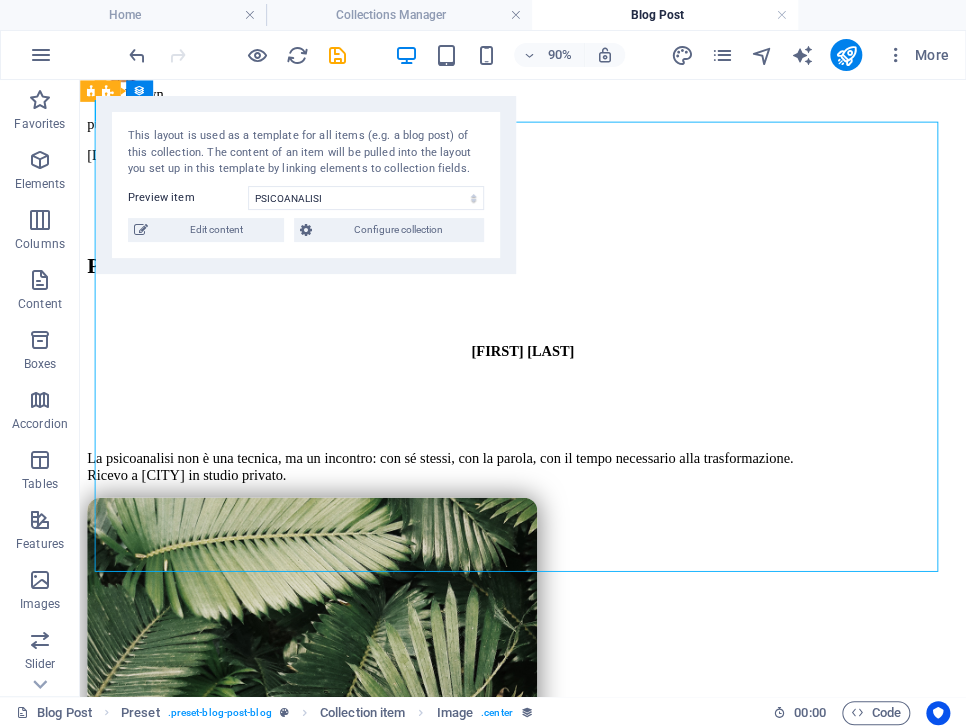 click at bounding box center (572, 796) 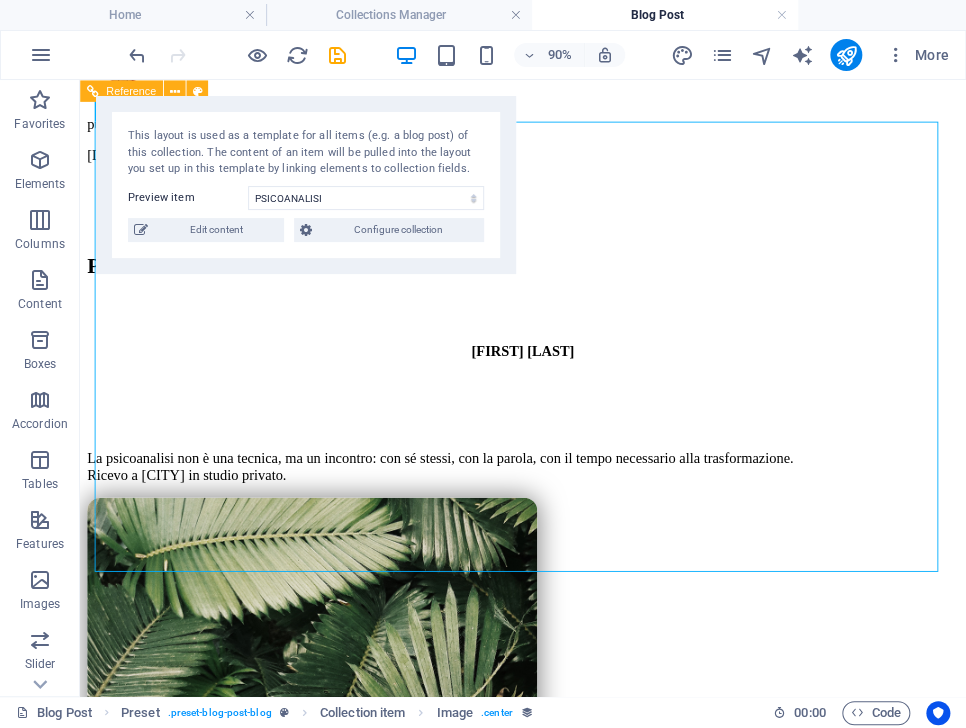 drag, startPoint x: 578, startPoint y: 641, endPoint x: 560, endPoint y: 146, distance: 495.32718 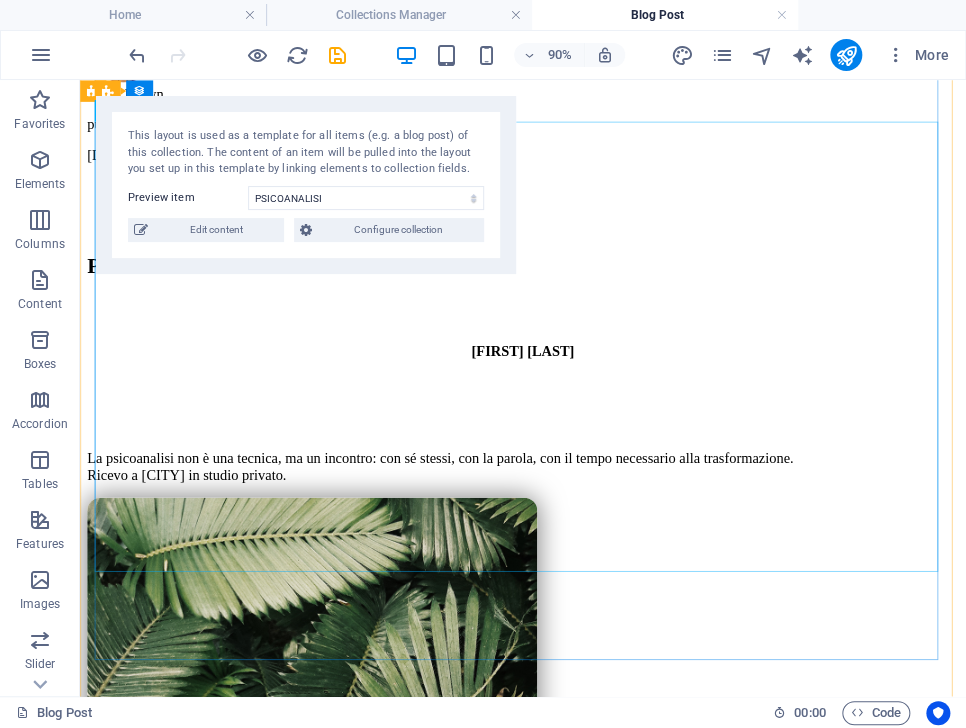 scroll, scrollTop: 985, scrollLeft: 0, axis: vertical 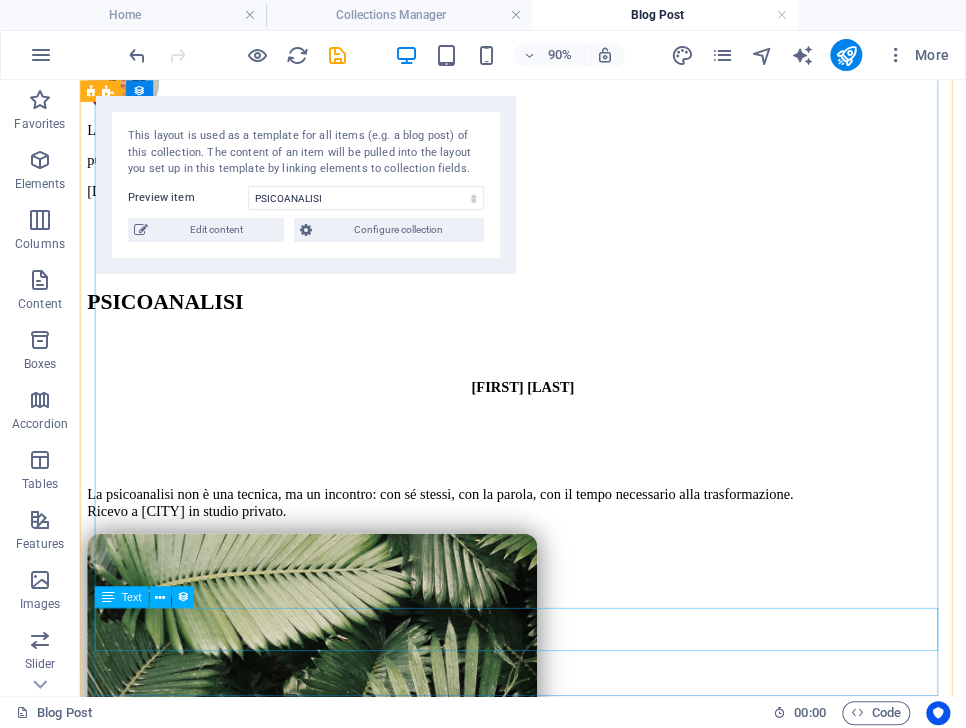 click on "Ogni percorso nasce da un primo colloquio di persona, durante il quale si chiariscono gli obiettivi, le modalità e la frequenza. Il mio lavoro si rivolge a chi attraversa un momento di crisi, ma anche a chi desidera conoscersi più a fondo" at bounding box center (572, 1122) 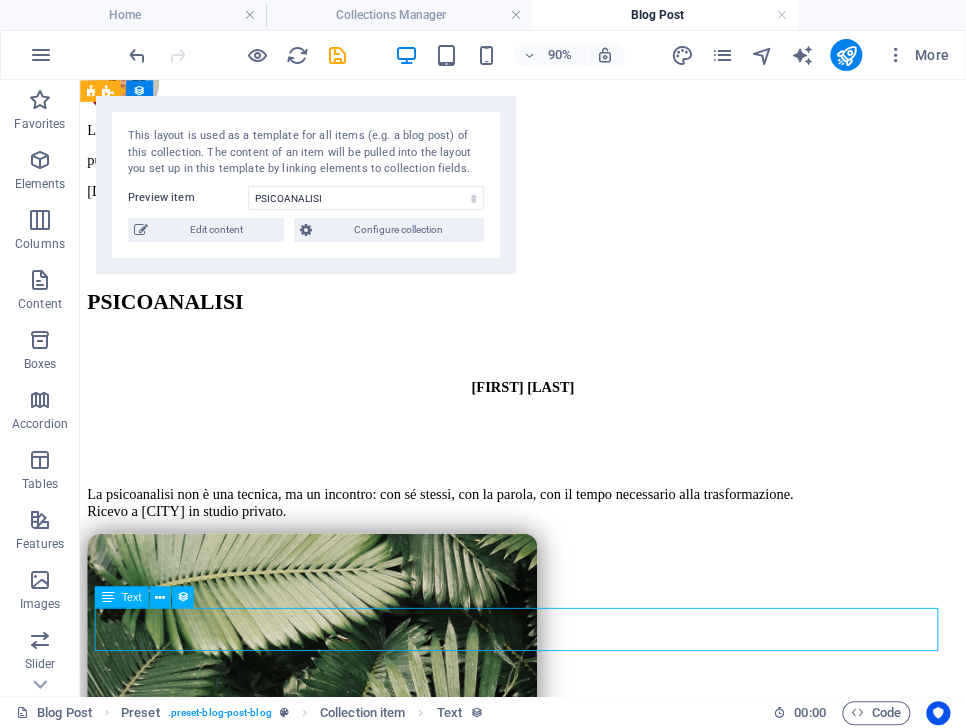scroll, scrollTop: 988, scrollLeft: 0, axis: vertical 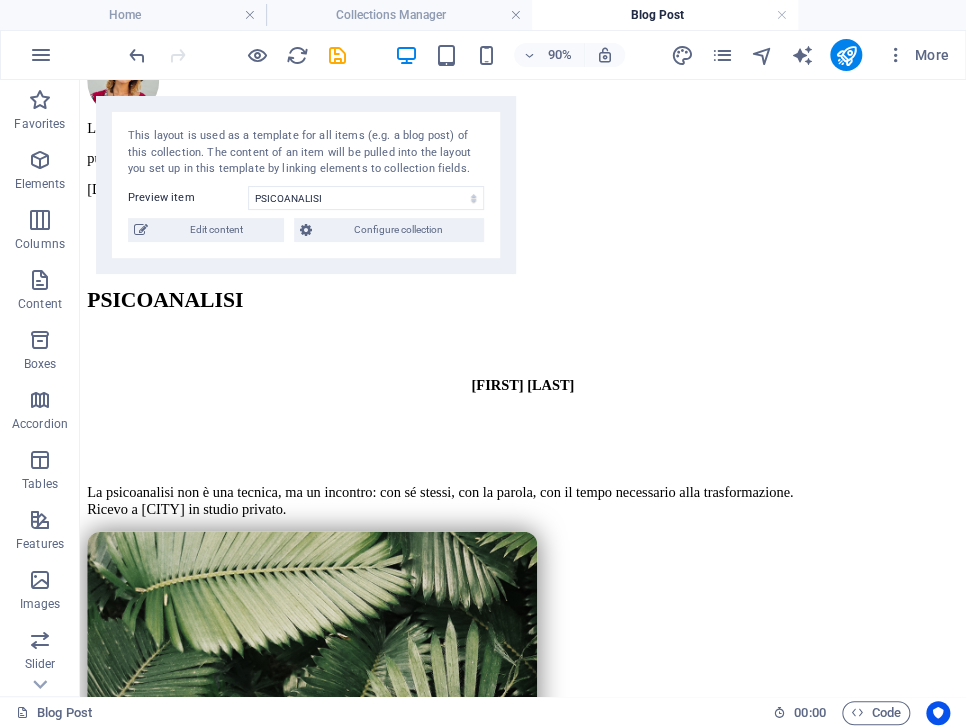 drag, startPoint x: 242, startPoint y: 690, endPoint x: 328, endPoint y: 297, distance: 402.29965 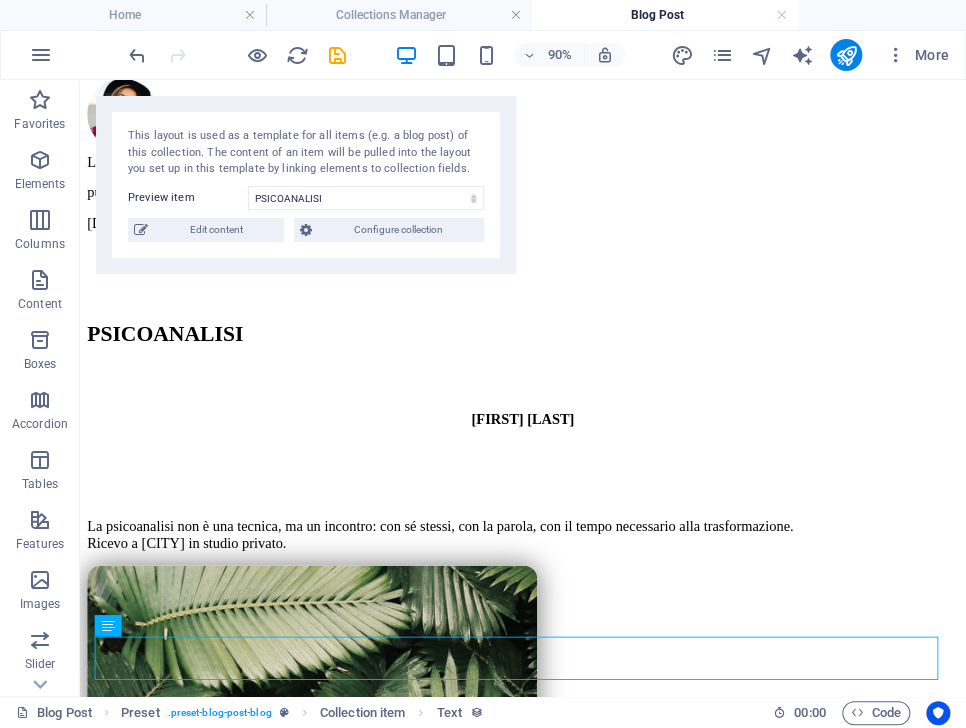scroll, scrollTop: 810, scrollLeft: 0, axis: vertical 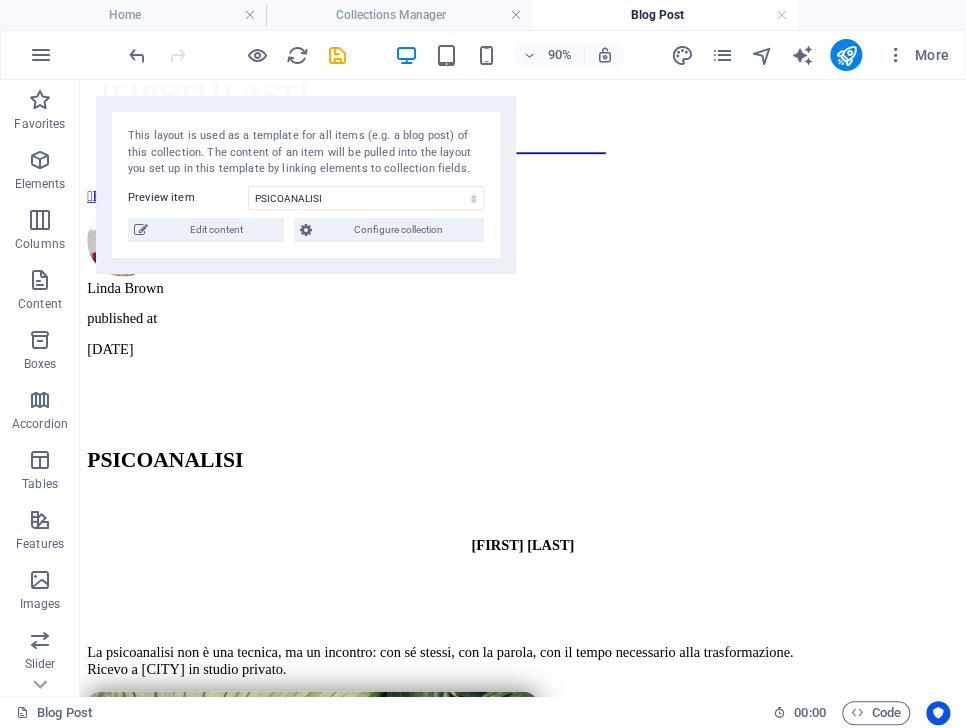 drag, startPoint x: 280, startPoint y: 702, endPoint x: 597, endPoint y: 391, distance: 444.0833 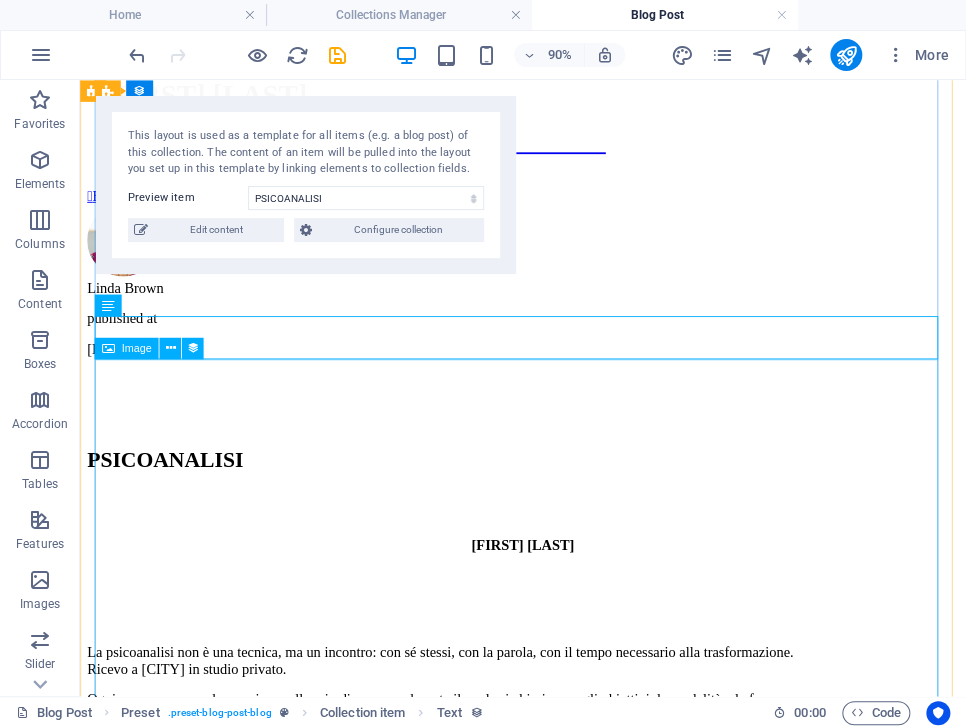 click at bounding box center [572, 1063] 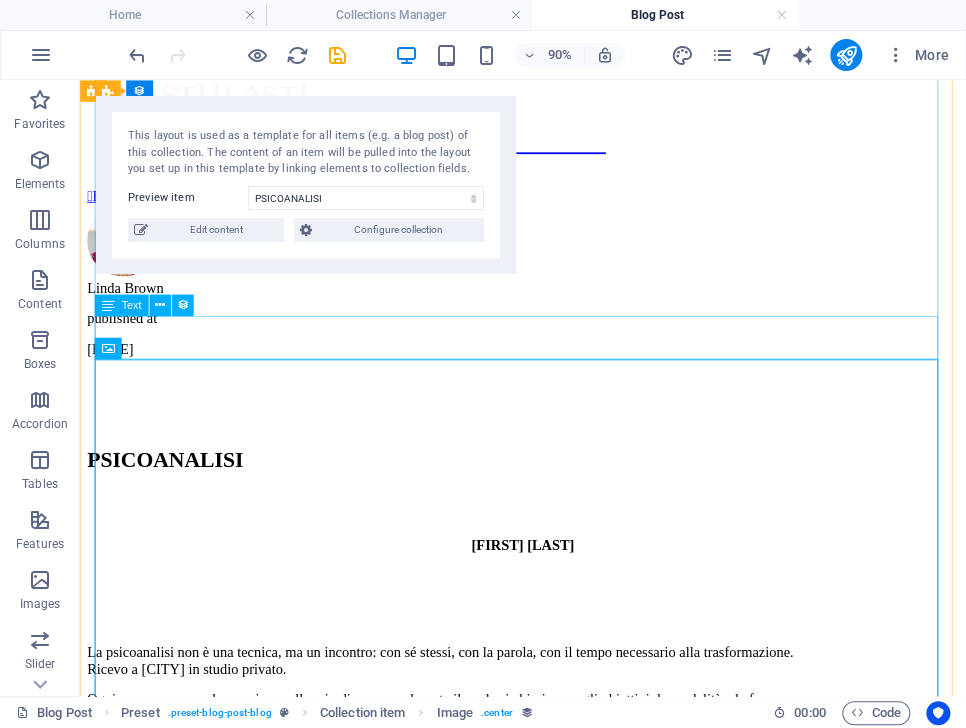 click on "Ogni percorso nasce da un primo colloquio di persona, durante il quale si chiariscono gli obiettivi, le modalità e la frequenza. Il mio lavoro si rivolge a chi attraversa un momento di crisi, ma anche a chi desidera conoscersi più a fondo" at bounding box center [572, 777] 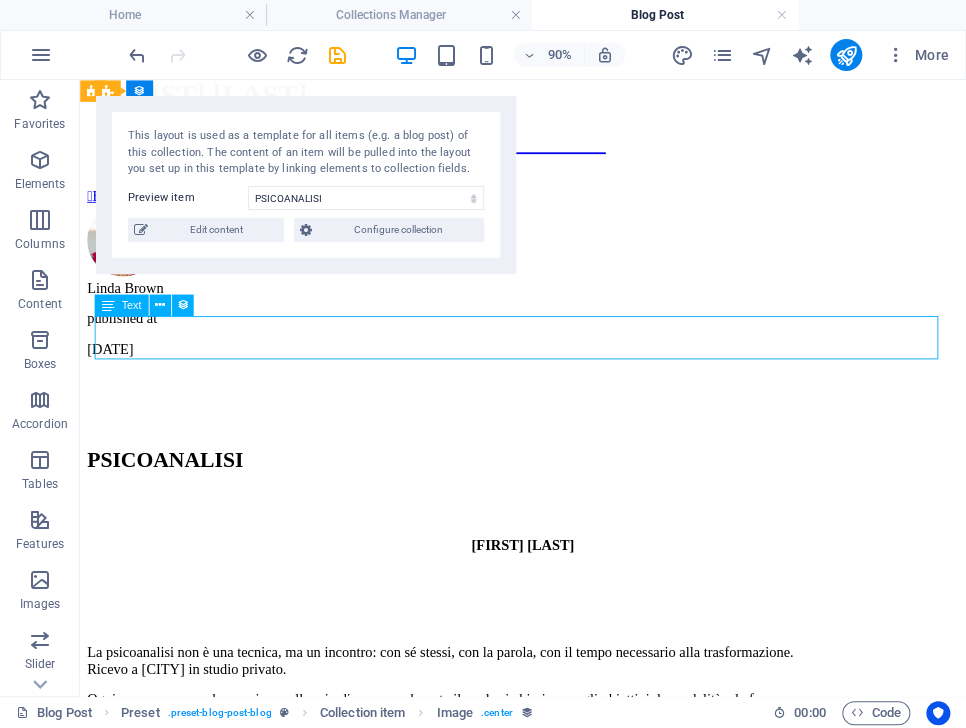 click on "Ogni percorso nasce da un primo colloquio di persona, durante il quale si chiariscono gli obiettivi, le modalità e la frequenza. Il mio lavoro si rivolge a chi attraversa un momento di crisi, ma anche a chi desidera conoscersi più a fondo" at bounding box center [572, 777] 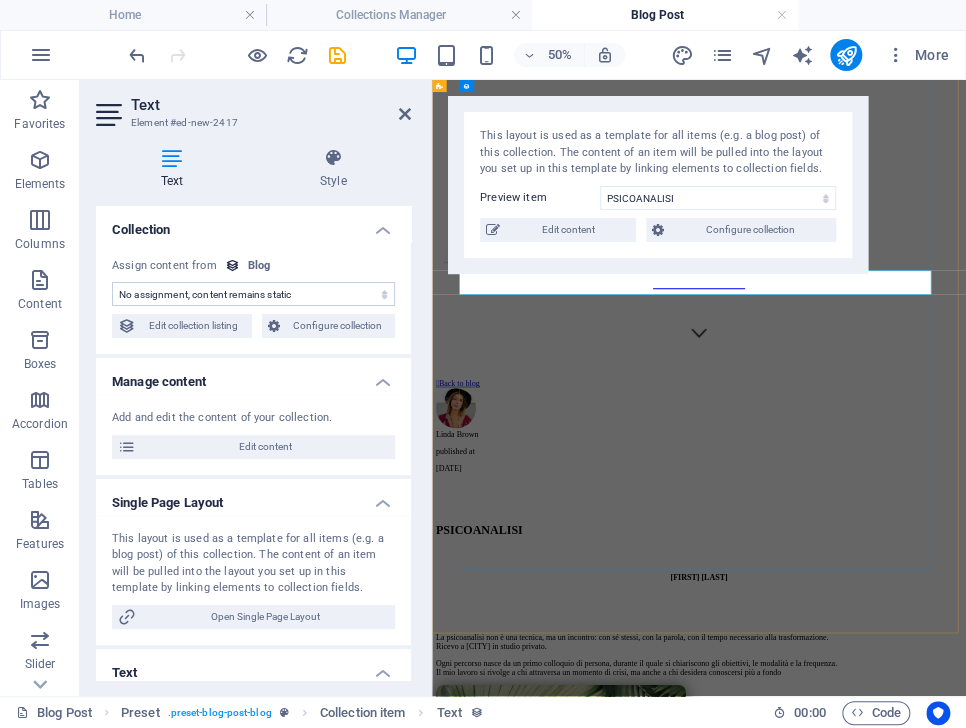 click on "Ogni percorso nasce da un primo colloquio di persona, durante il quale si chiariscono gli obiettivi, le modalità e la frequenza. Il mio lavoro si rivolge a chi attraversa un momento di crisi, ma anche a chi desidera conoscersi più a fondo" at bounding box center (966, 1256) 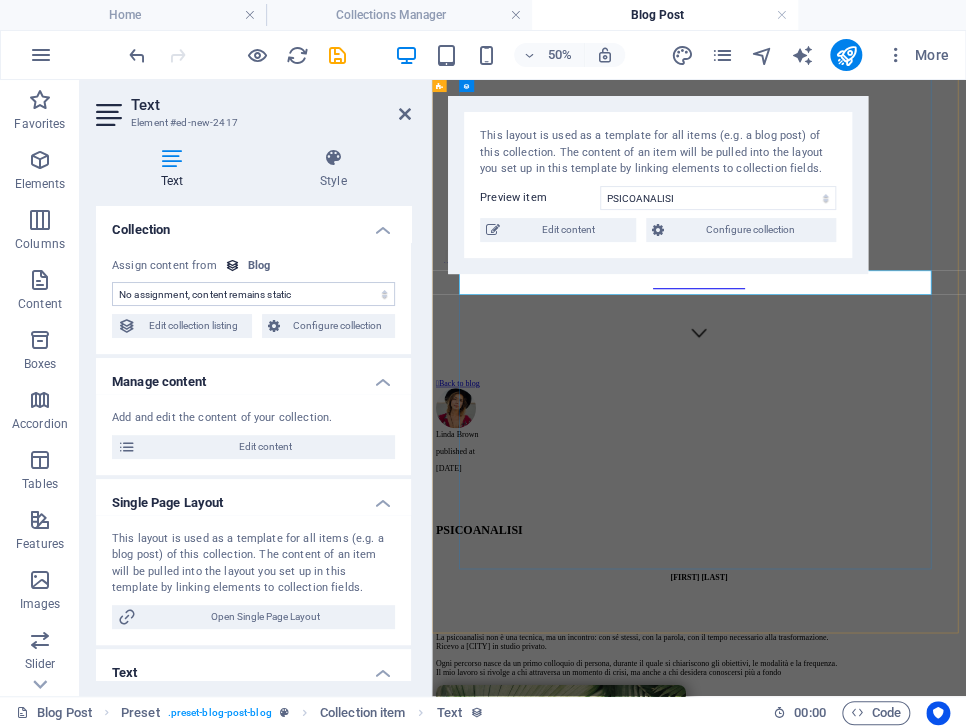 type 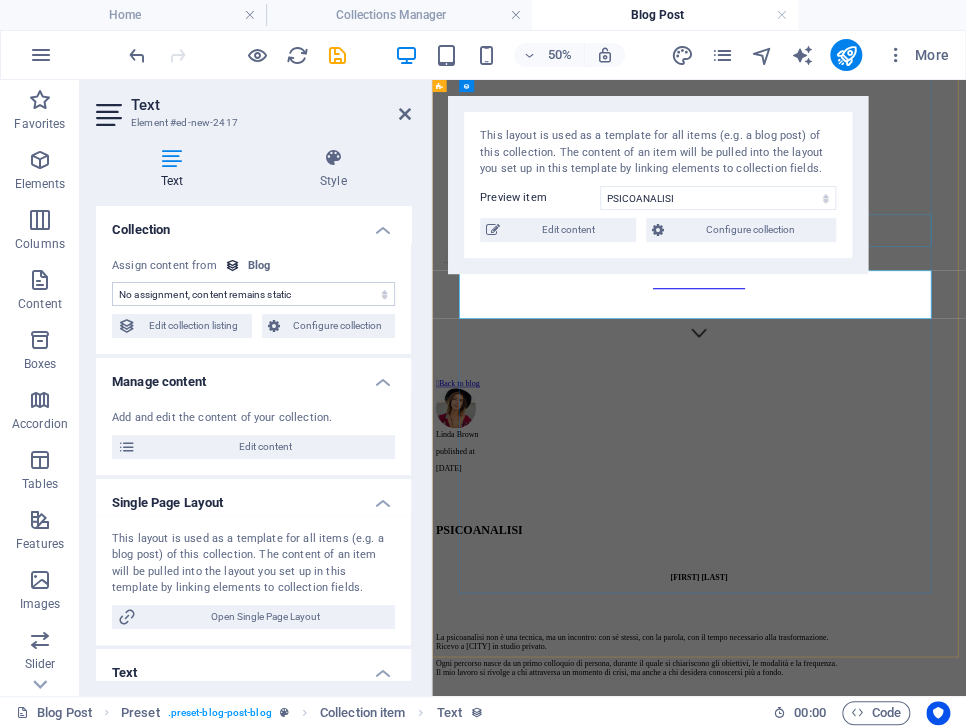 click at bounding box center [966, 1138] 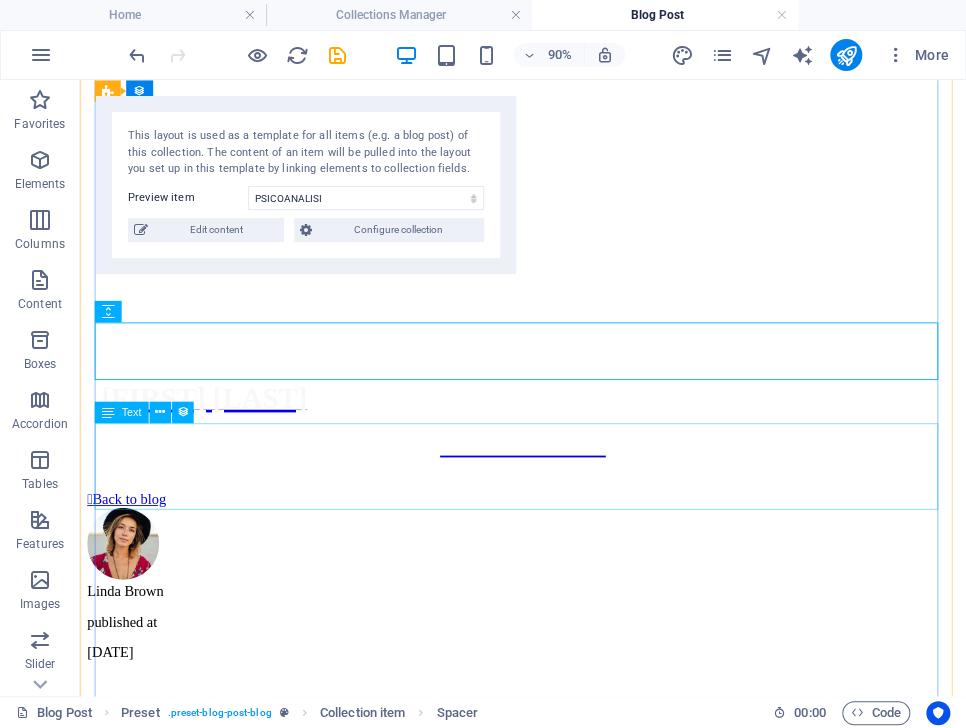 click on "Ogni percorso nasce da un primo colloquio di persona, durante il quale si chiariscono gli obiettivi, le modalità e la frequenza. Il mio lavoro si rivolge a chi attraversa un momento di crisi, ma anche a chi desidera conoscersi più a fondo. Poterte contattarmi telefonicamente o all'indirizzo email menzionato nella sezione Commenti del sito." at bounding box center [572, 1148] 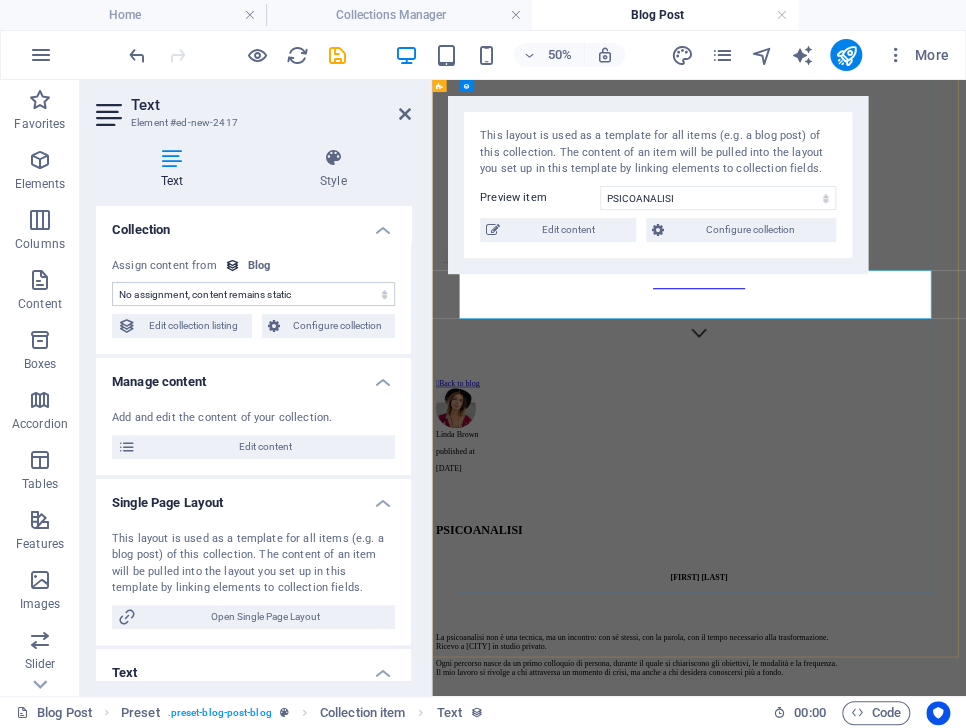 click on "Poterte contattarmi telefonicamente o all'indirizzo email menzionato nella sezione Commenti del sito." at bounding box center (966, 1333) 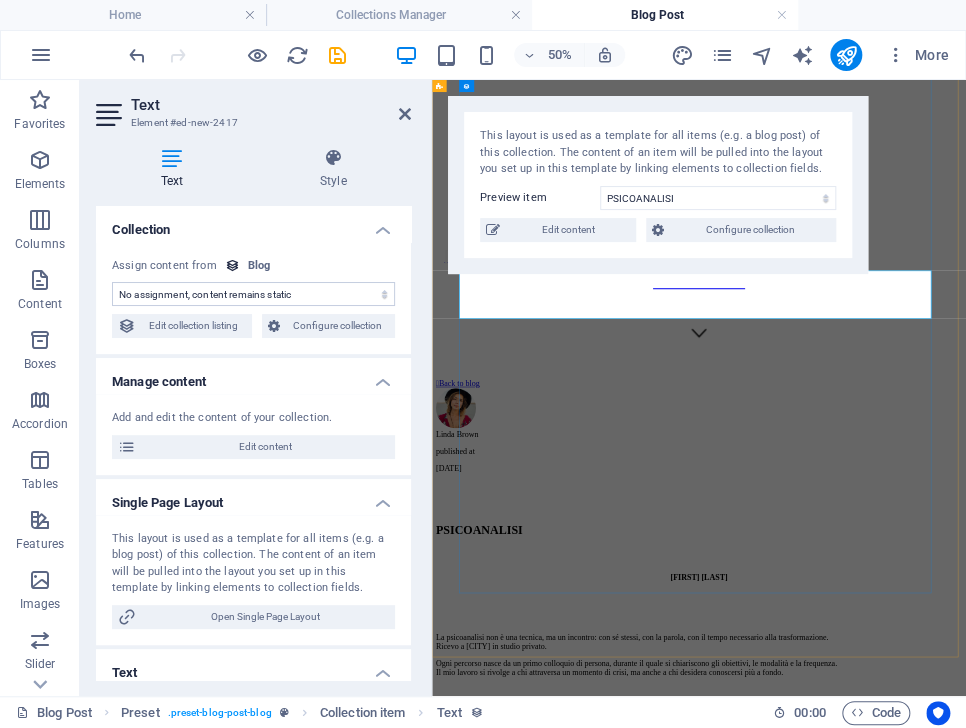 type 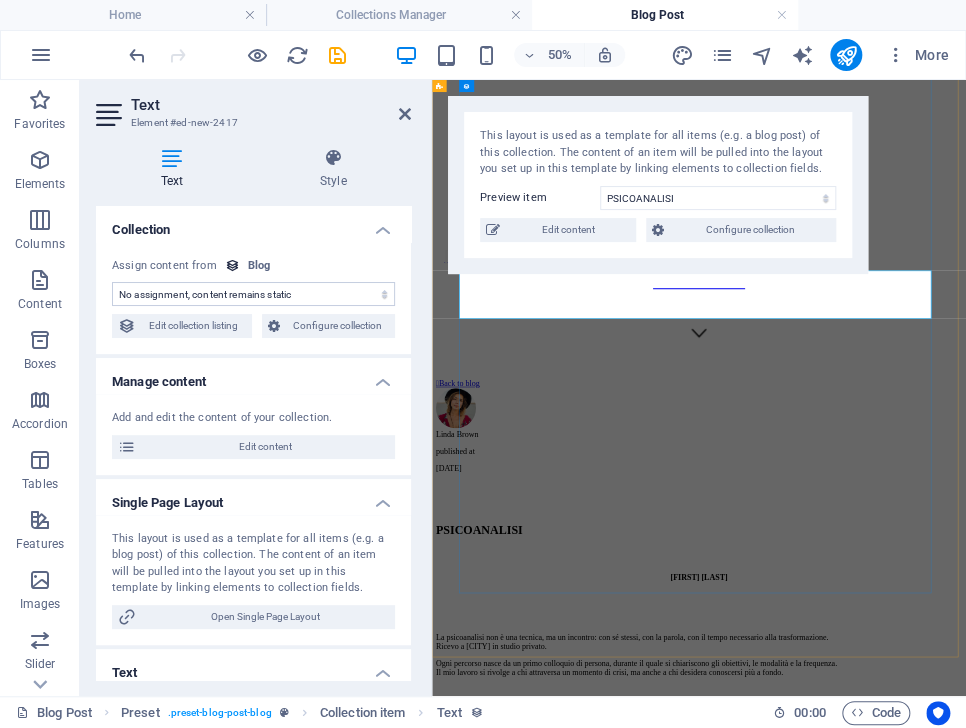 click on "Potete contattarmi telefonicamente o all'indirizzo email menzionato nella sezione Commenti del sito." at bounding box center (966, 1333) 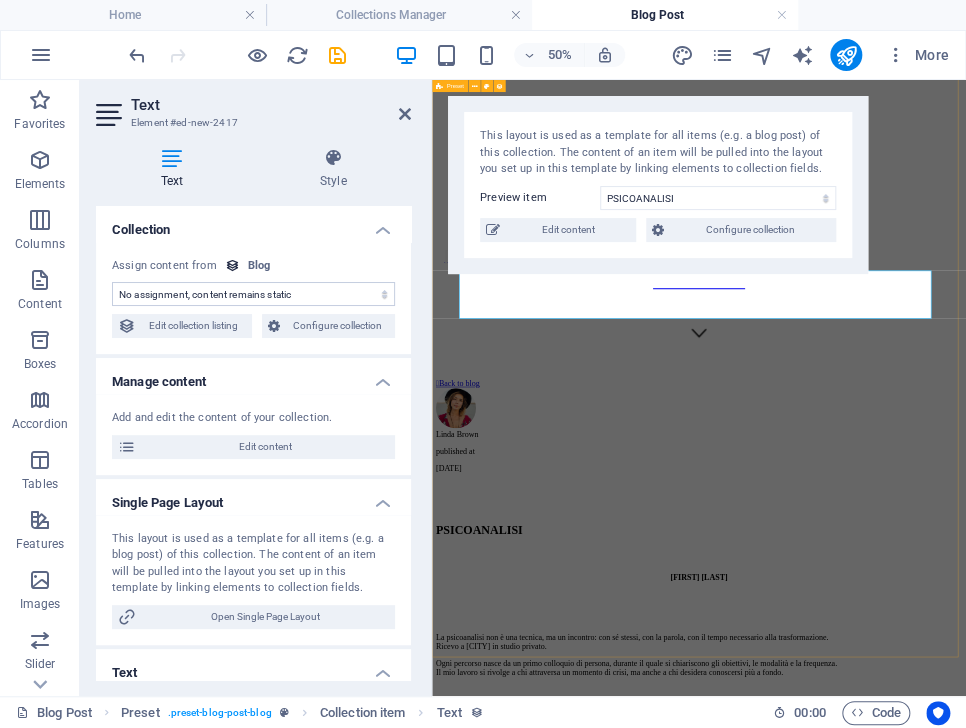 click on "La psicoanalisi non è una tecnica, ma un incontro: con sé stessi, con la parola, con il tempo necessario alla trasformazione. Ricevo a [CITY] in studio privato. Ogni percorso nasce da un primo colloquio di persona, durante il quale si chiariscono gli obiettivi, le modalità e la frequenza. Il mio lavoro si rivolge a chi attraversa un momento di crisi, ma anche a chi desidera conoscersi più a fondo. Mi potete contattare telefonicamente o all'indirizzo email menzionato nella sezione Commenti del sito.  Back to blog" at bounding box center [966, 1289] 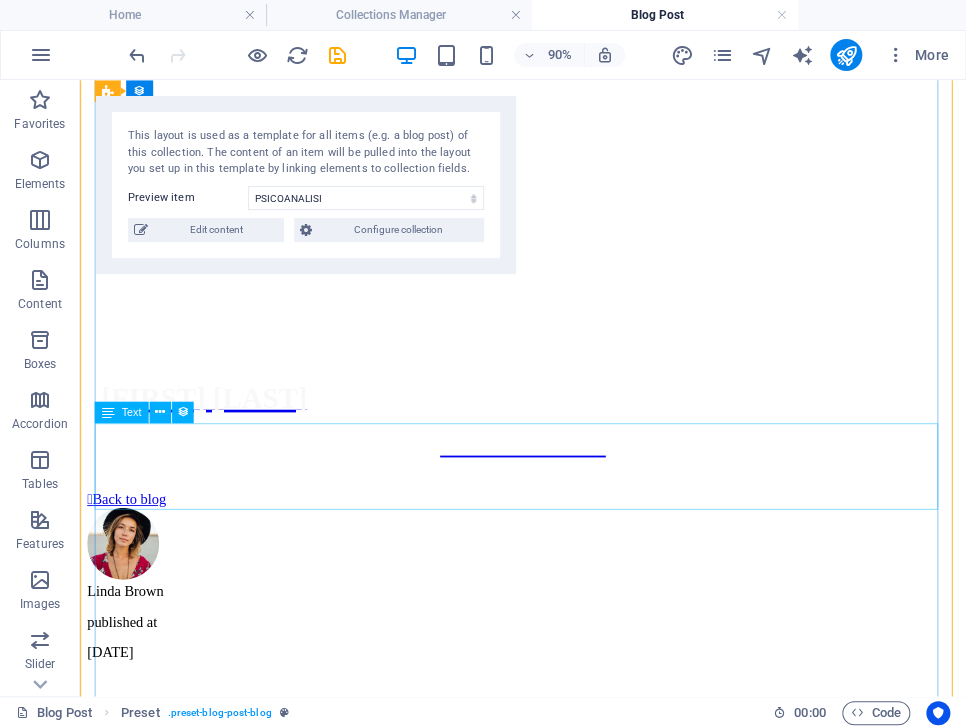 click on "Mi potete contattare telefonicamente o all'indirizzo email menzionato nella sezione Commenti del sito." at bounding box center (572, 1148) 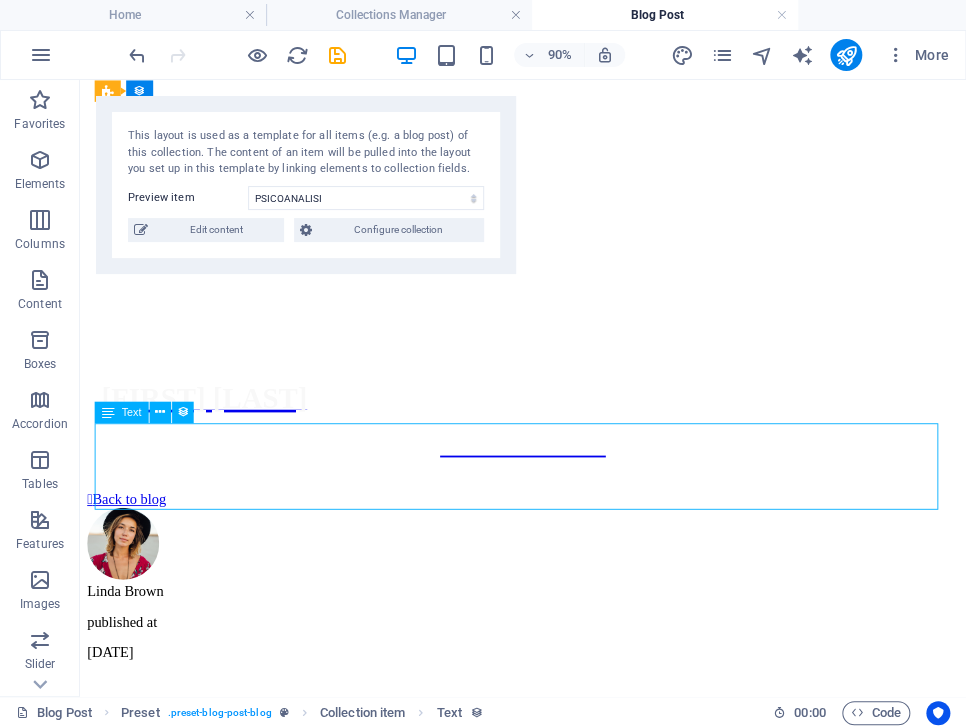 click on "Mi potete contattare telefonicamente o all'indirizzo email menzionato nella sezione Commenti del sito." at bounding box center (572, 1148) 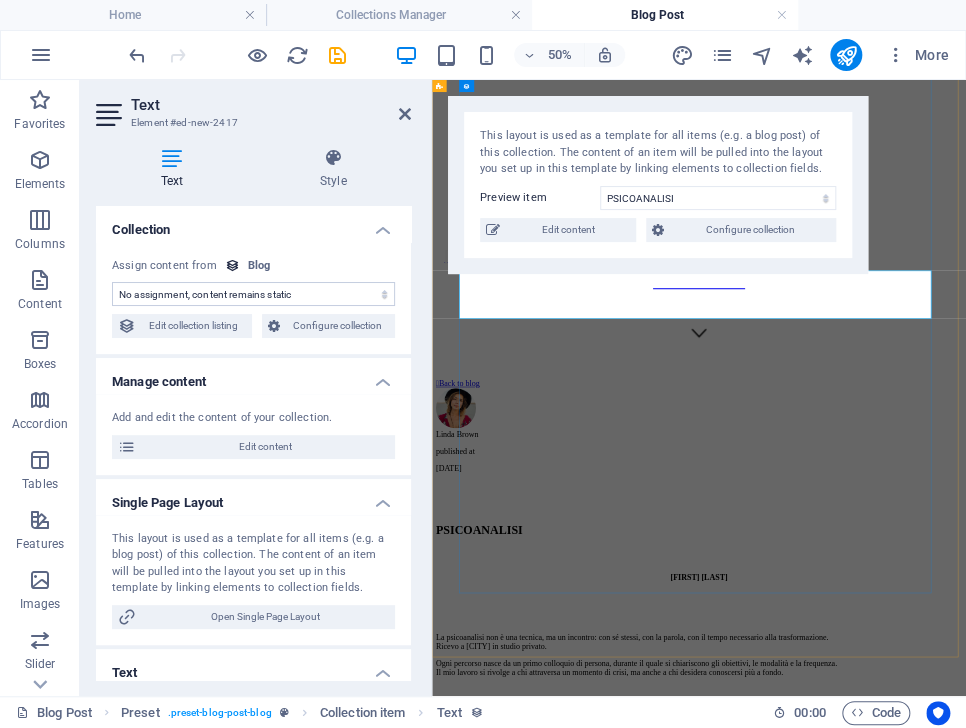 click on "Mi potete contattare telefonicamente o all'indirizzo email menzionato nella sezione Commenti del sito." at bounding box center [966, 1333] 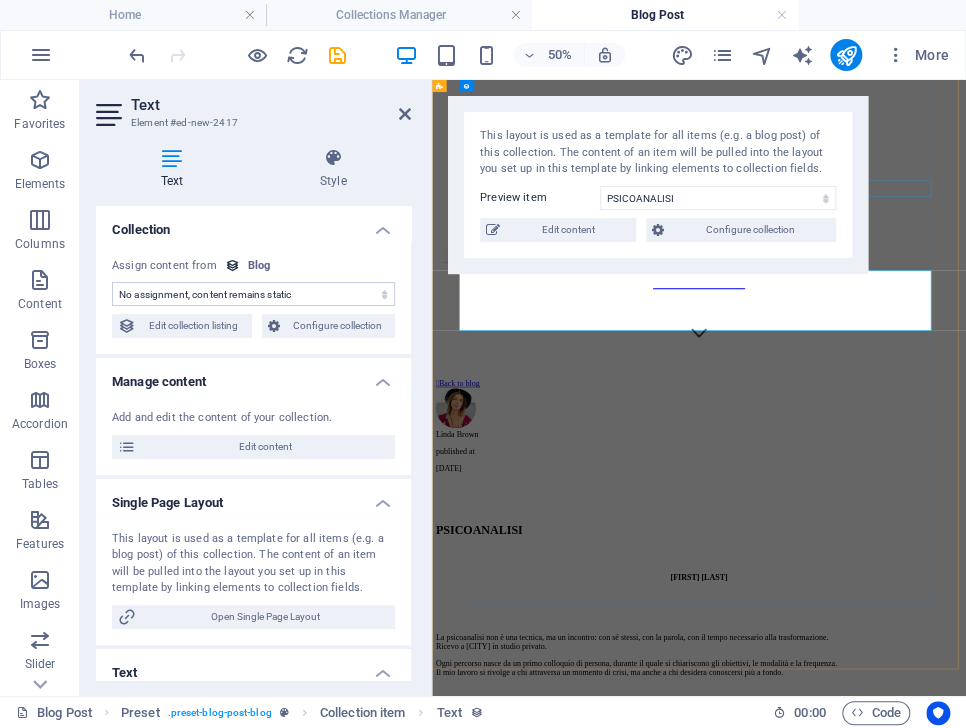 click at bounding box center (966, 1030) 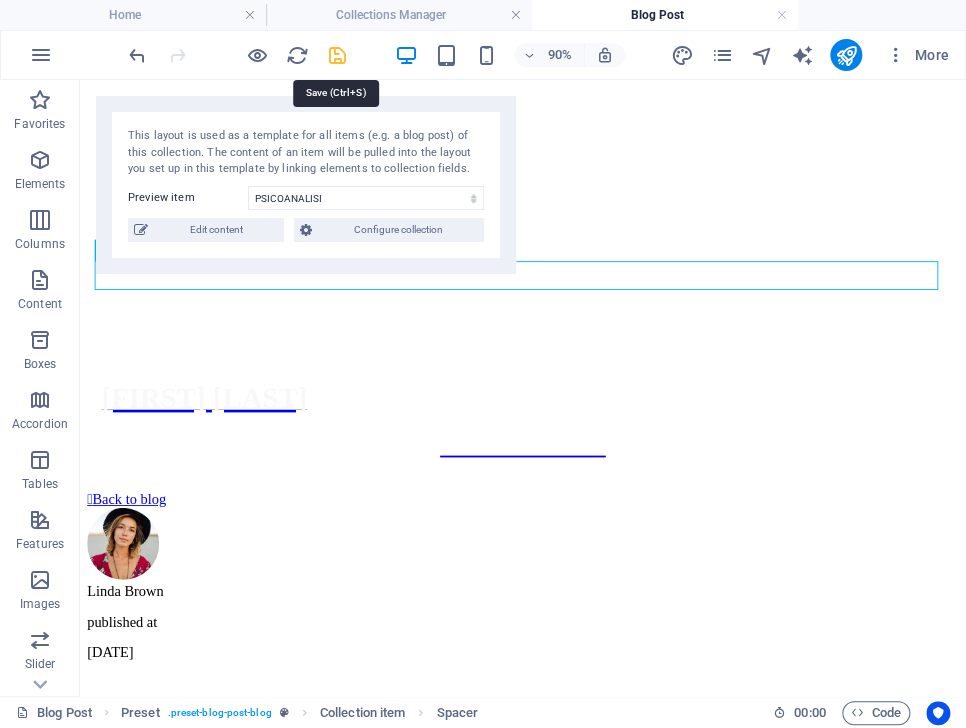 click at bounding box center (337, 55) 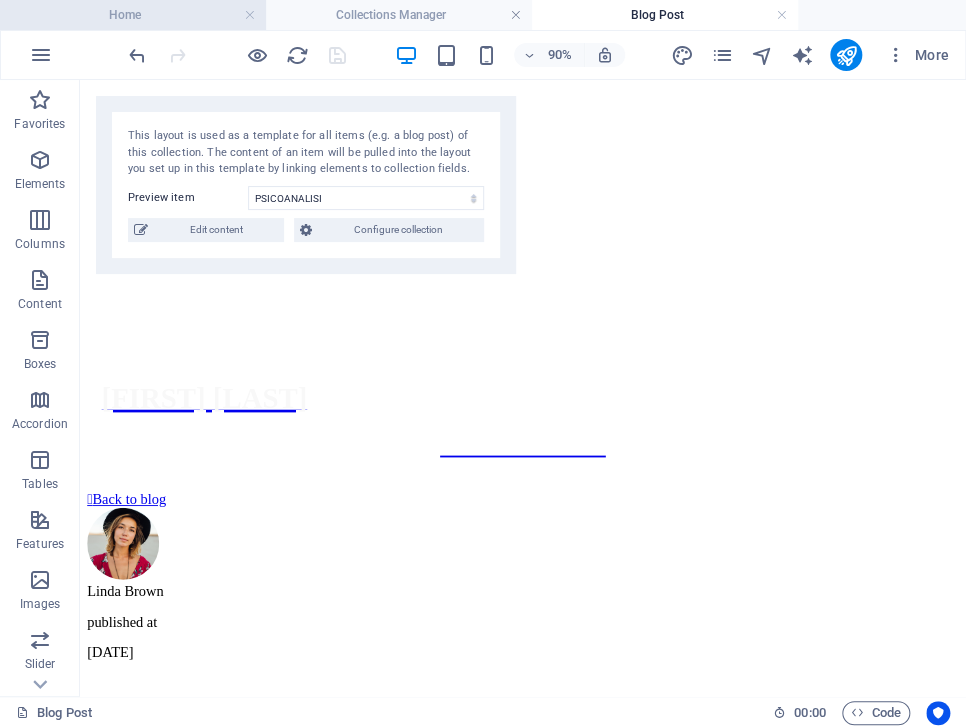 click on "Home" at bounding box center (133, 15) 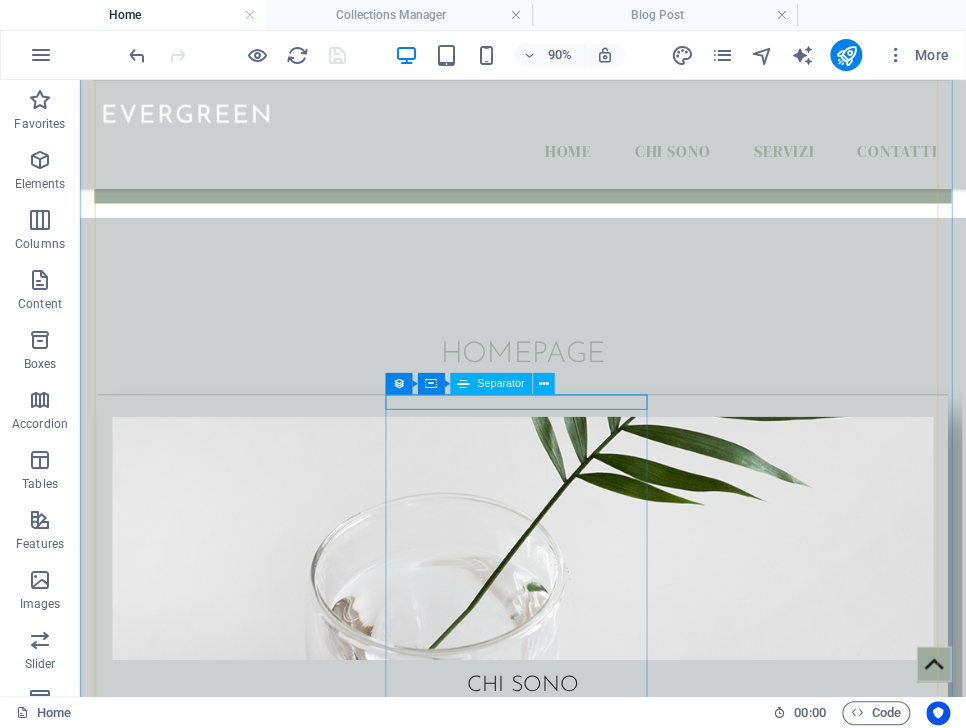 scroll, scrollTop: 981, scrollLeft: 0, axis: vertical 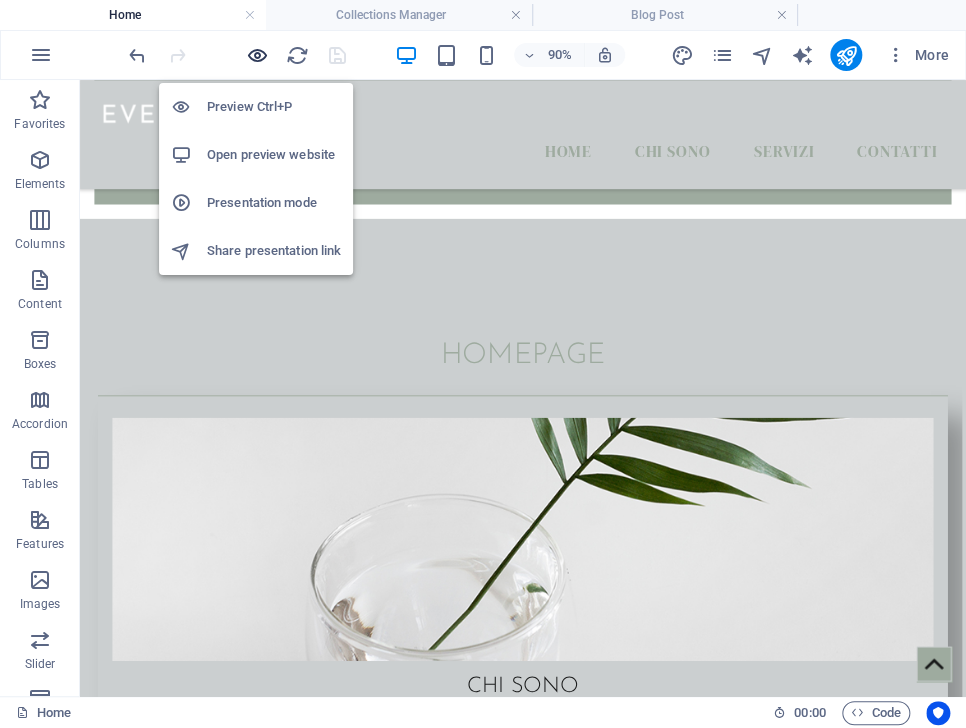 click at bounding box center [257, 55] 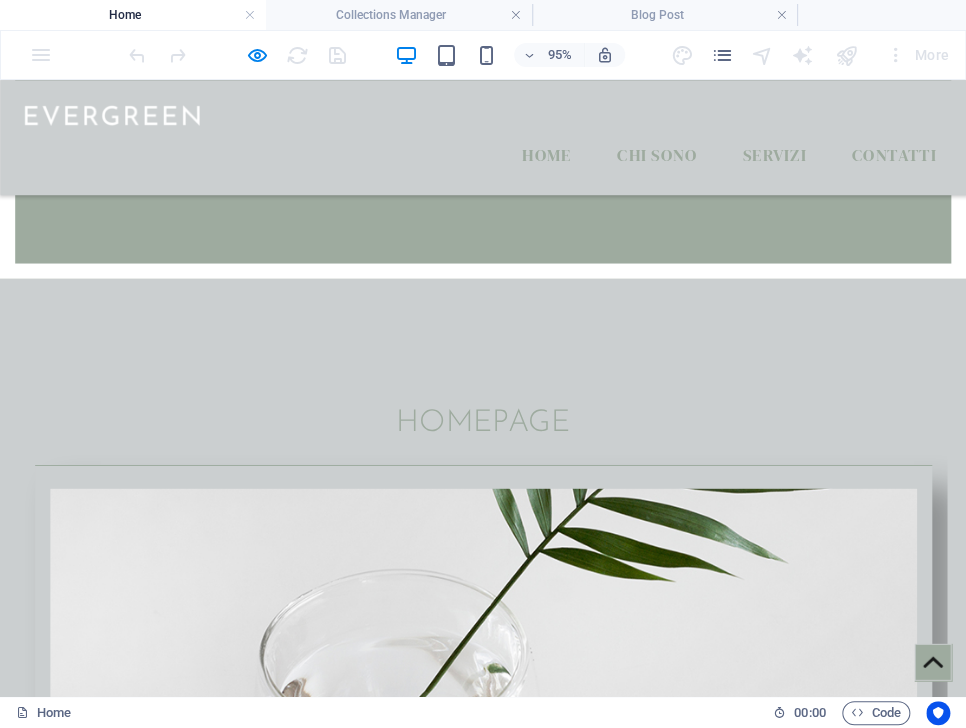 click on "Consulenza per aziende e dirigenti" at bounding box center (509, 1722) 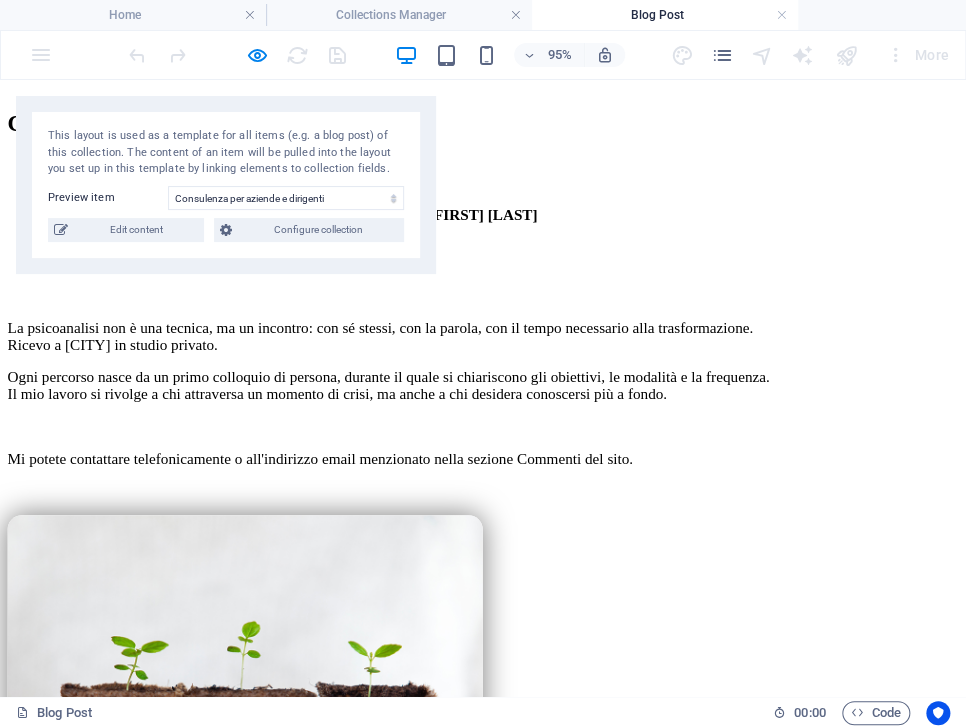 scroll, scrollTop: 1176, scrollLeft: 0, axis: vertical 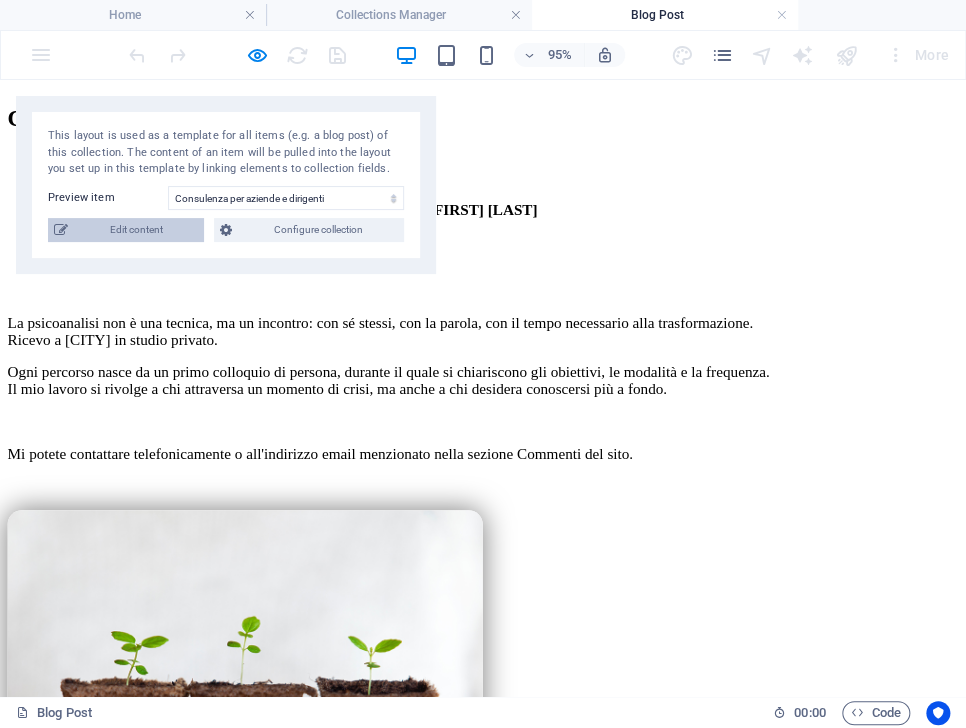 click on "Edit content" at bounding box center [136, 230] 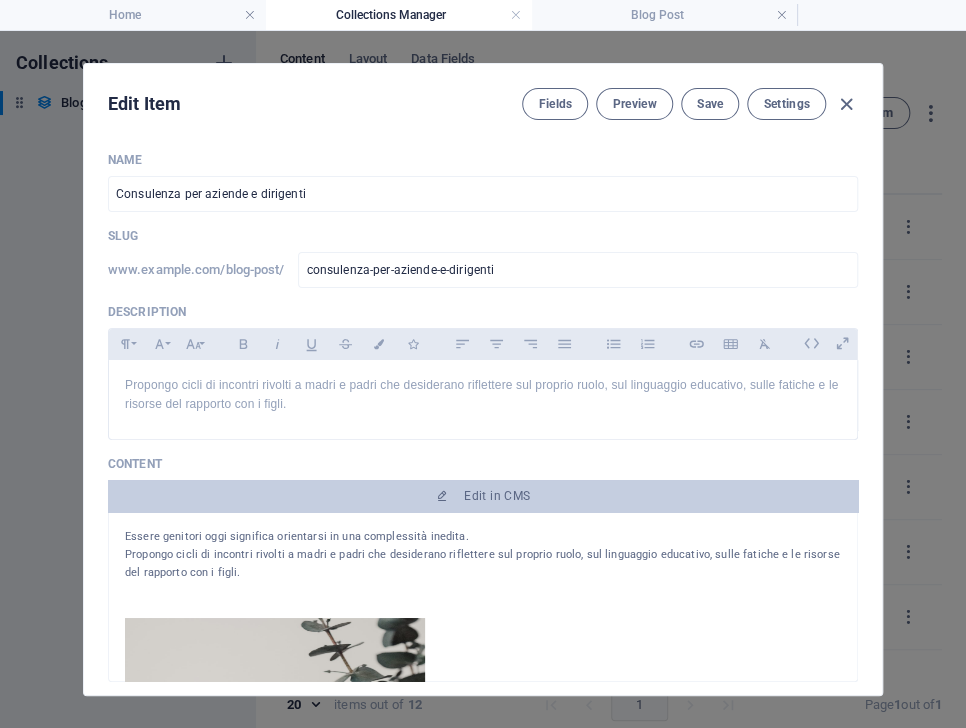 scroll, scrollTop: 0, scrollLeft: 0, axis: both 